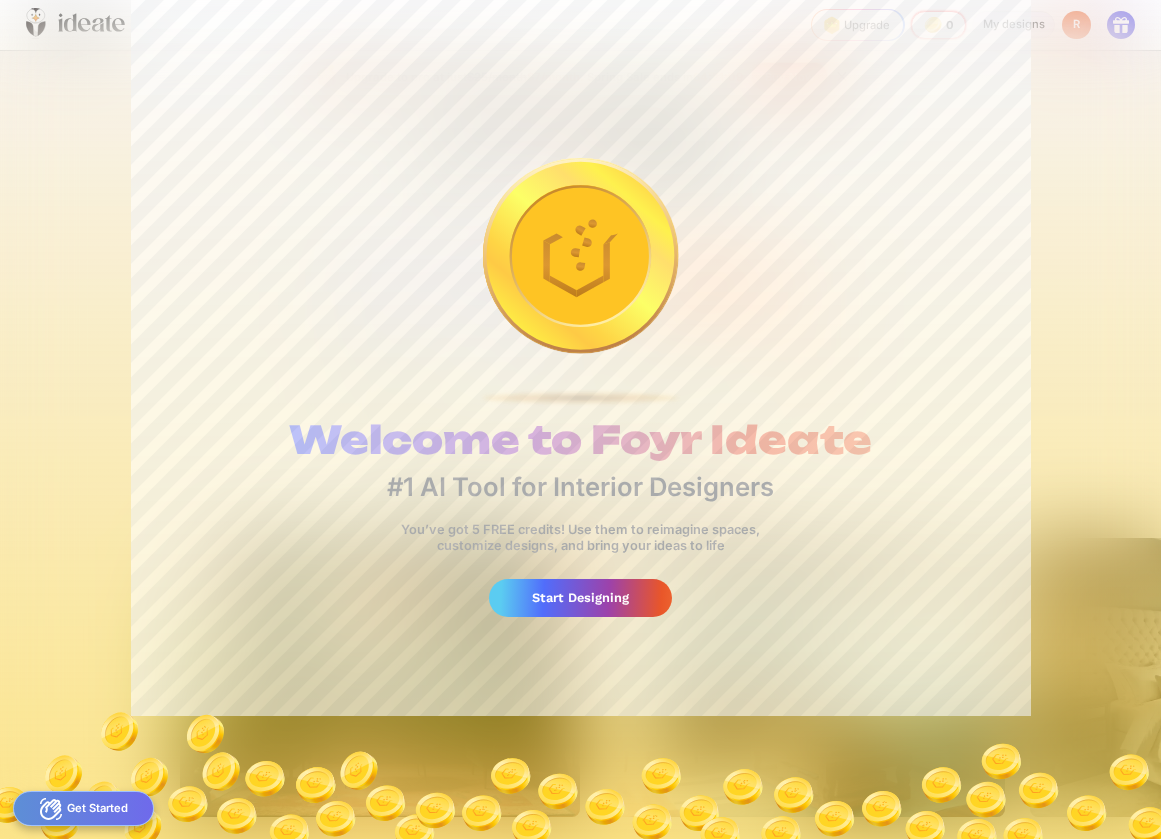 scroll, scrollTop: 0, scrollLeft: 0, axis: both 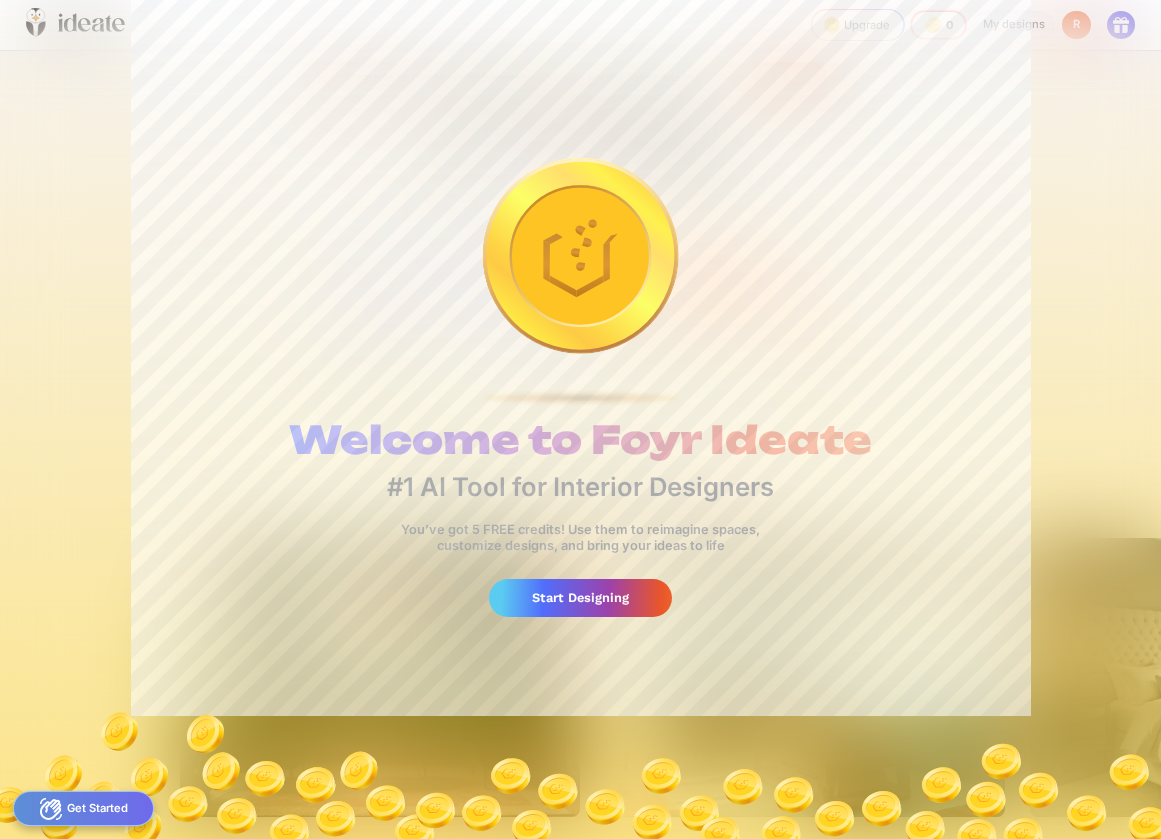 click on "Start Designing" at bounding box center [580, 597] 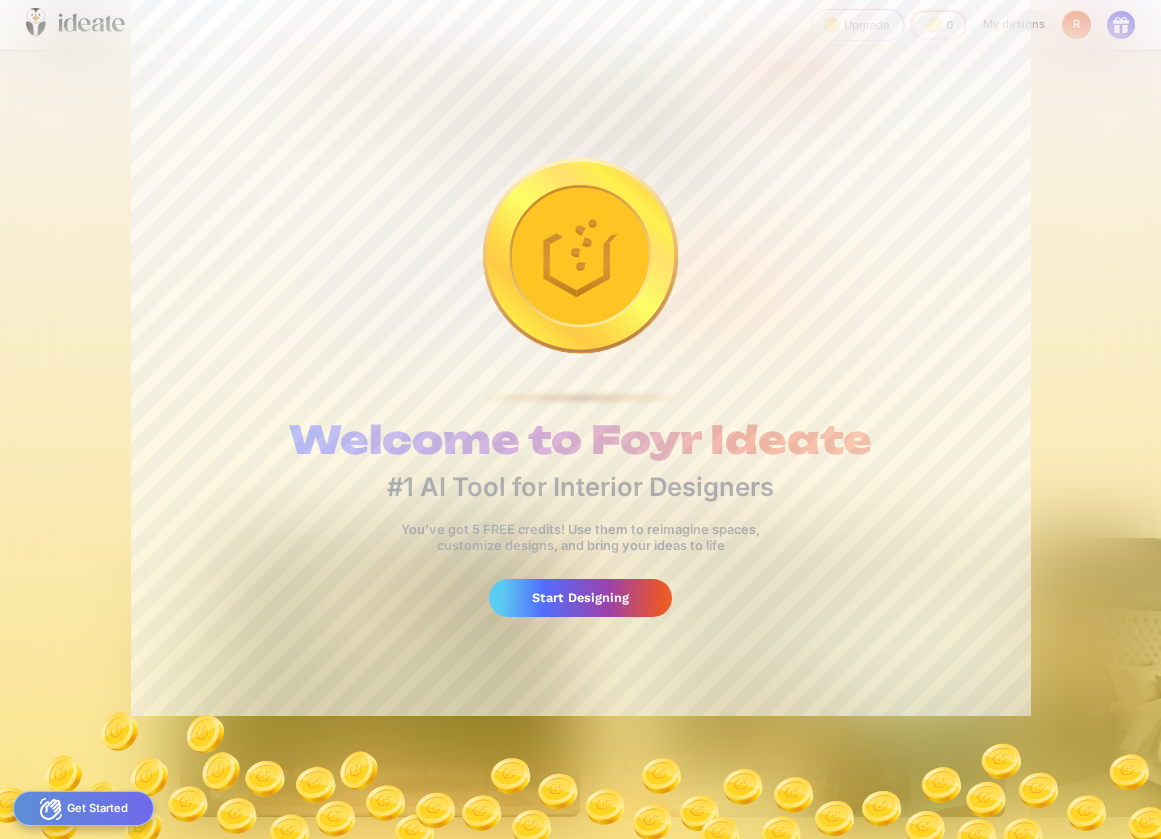 scroll, scrollTop: 0, scrollLeft: 1261, axis: horizontal 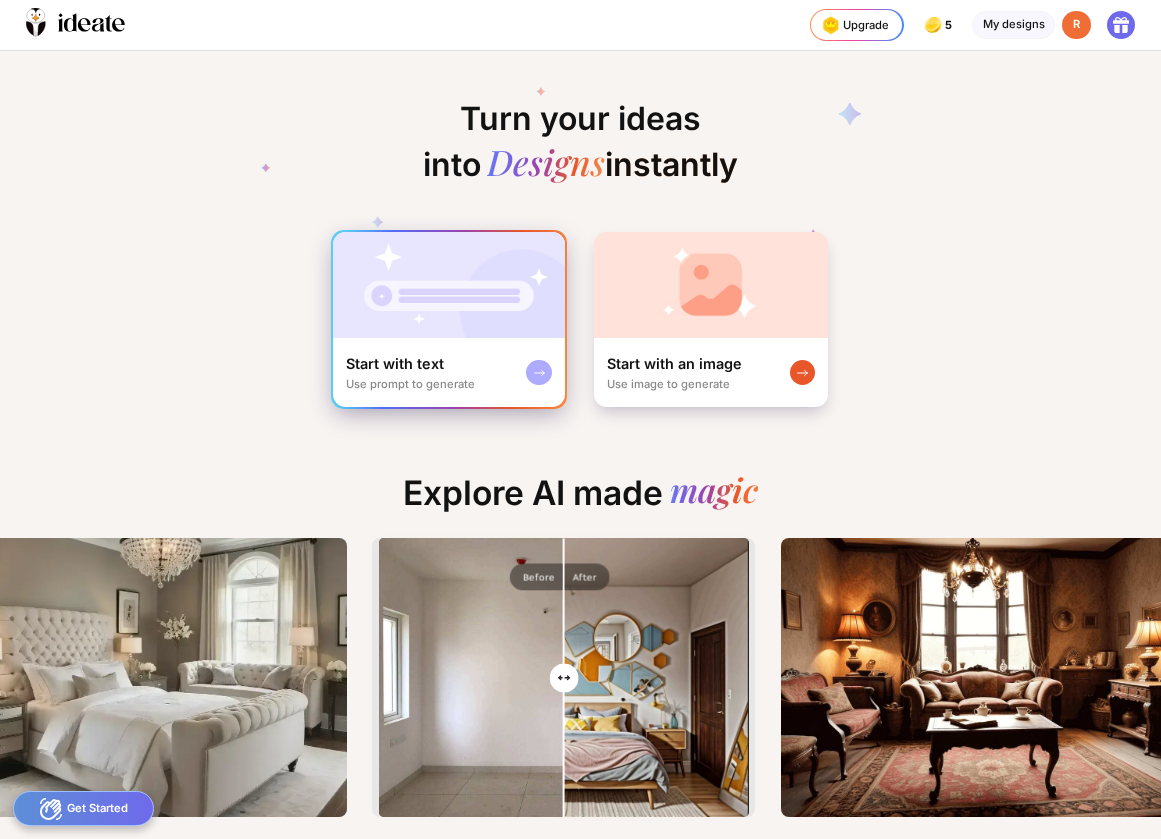 click at bounding box center (449, 285) 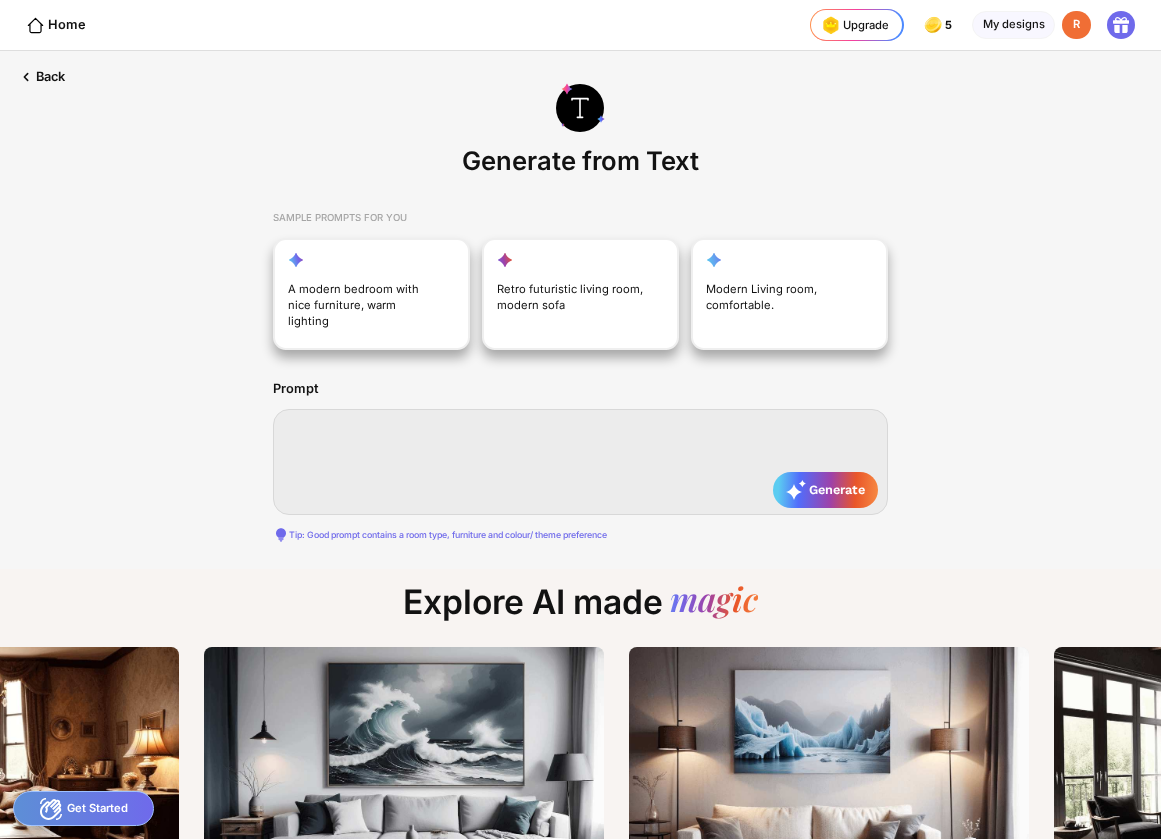 click at bounding box center (580, 462) 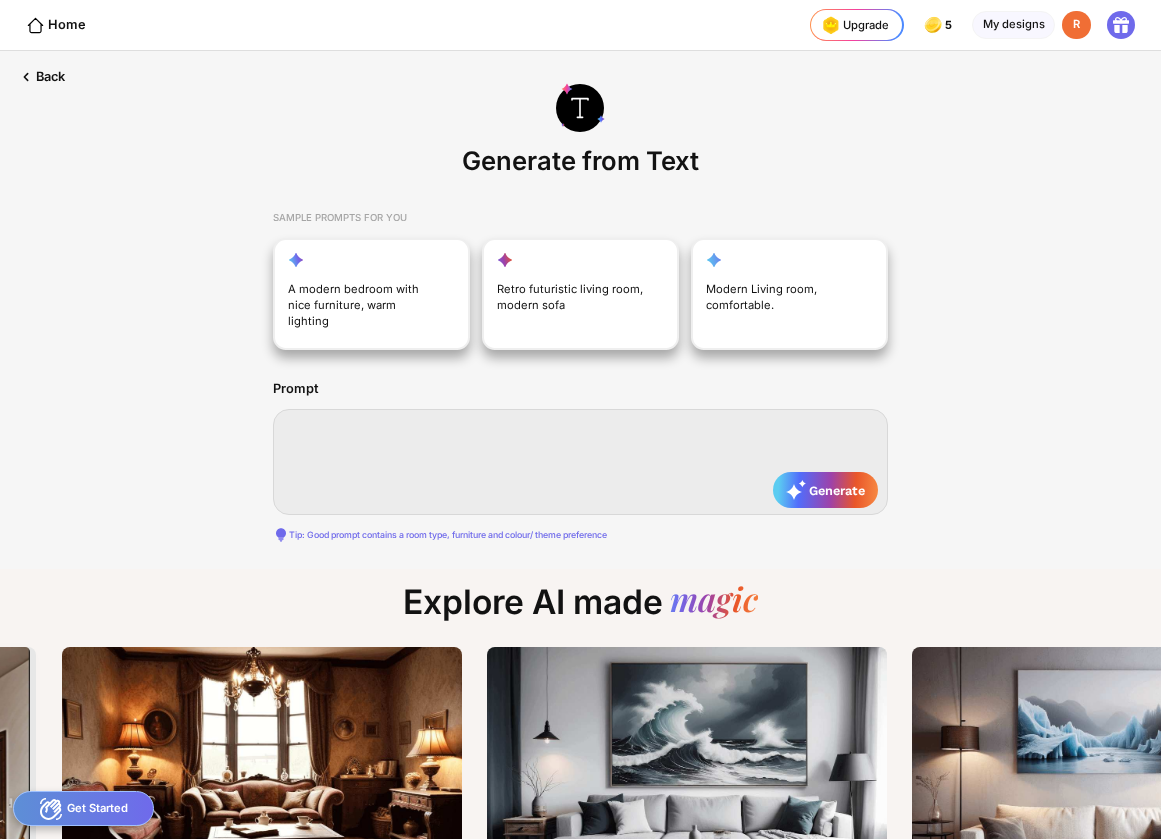 type on "*" 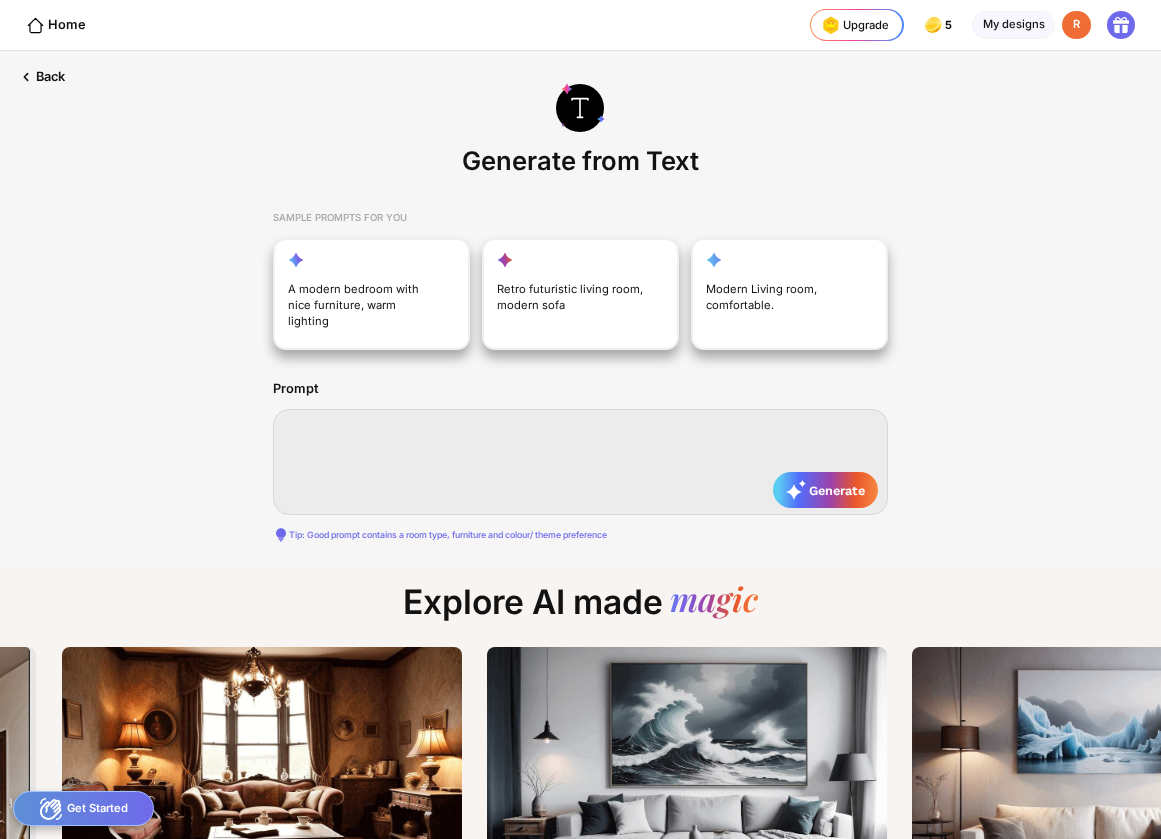 type on "*" 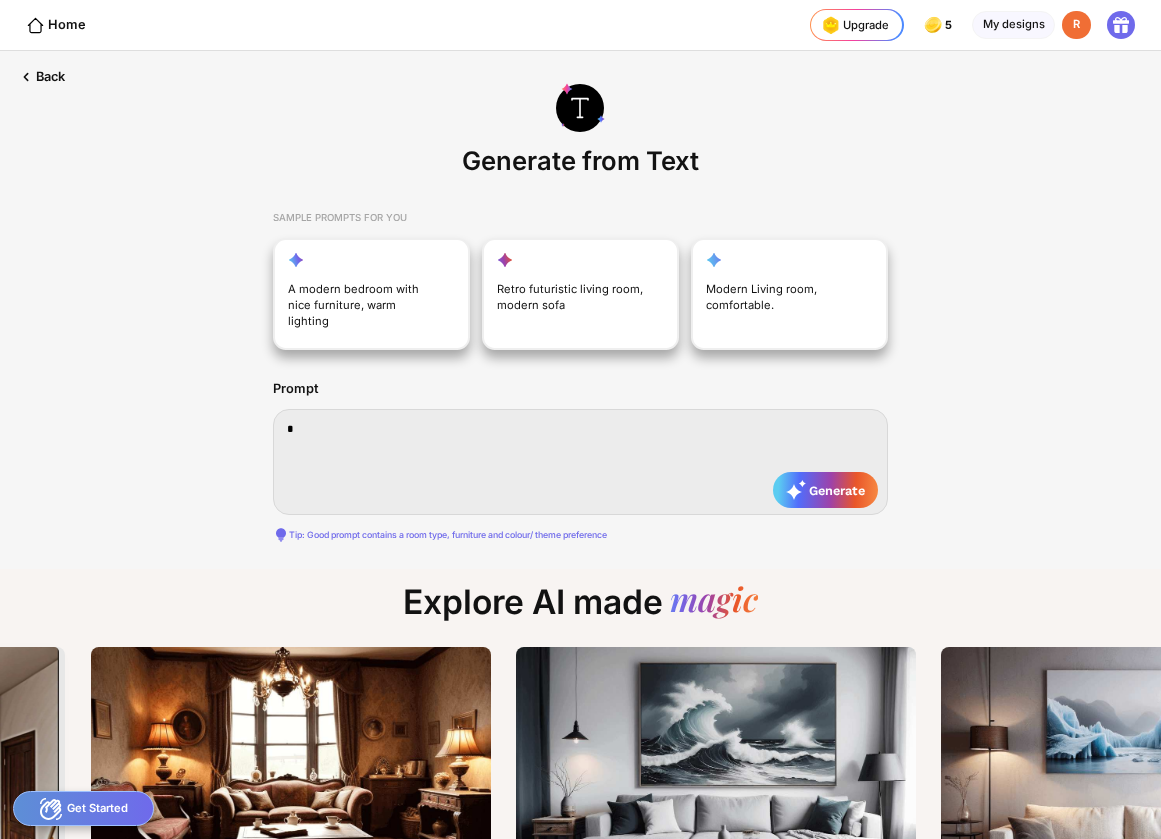 type on "**" 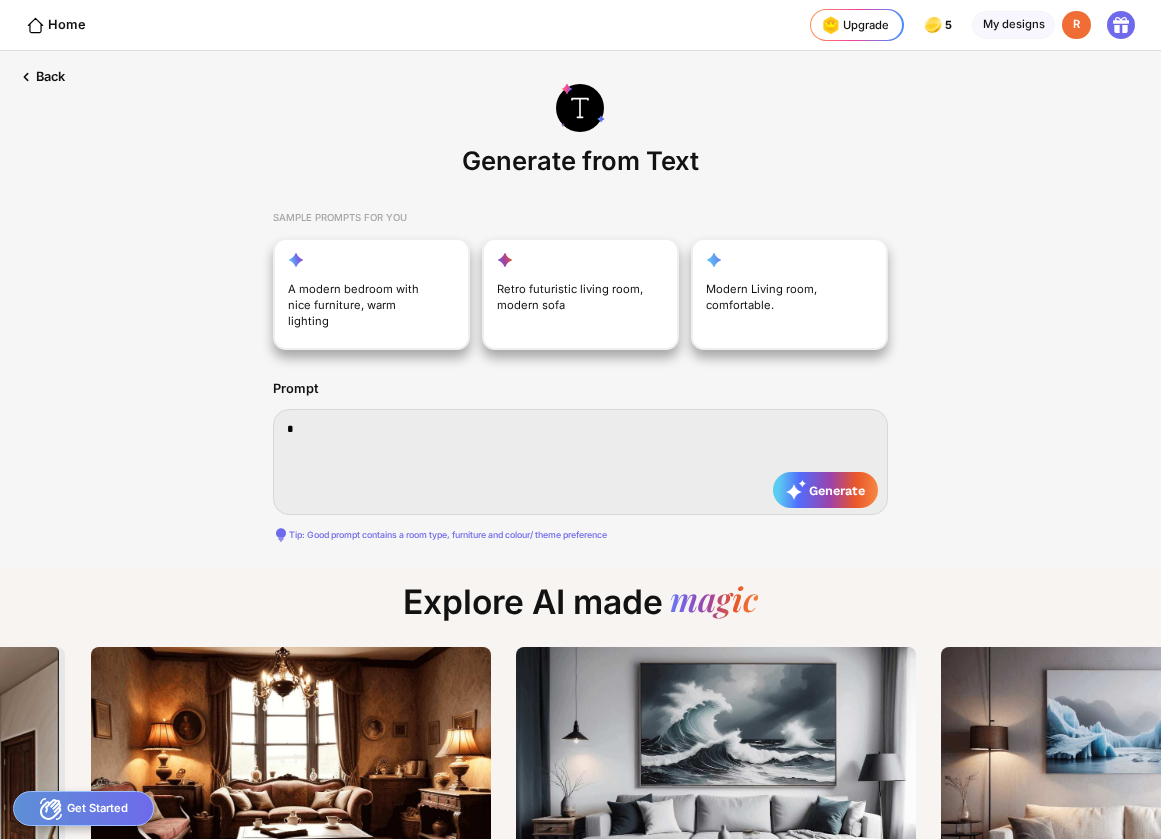 type on "**" 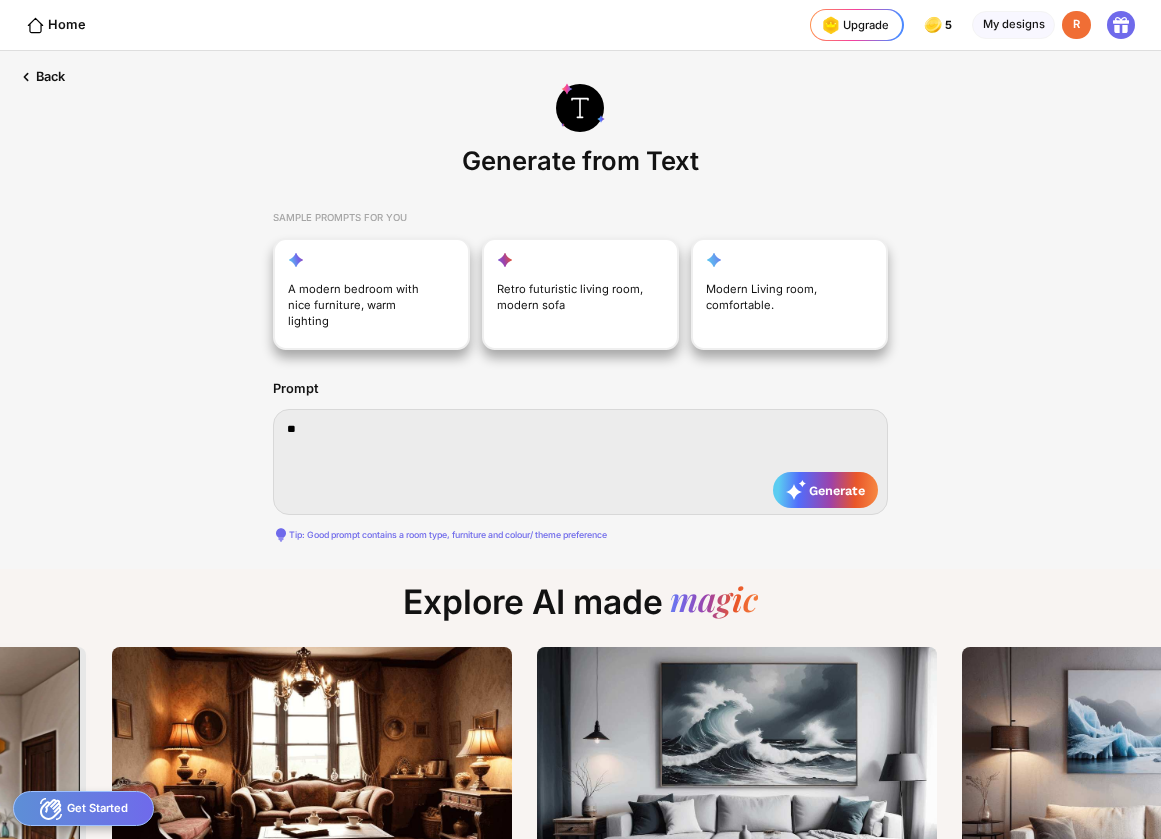 type on "***" 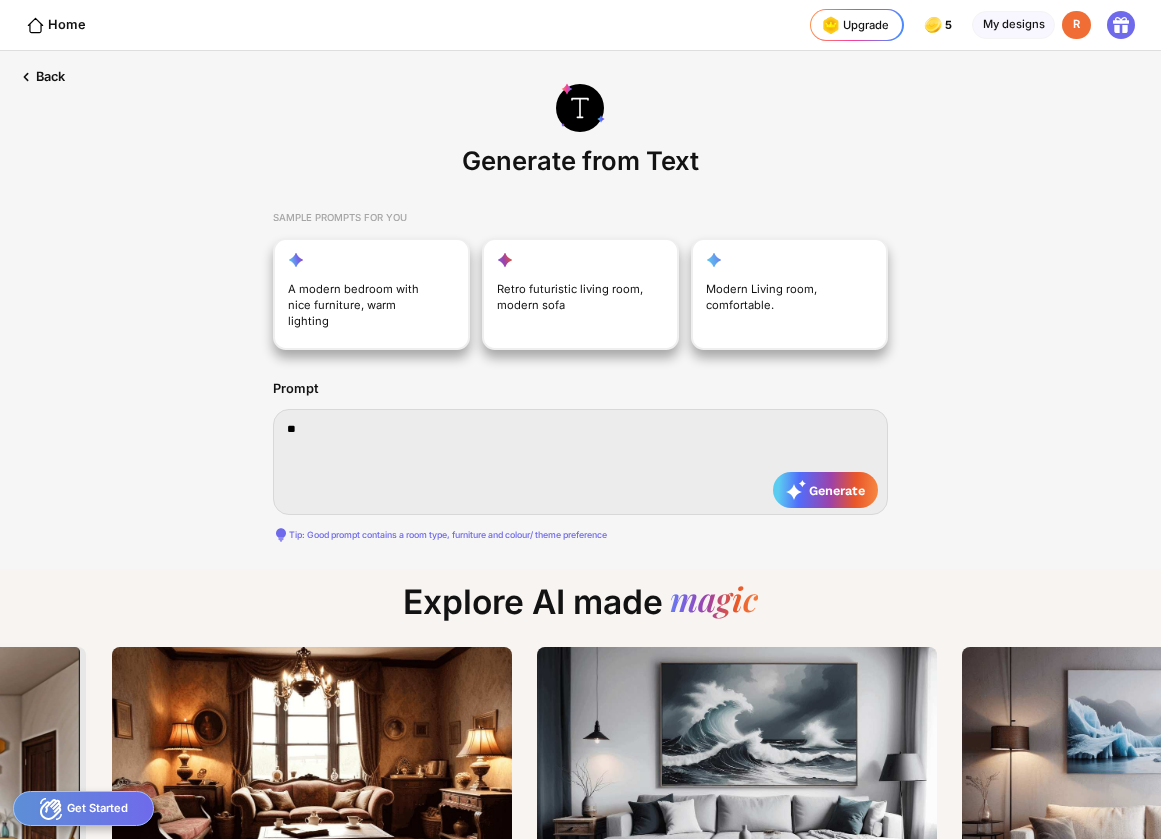 type on "***" 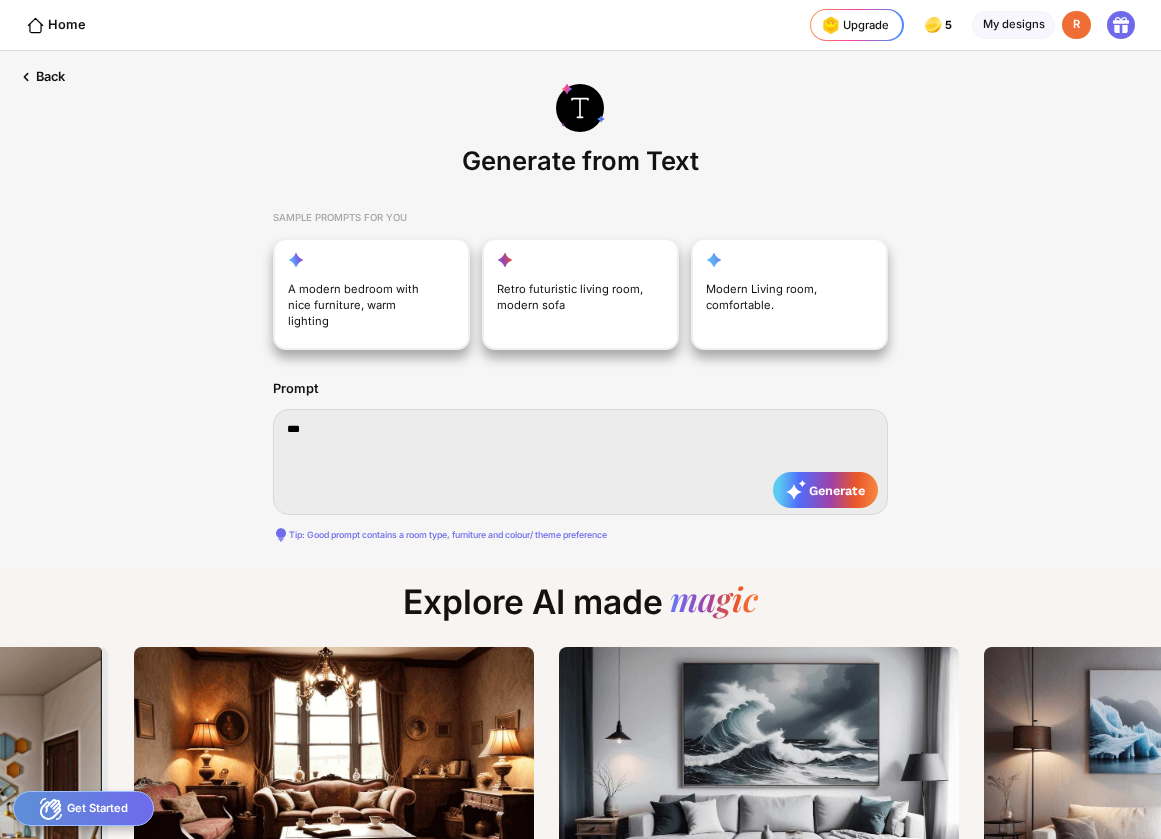 type on "****" 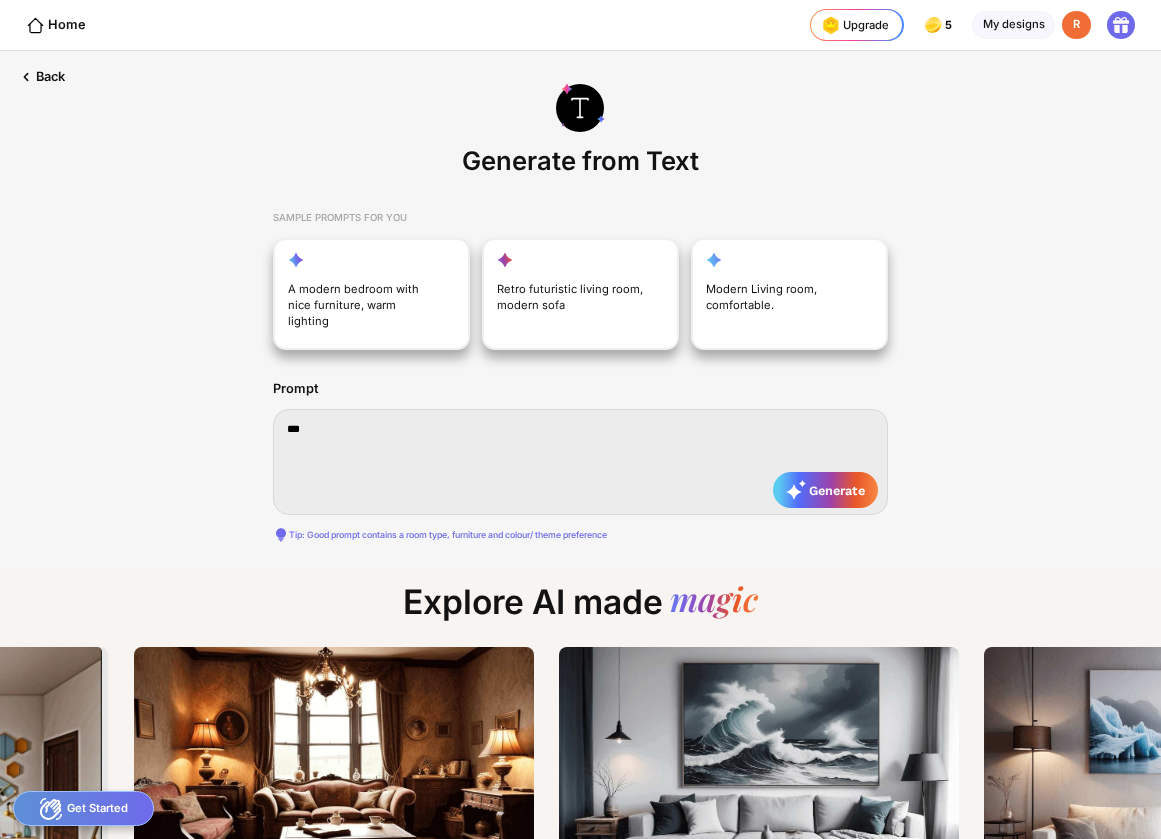 type on "****" 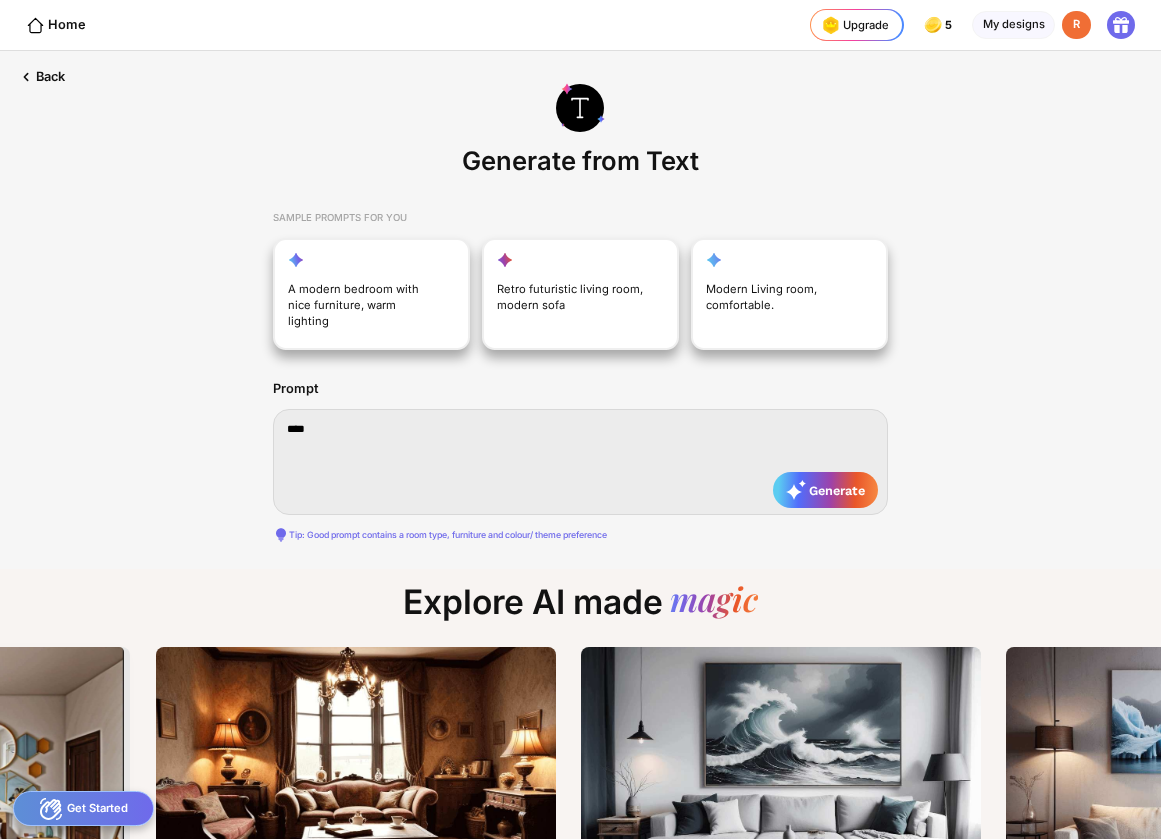 type on "*****" 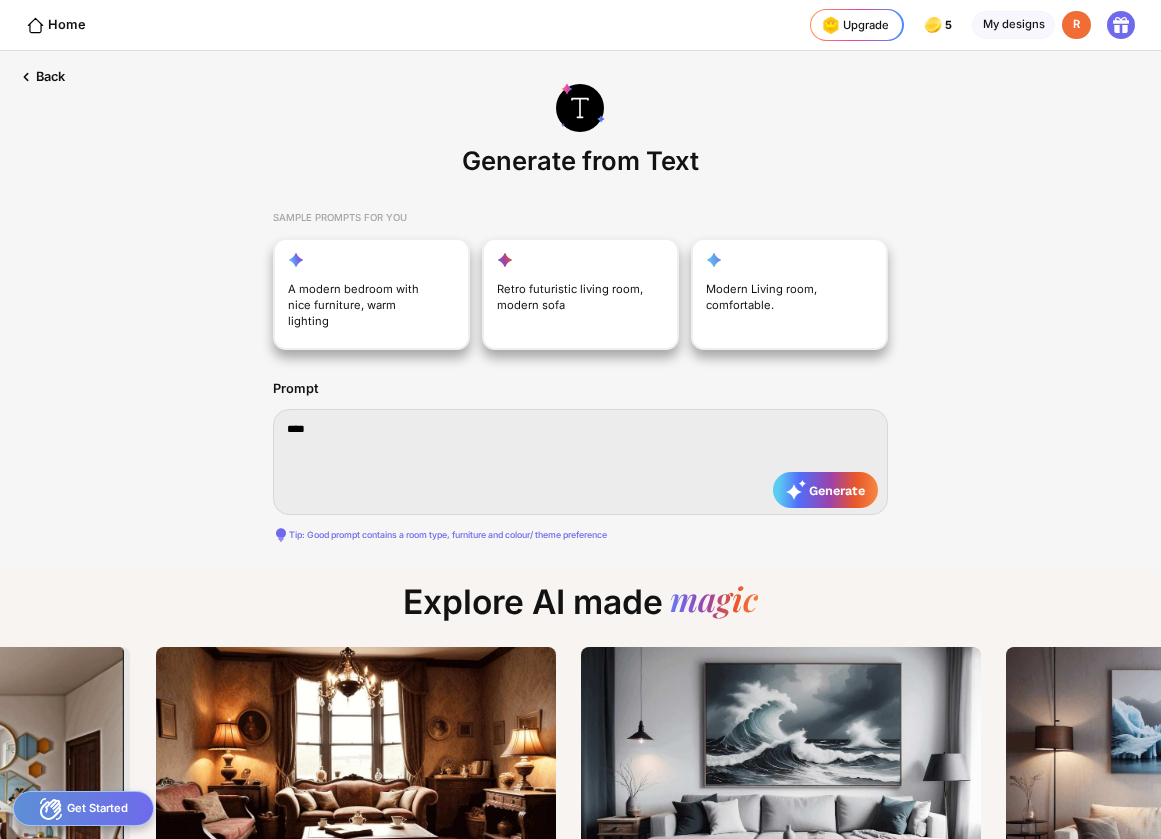 type on "*****" 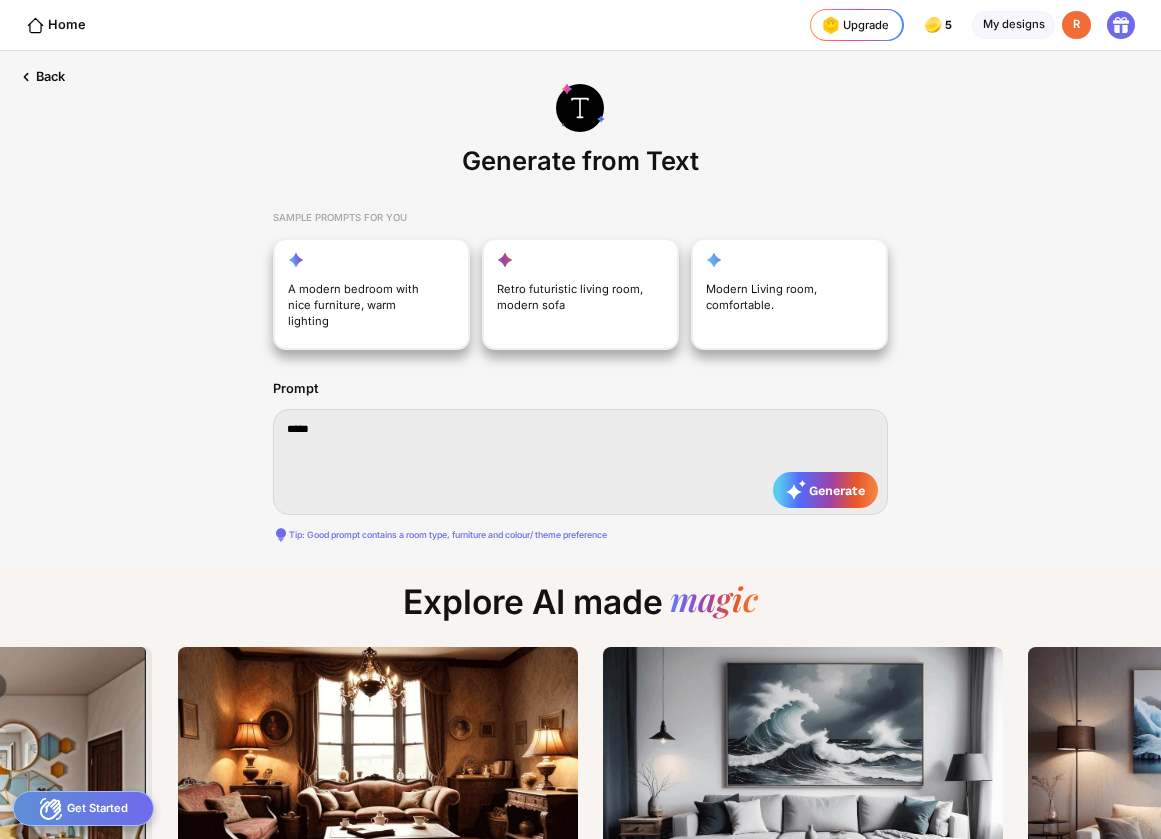 type on "******" 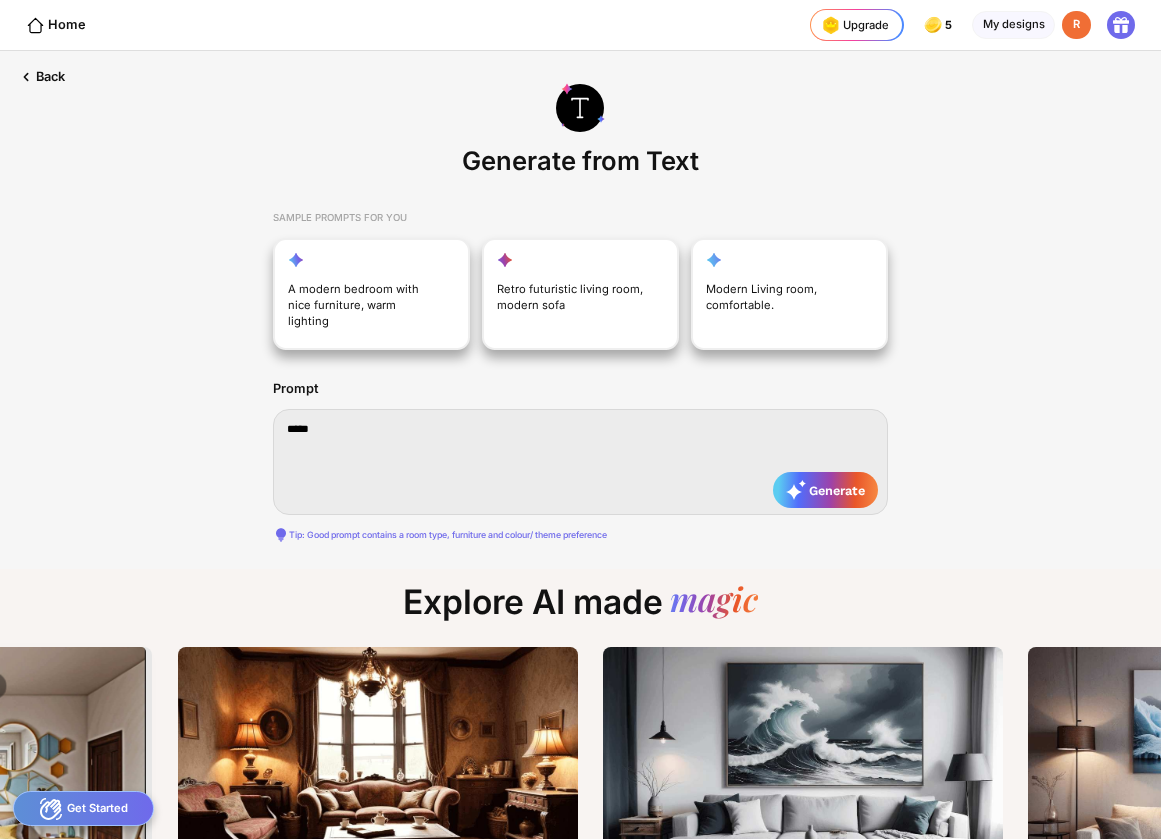 type on "******" 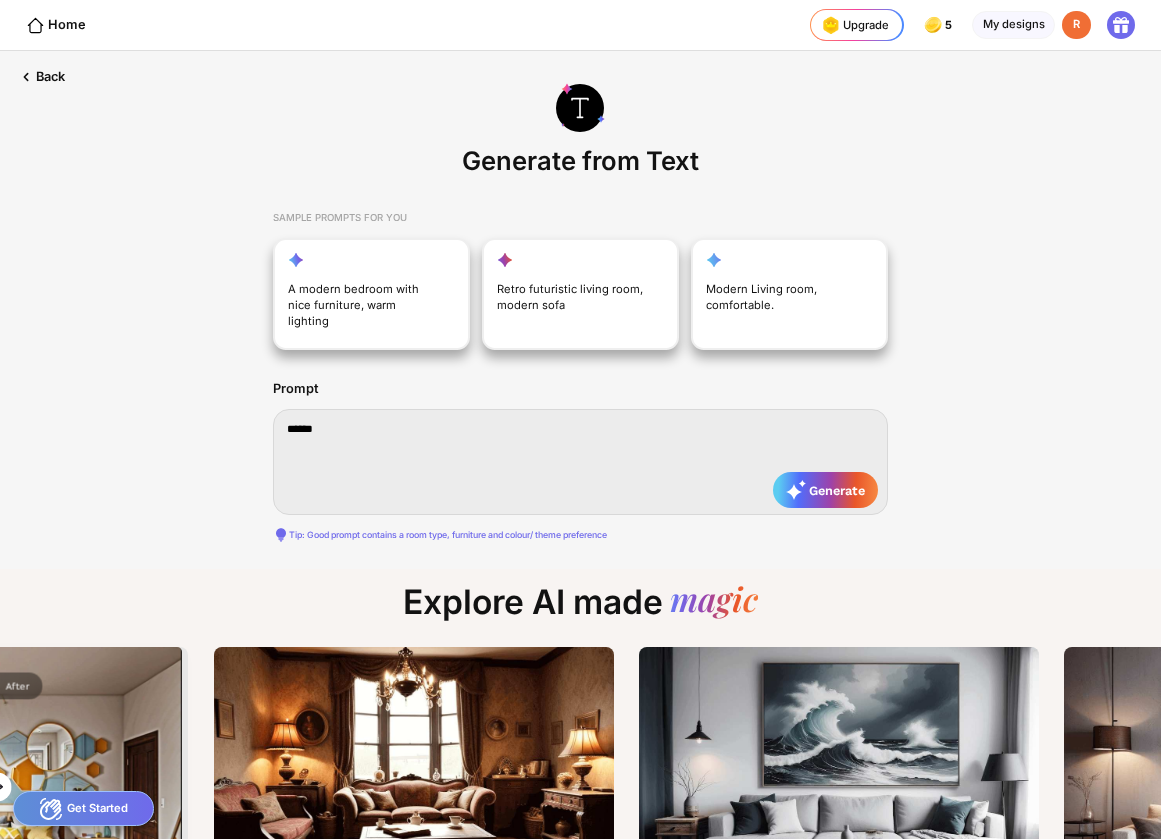 type on "******" 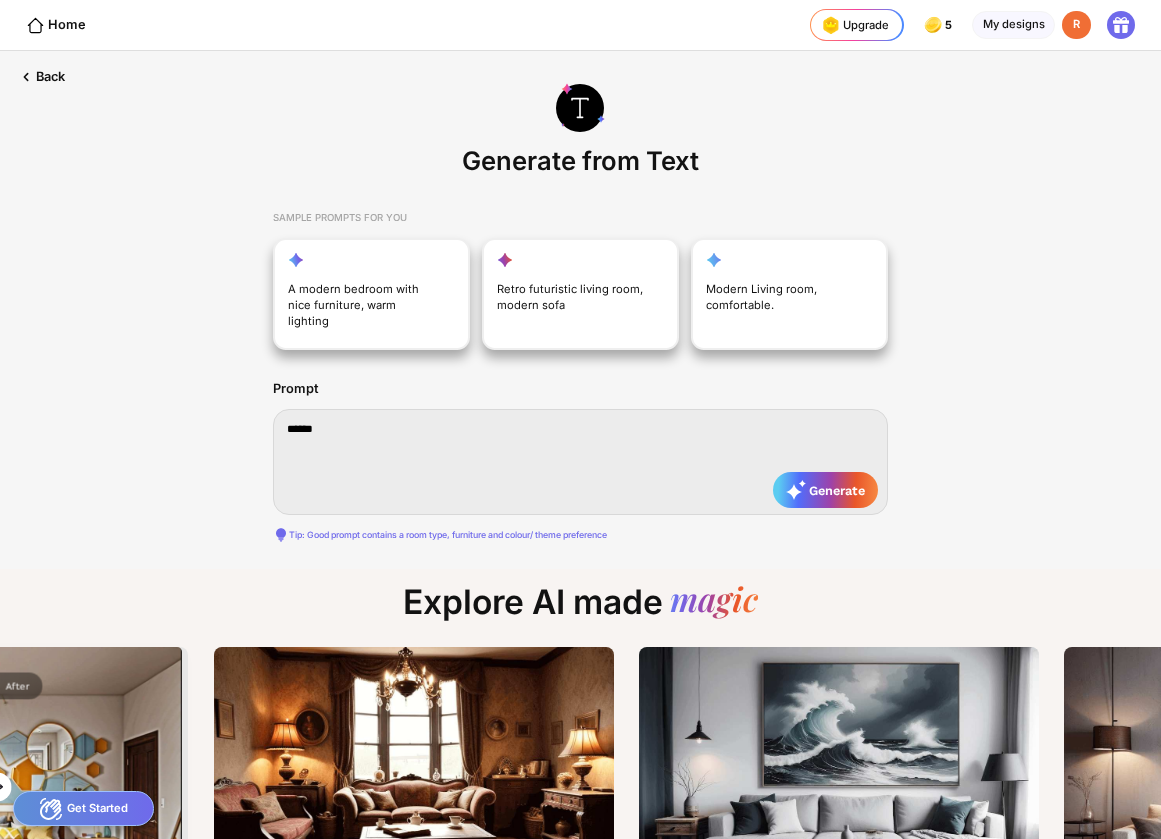 type on "******" 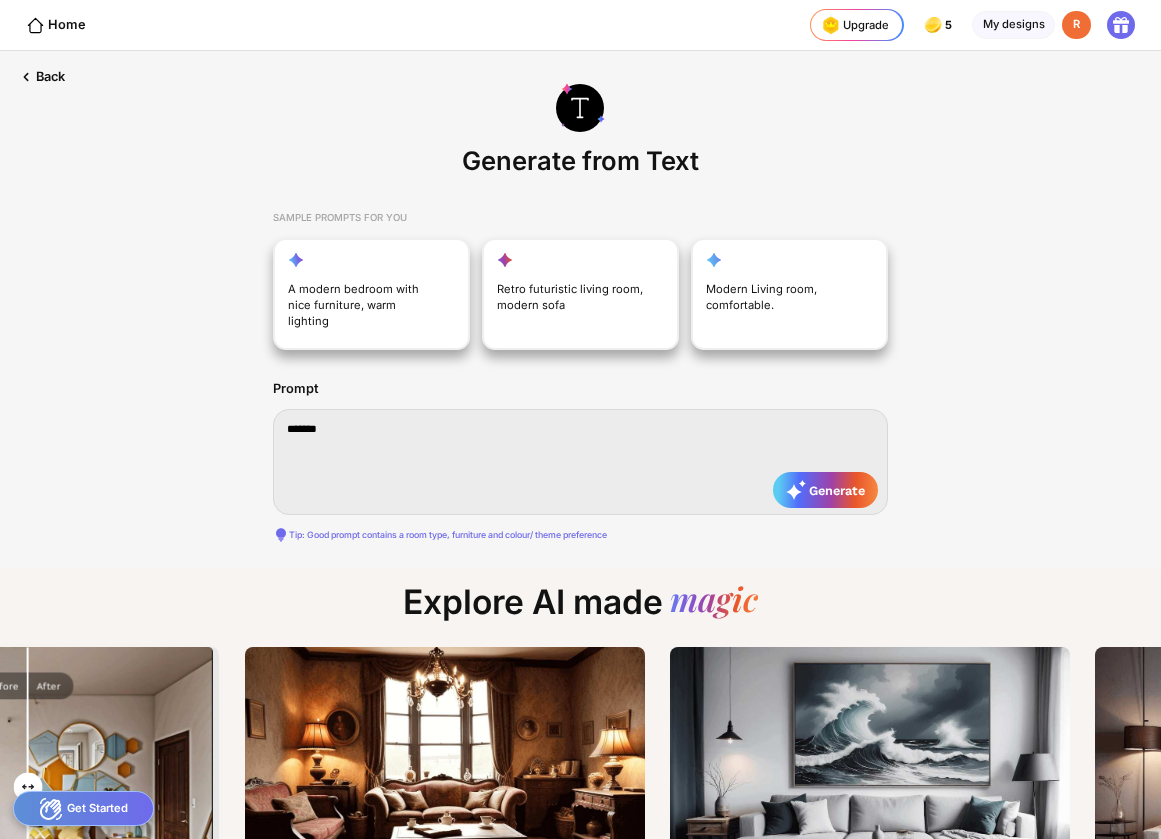 type on "********" 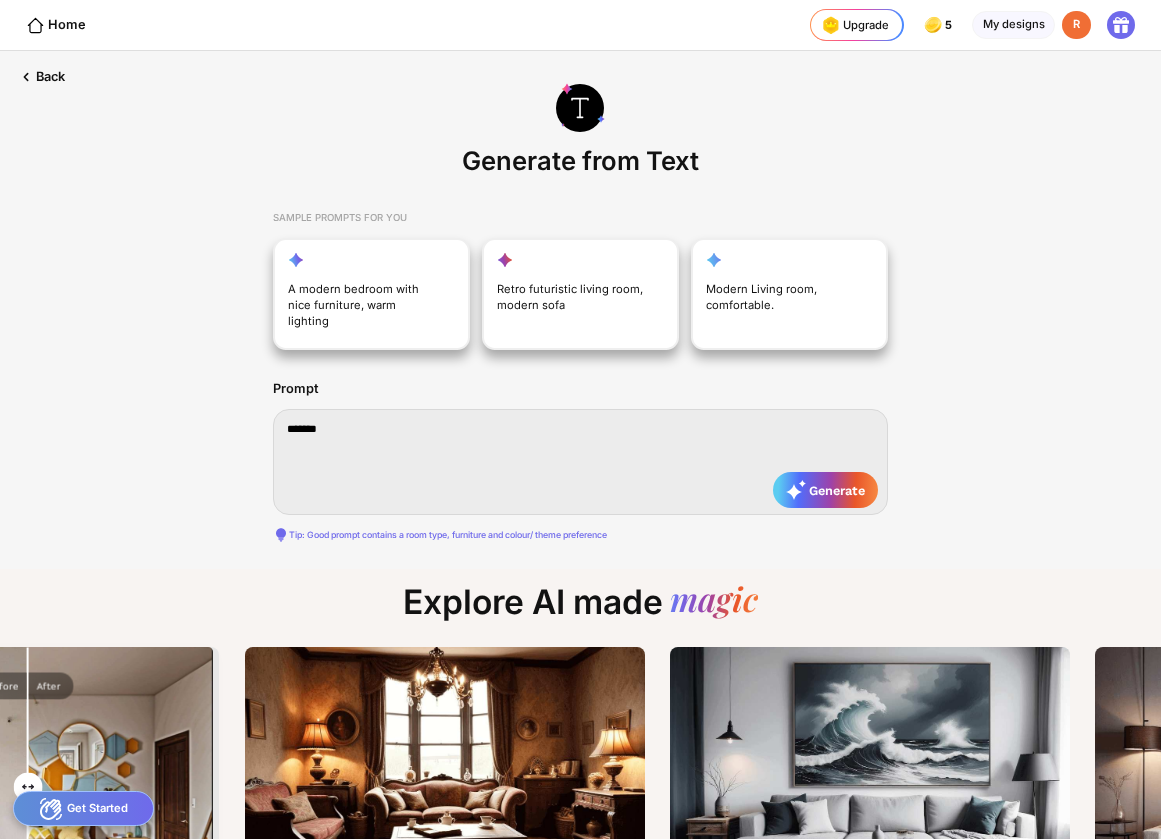 type on "********" 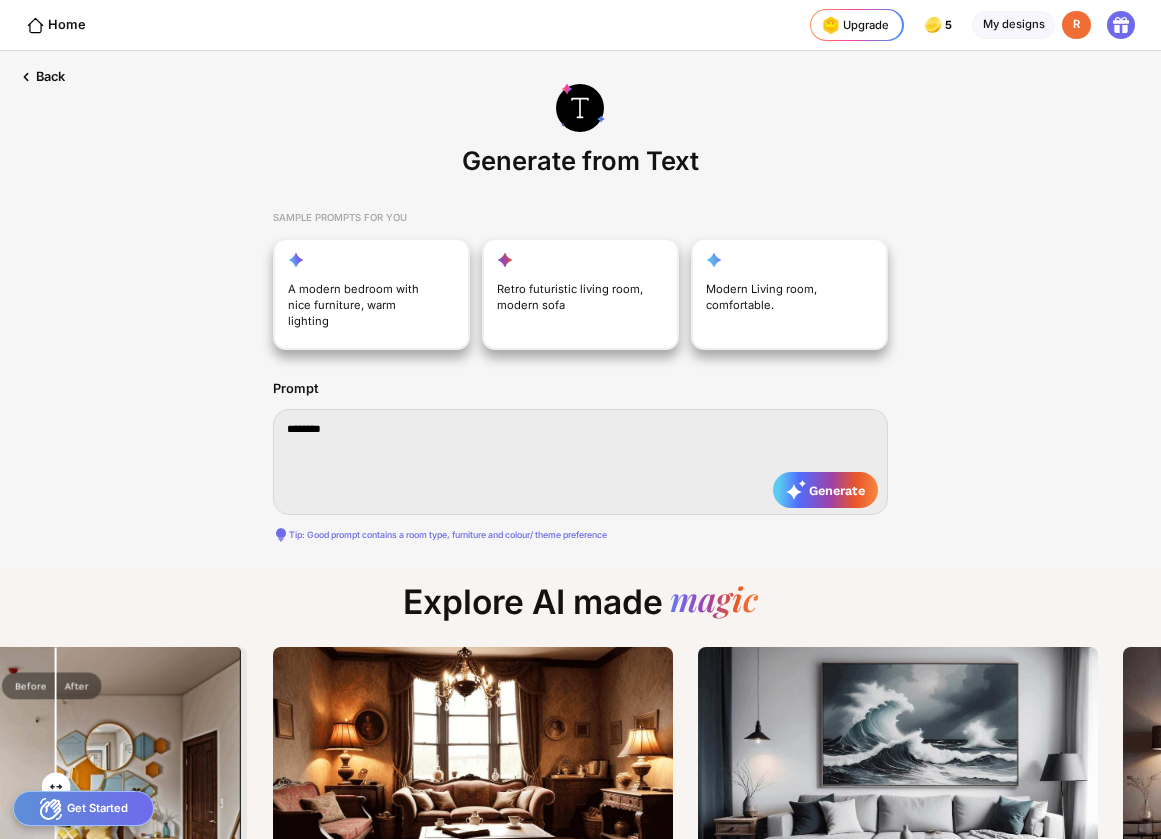type on "********" 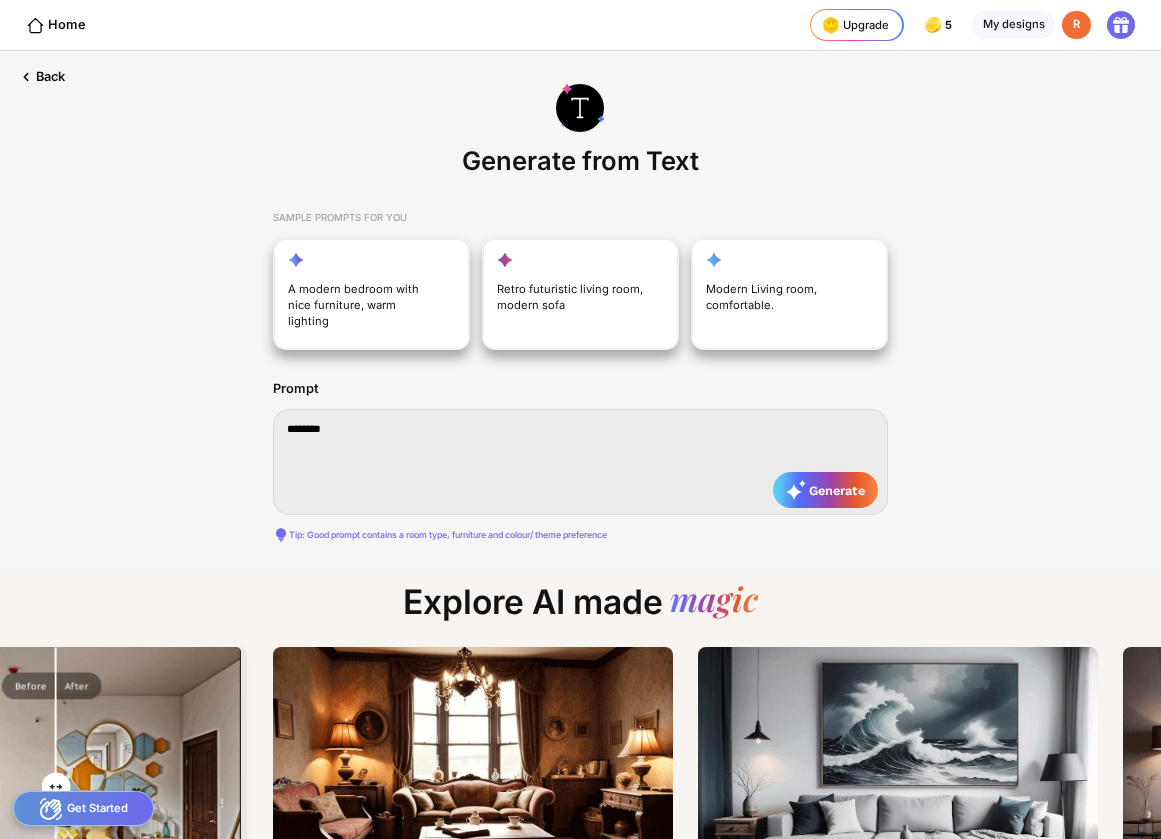 type on "********" 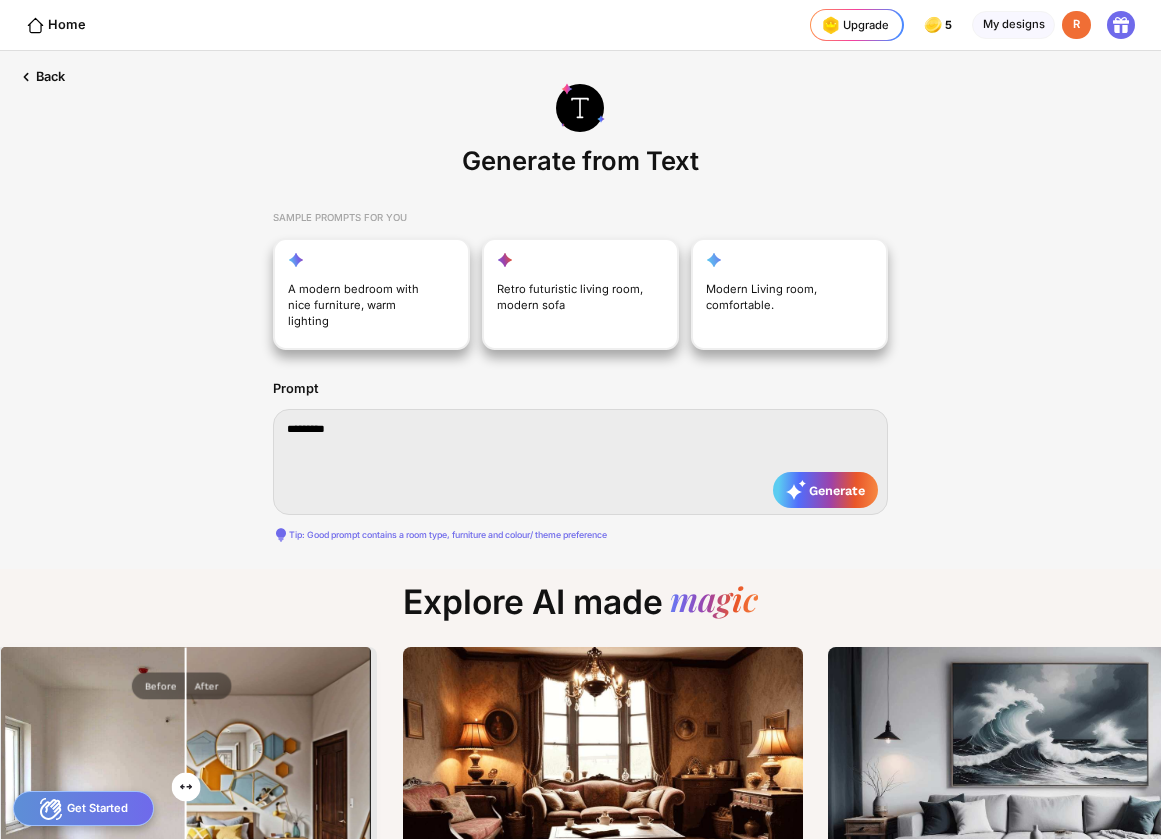 type on "**********" 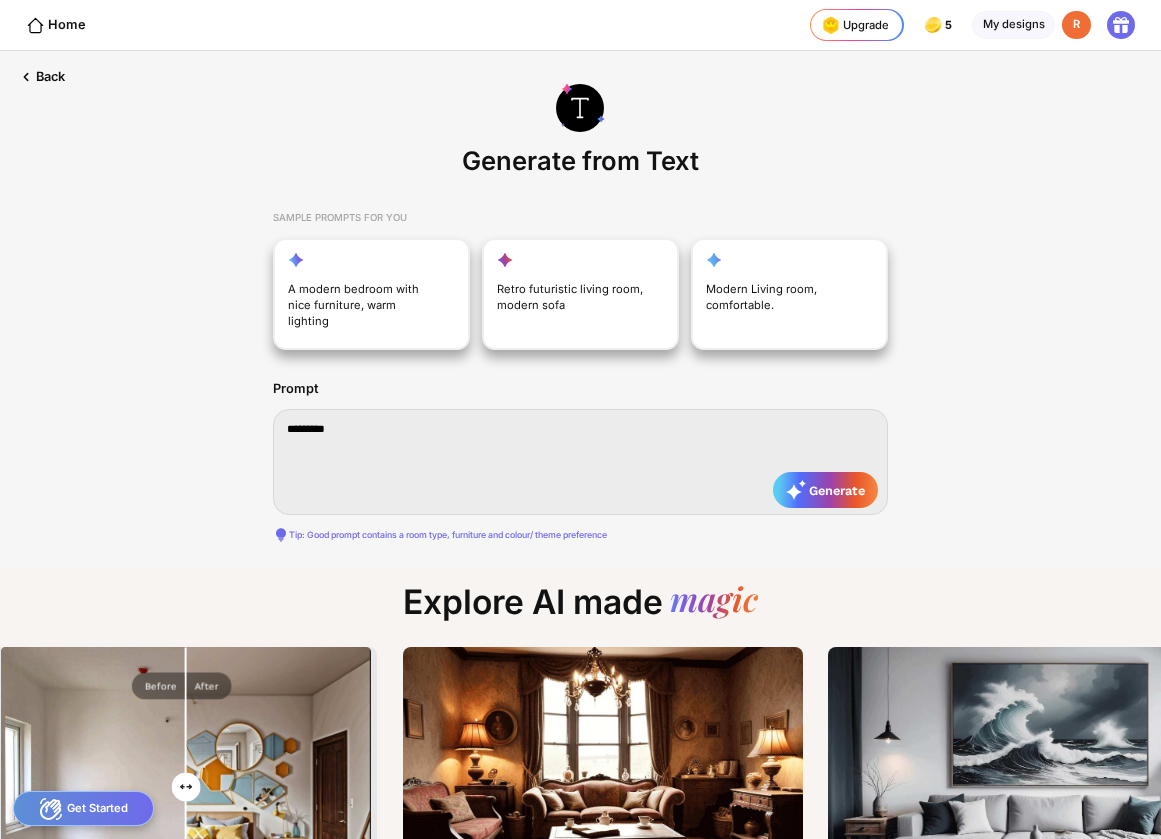 type on "**********" 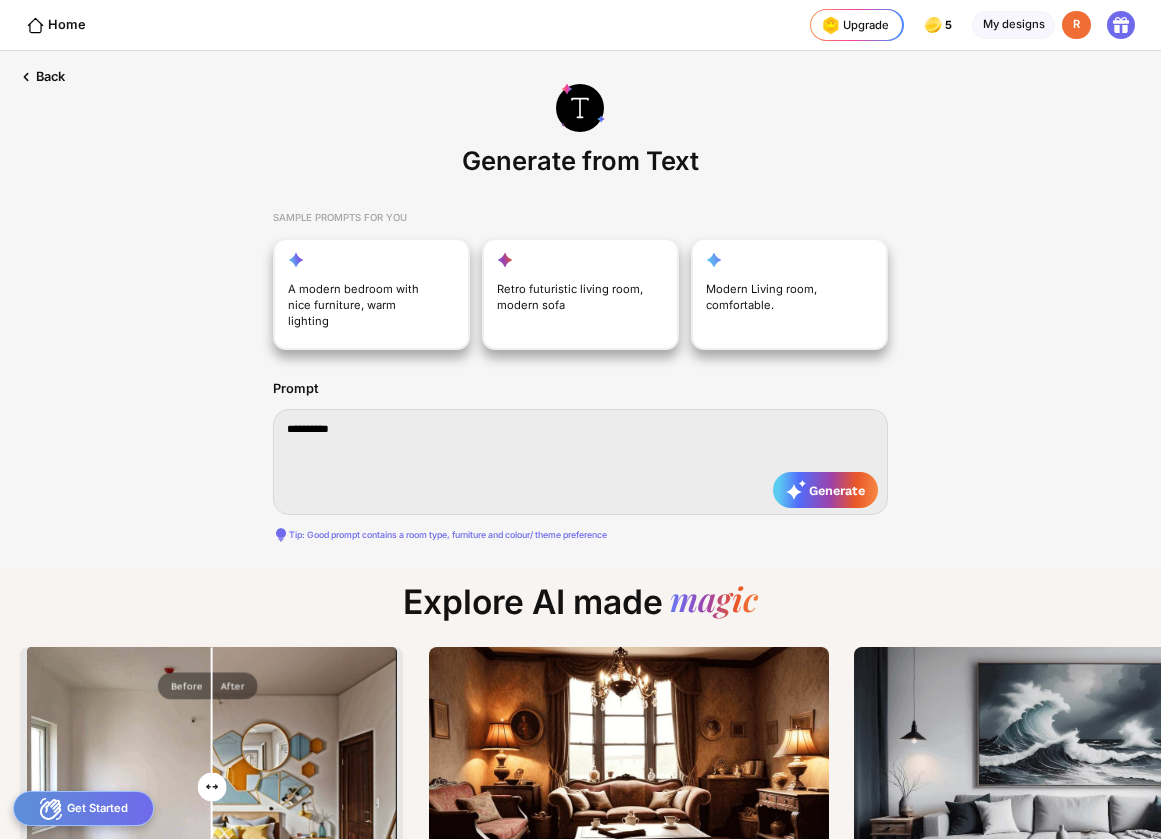 type on "**********" 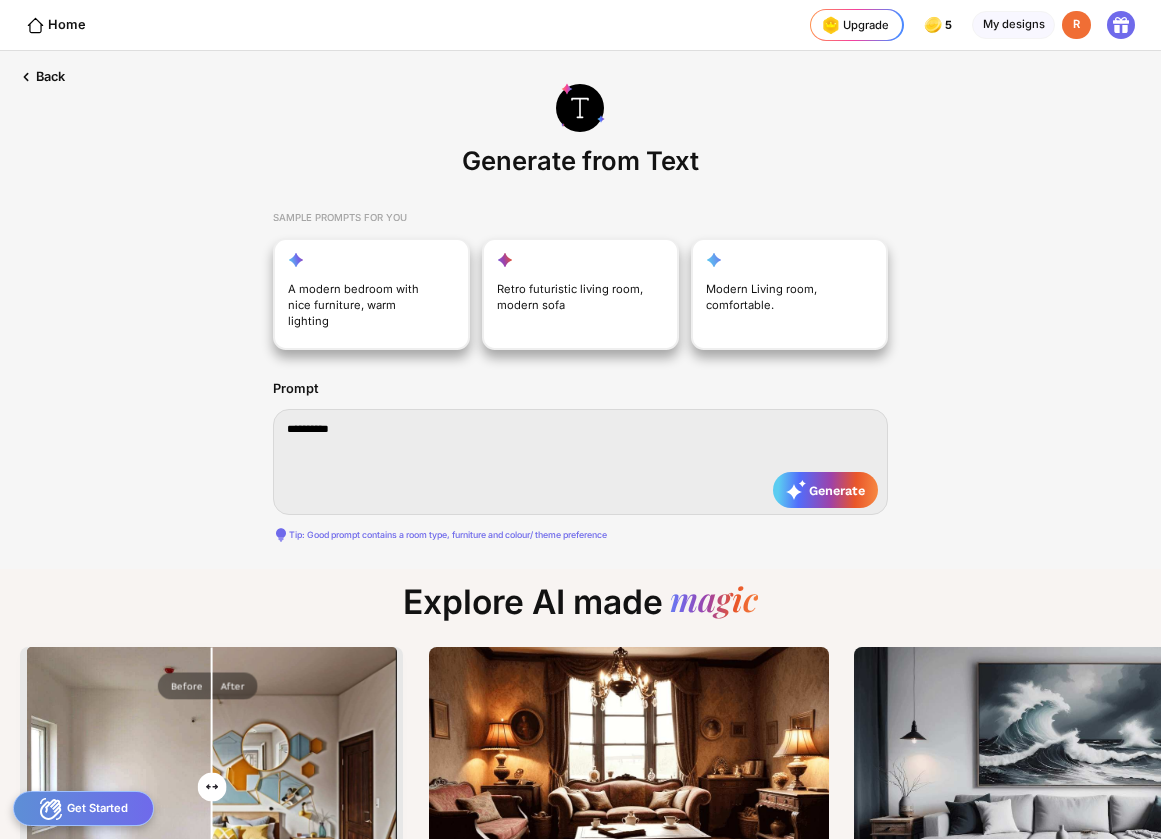type on "**********" 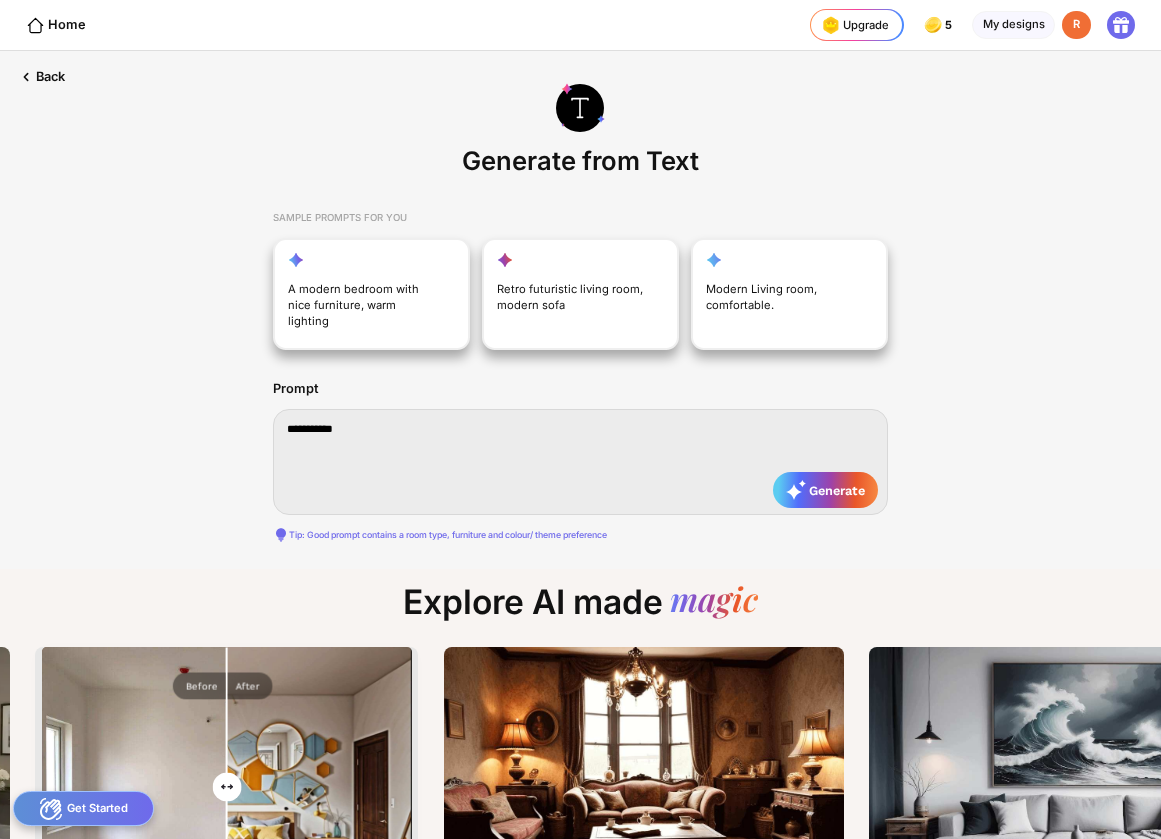 type on "**********" 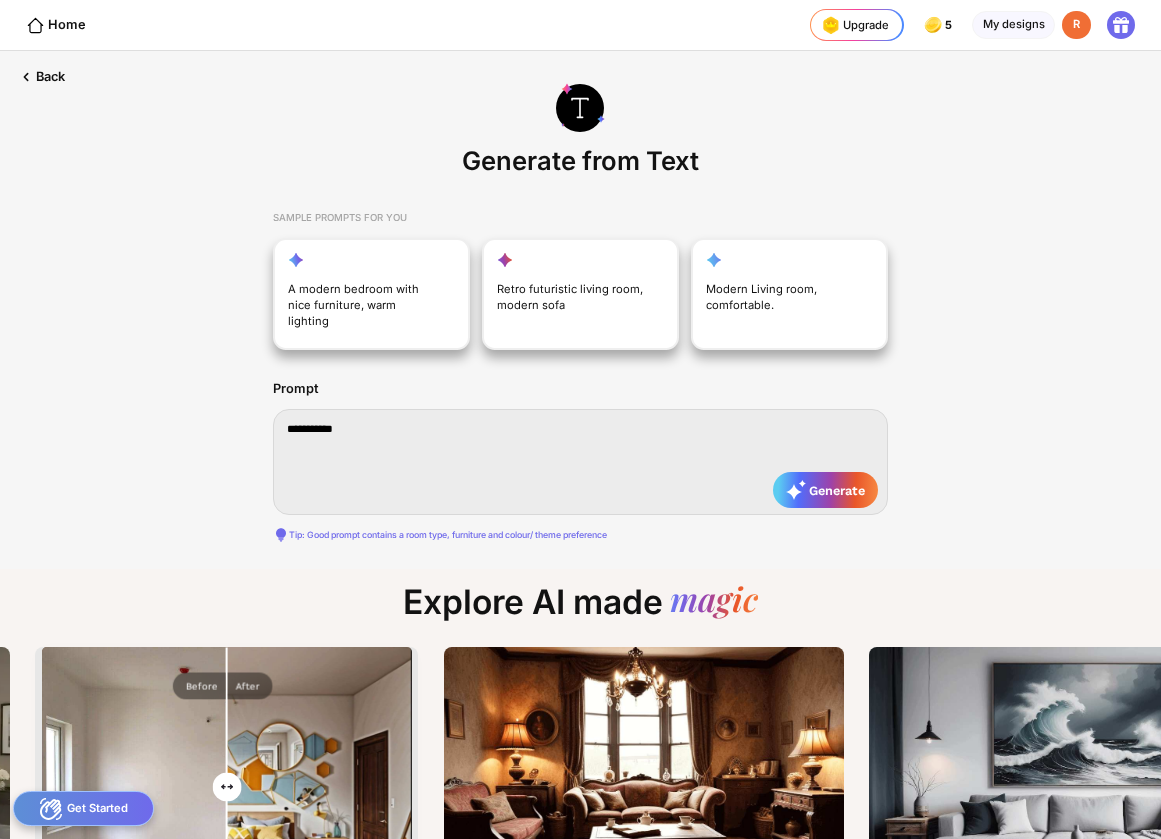 type on "**********" 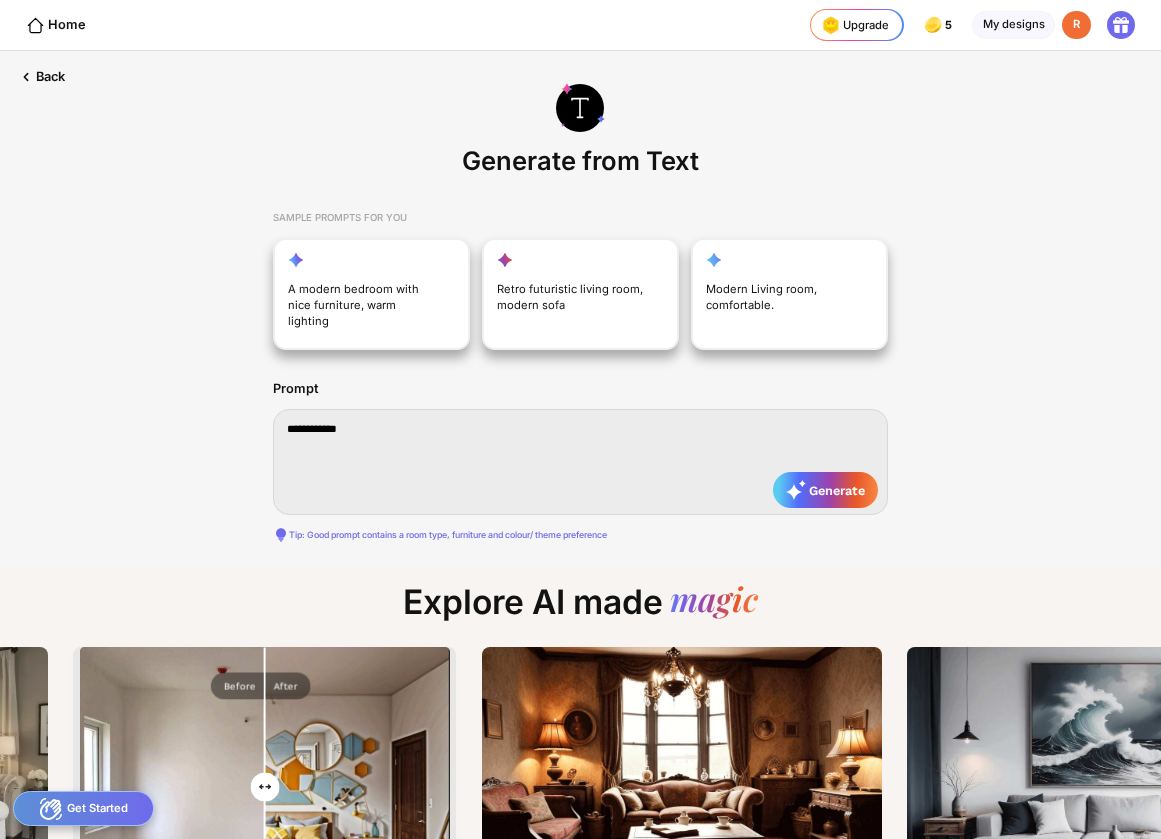 type on "**********" 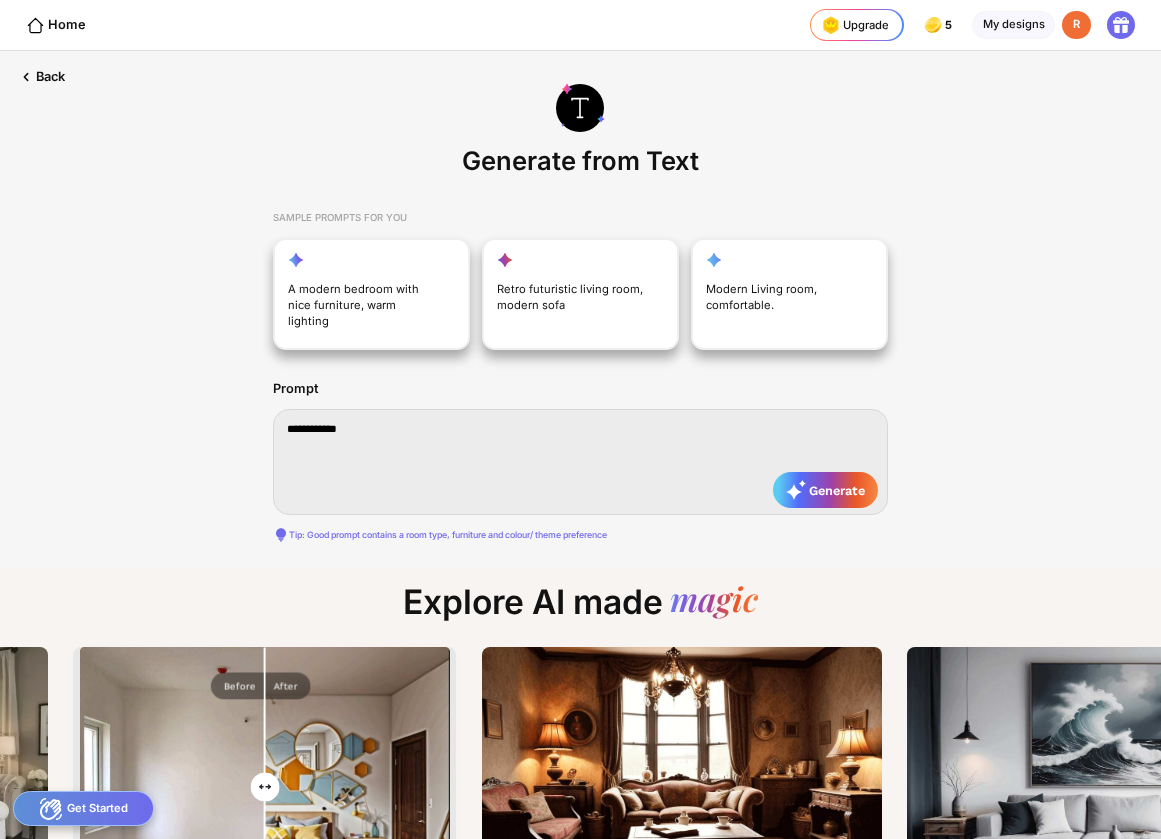 type on "**********" 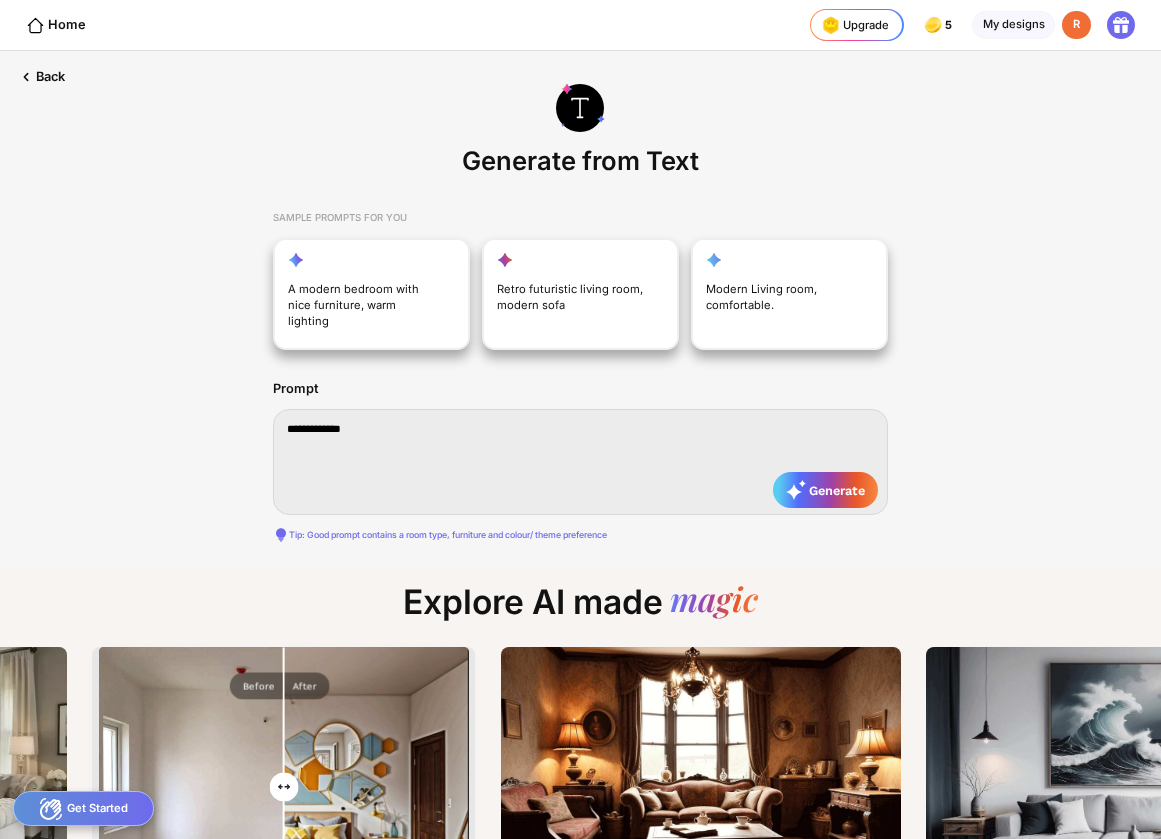 type on "**********" 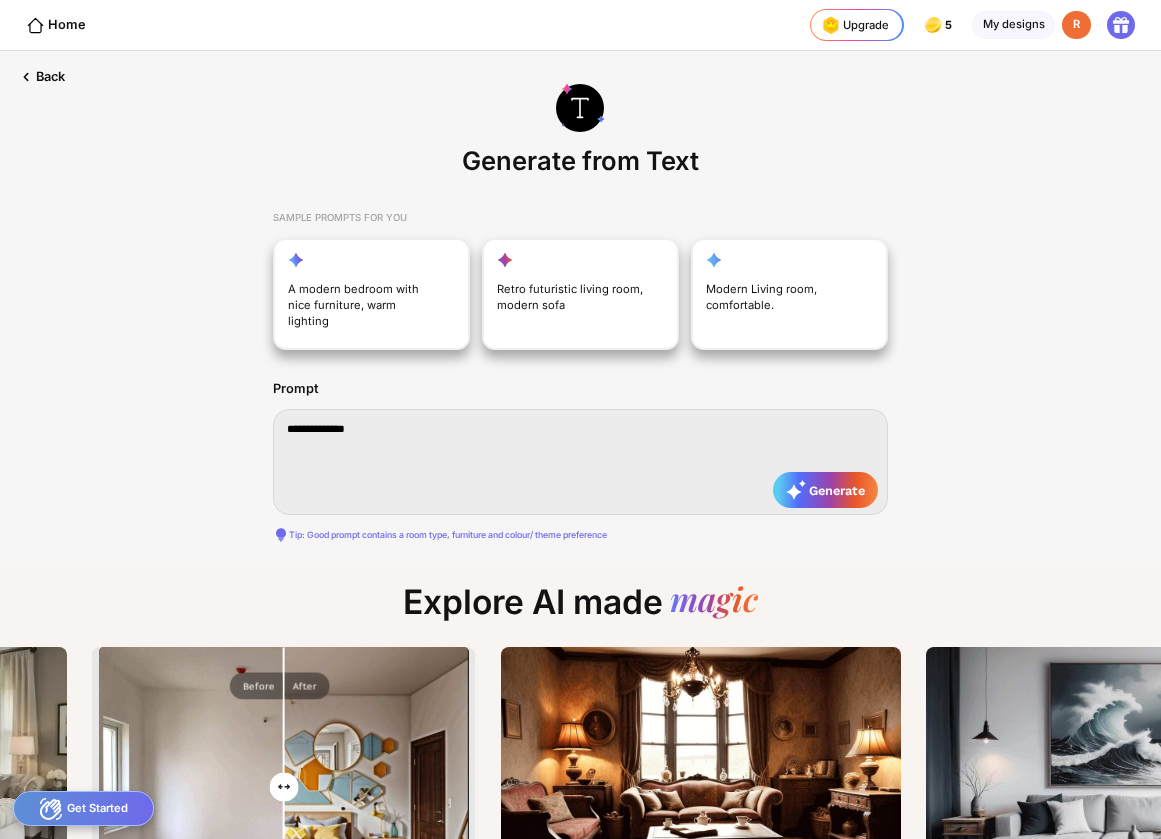 type on "**********" 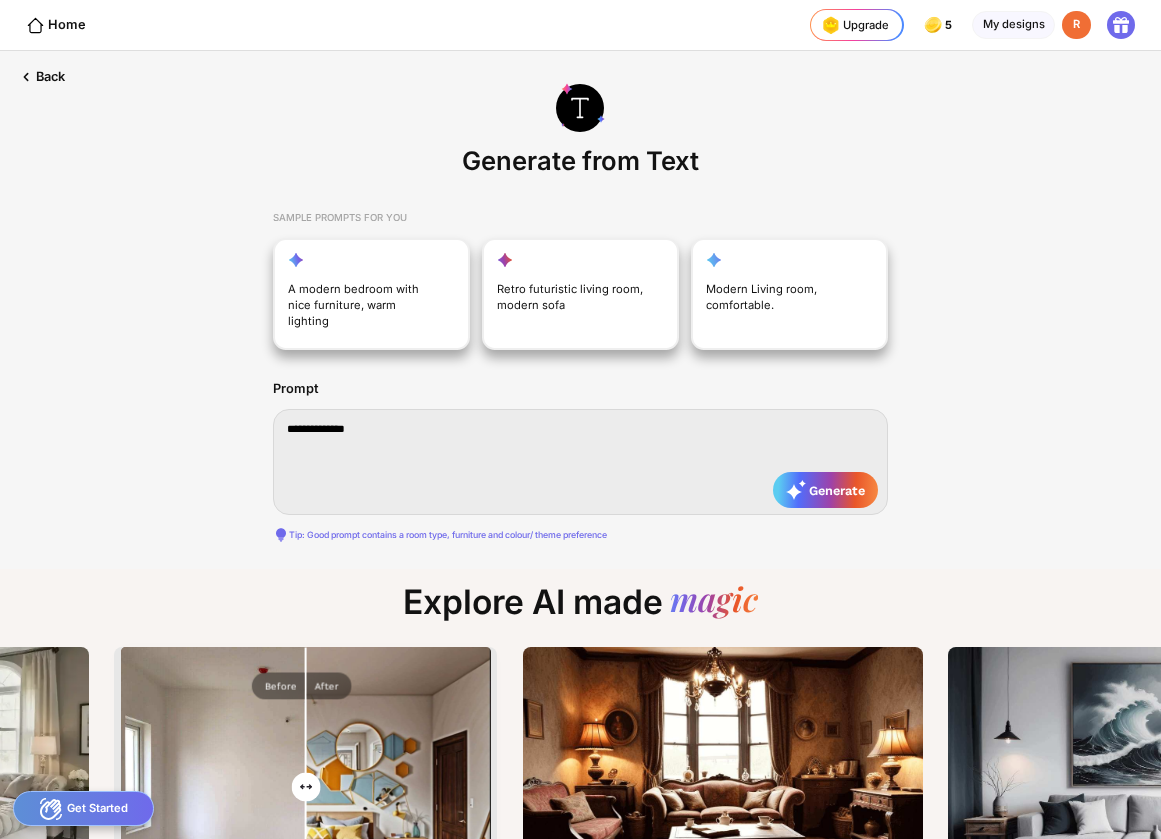 type on "**********" 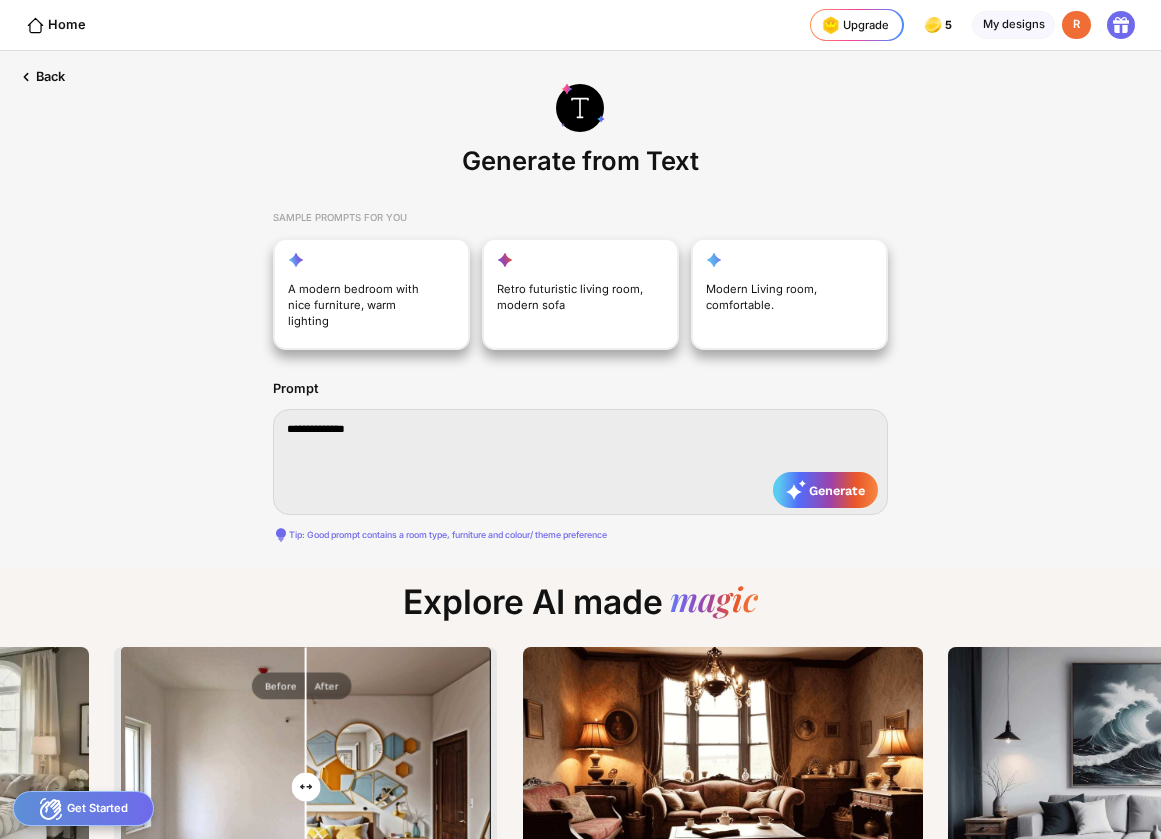 type on "**********" 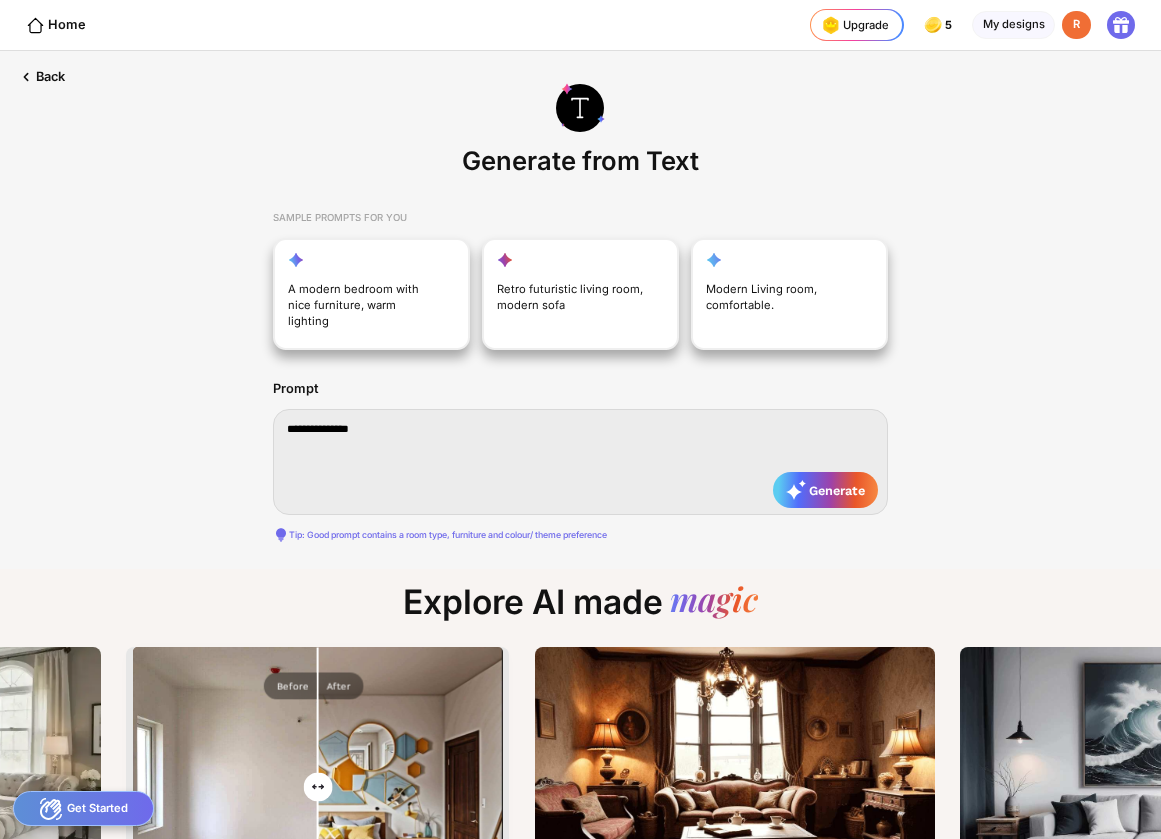type on "**********" 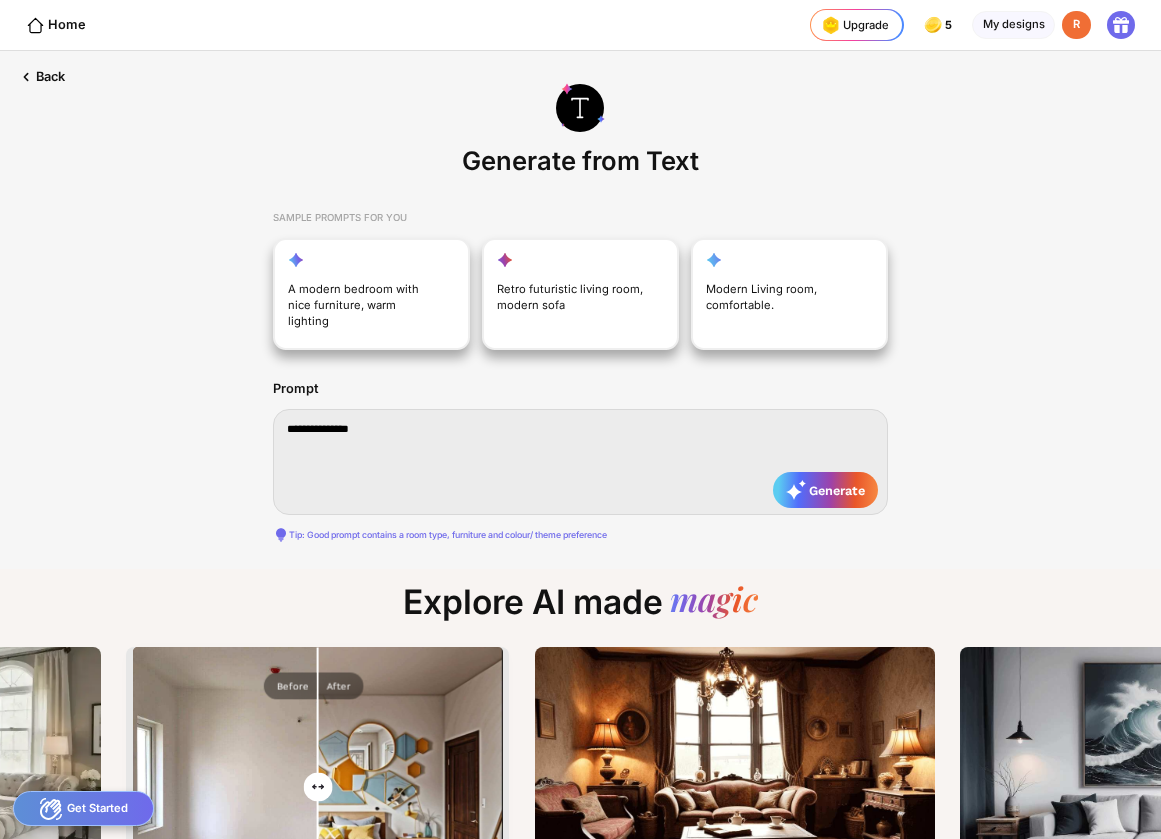 type on "**********" 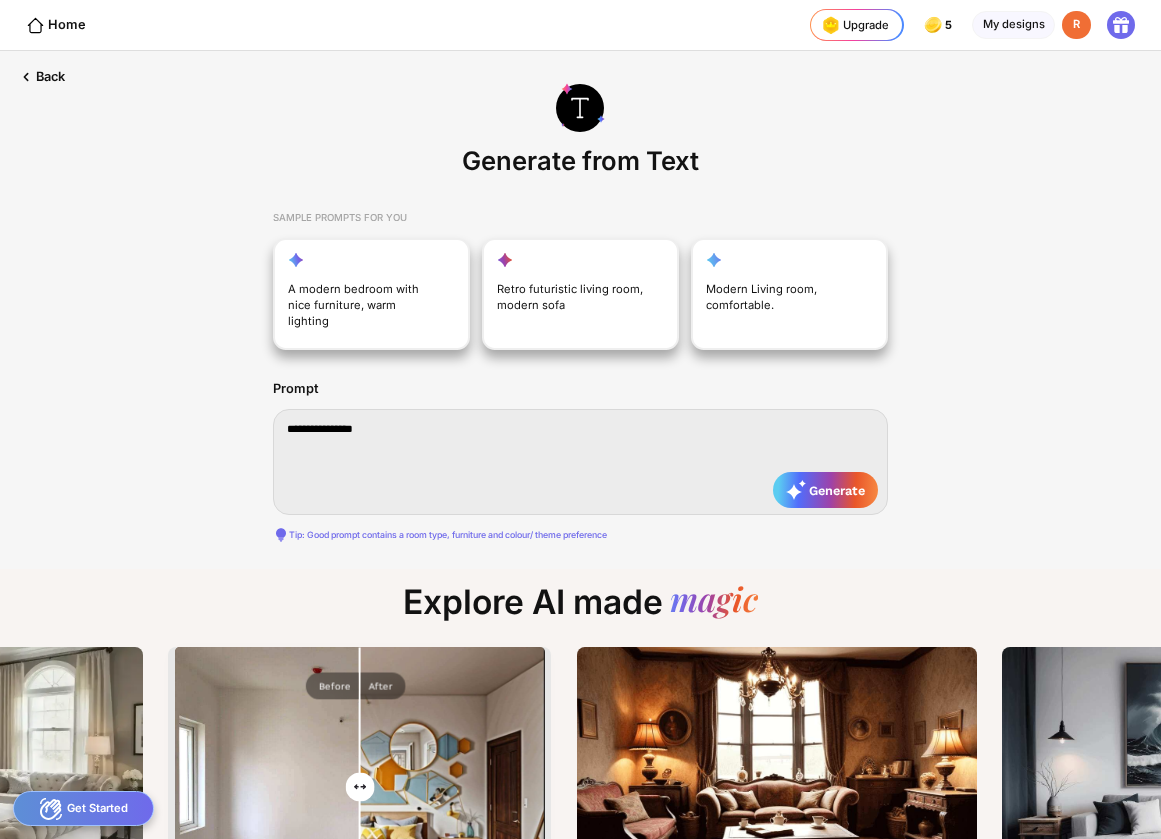 type on "**********" 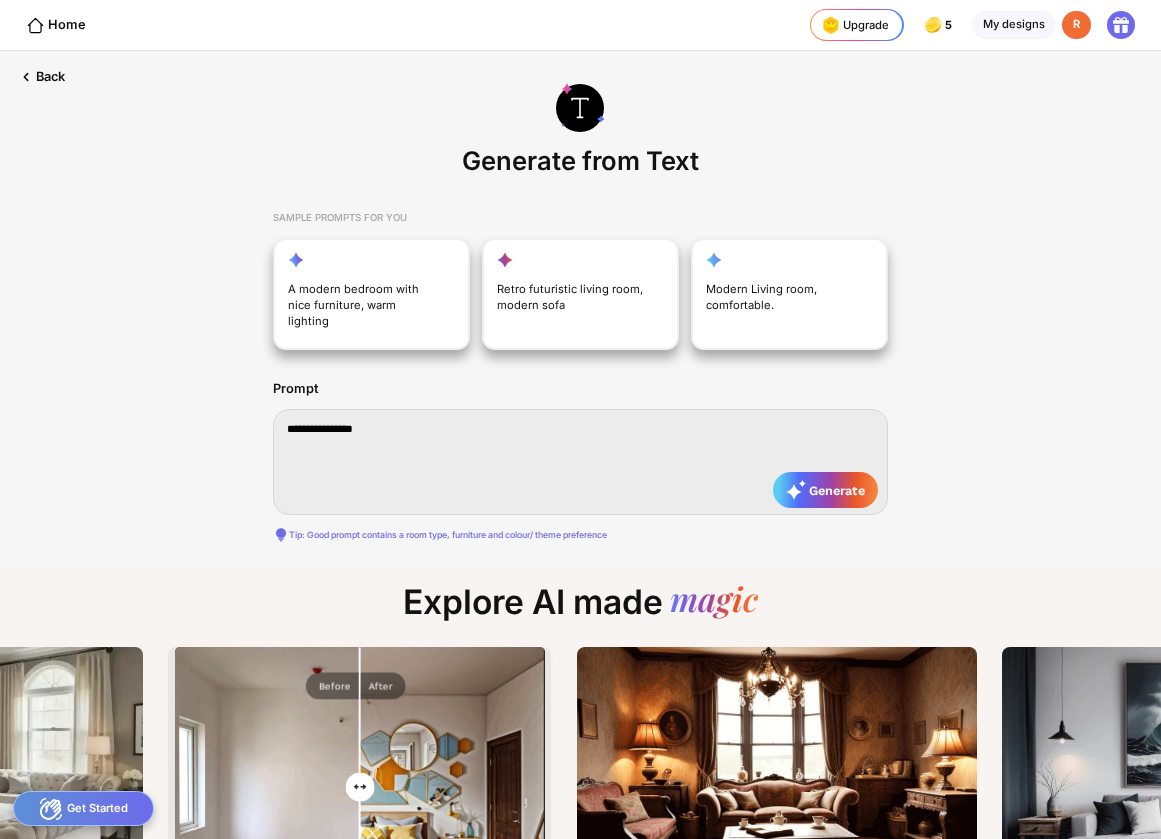 type on "**********" 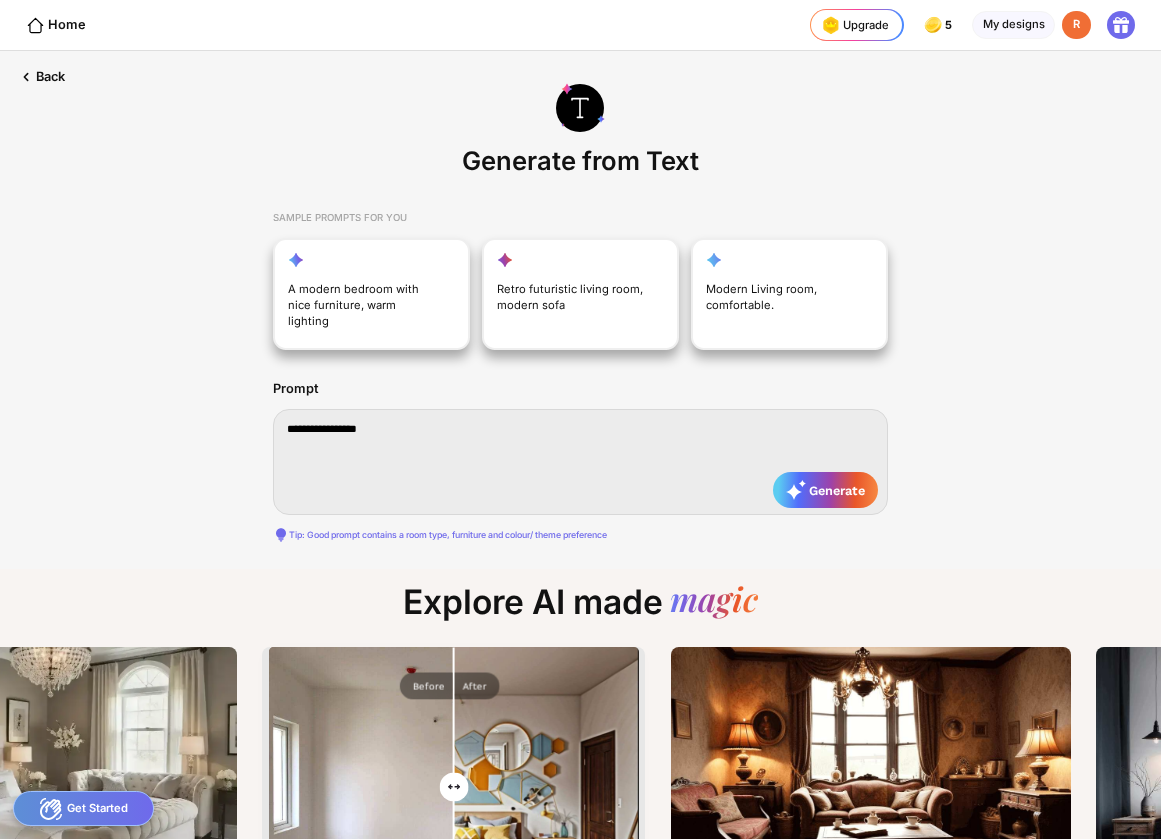 type on "**********" 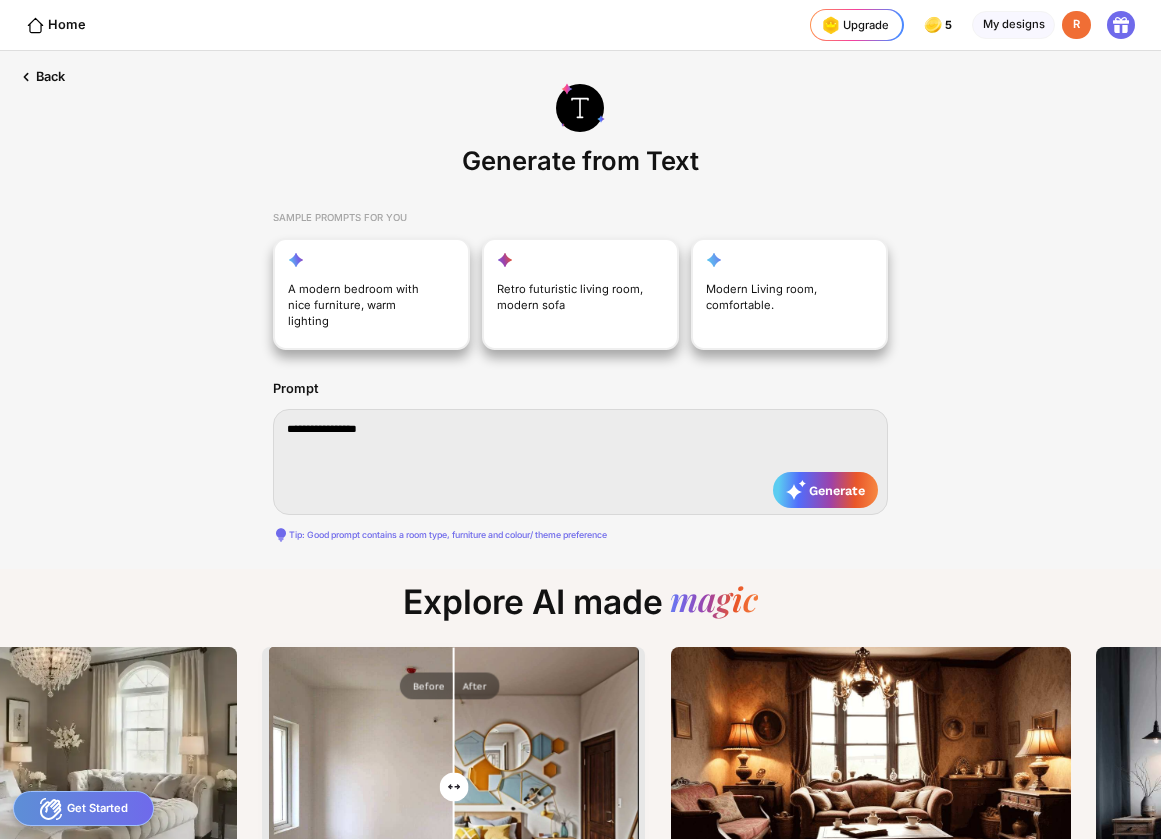 type on "**********" 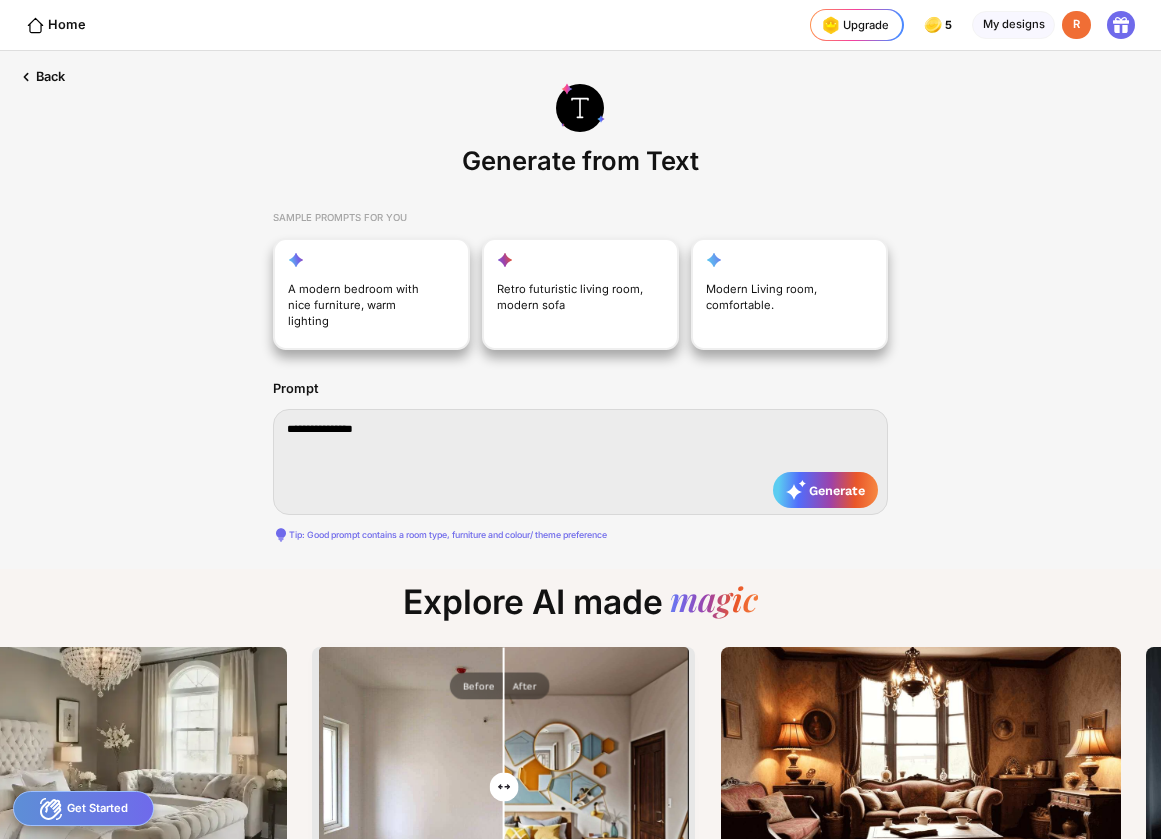 type on "**********" 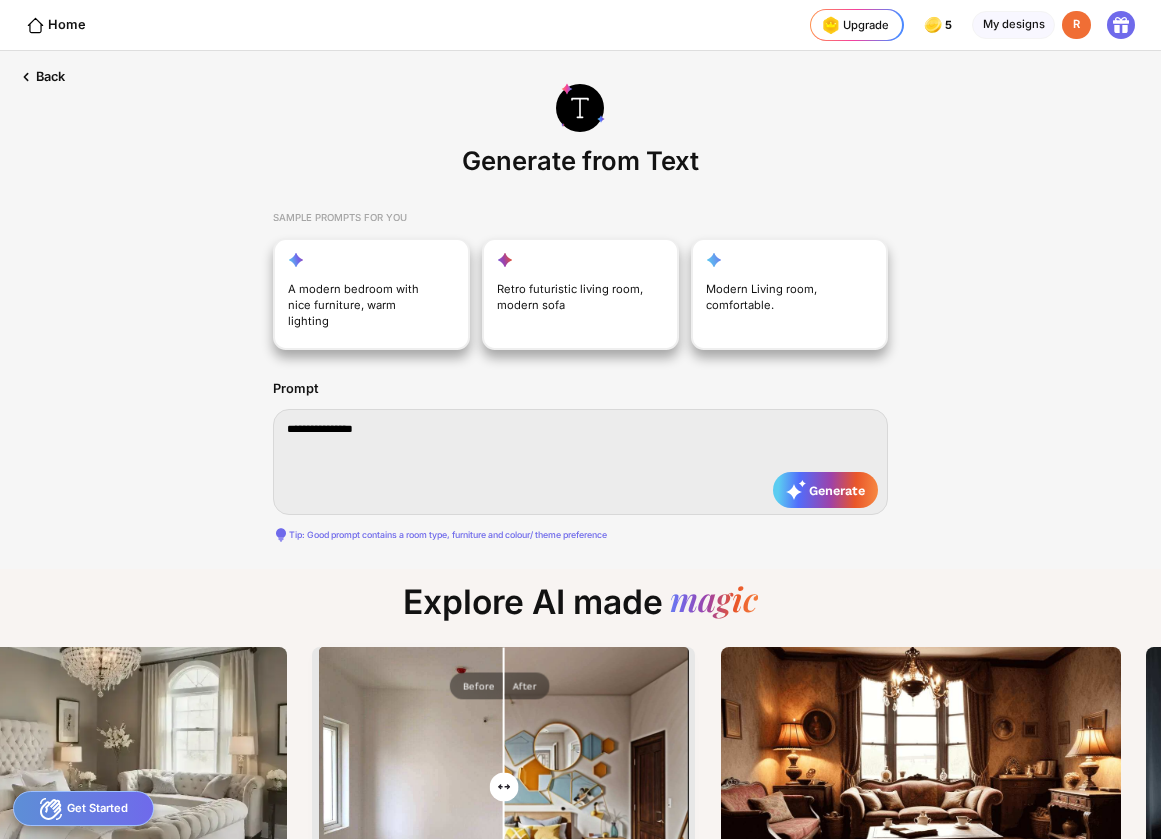 type on "**********" 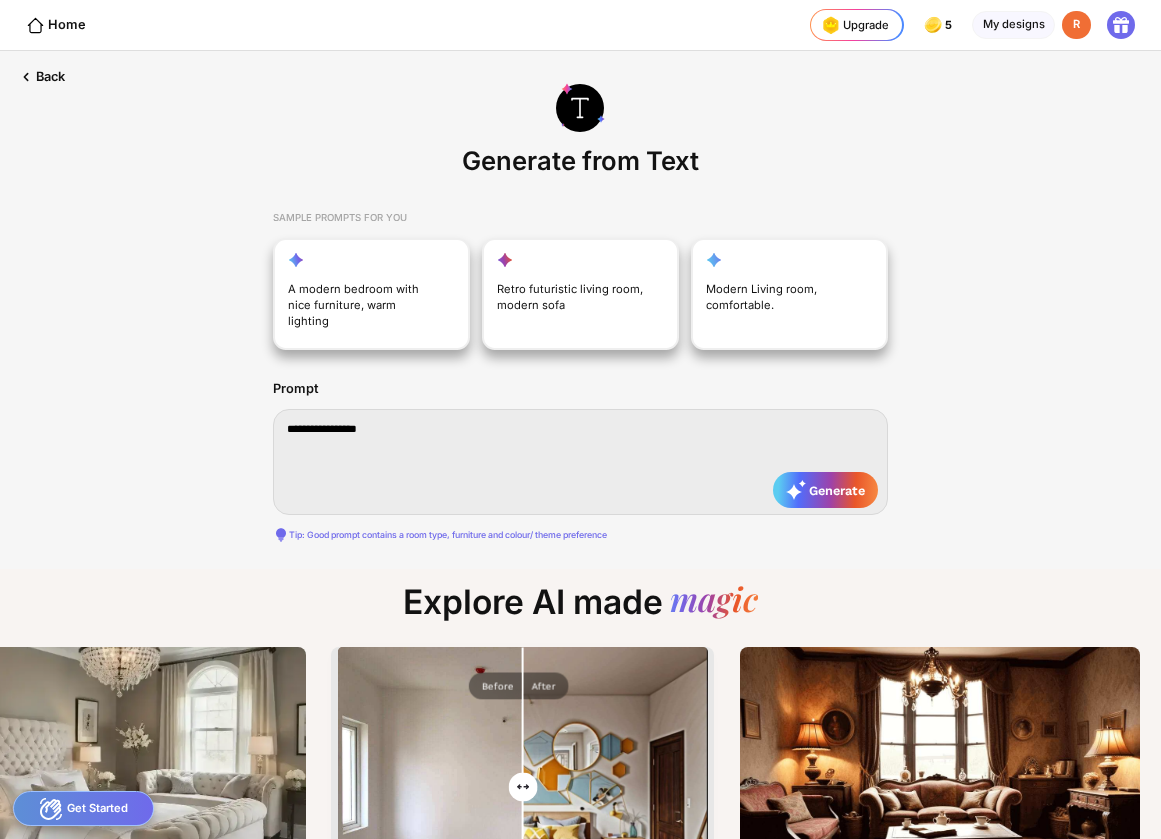 type on "**********" 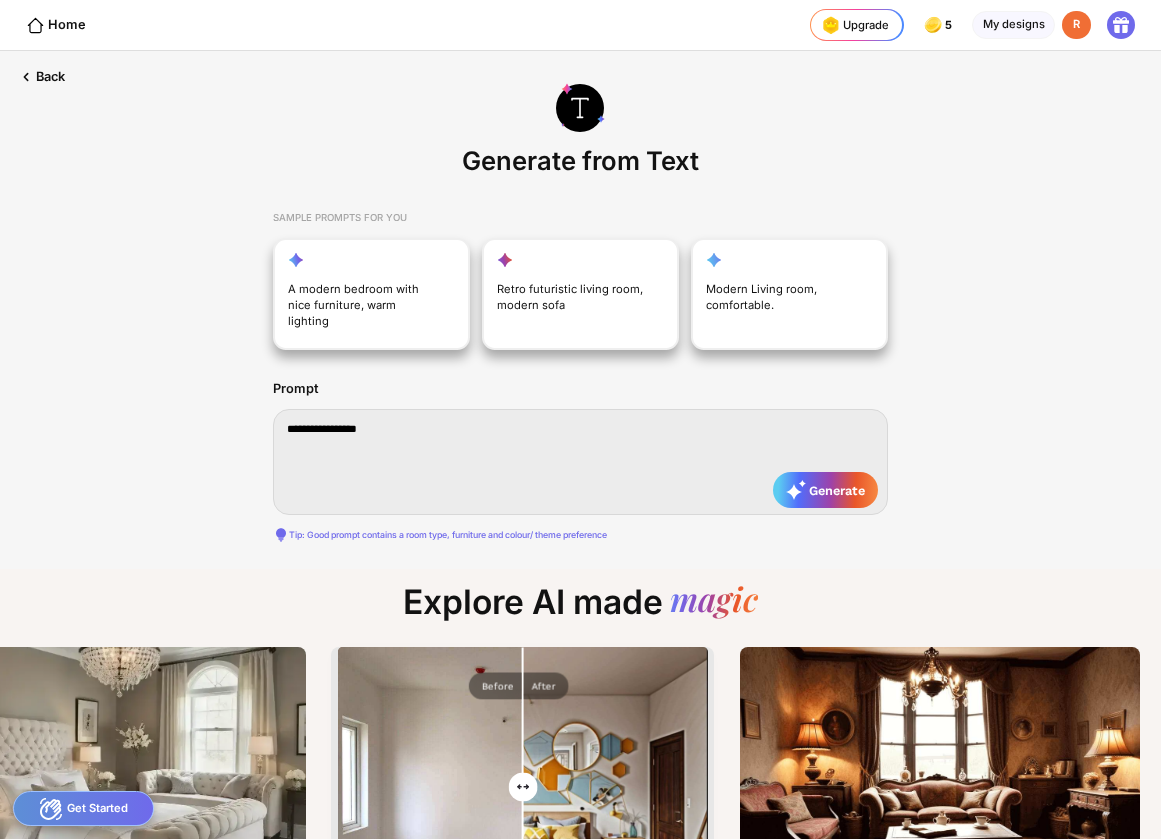 type on "**********" 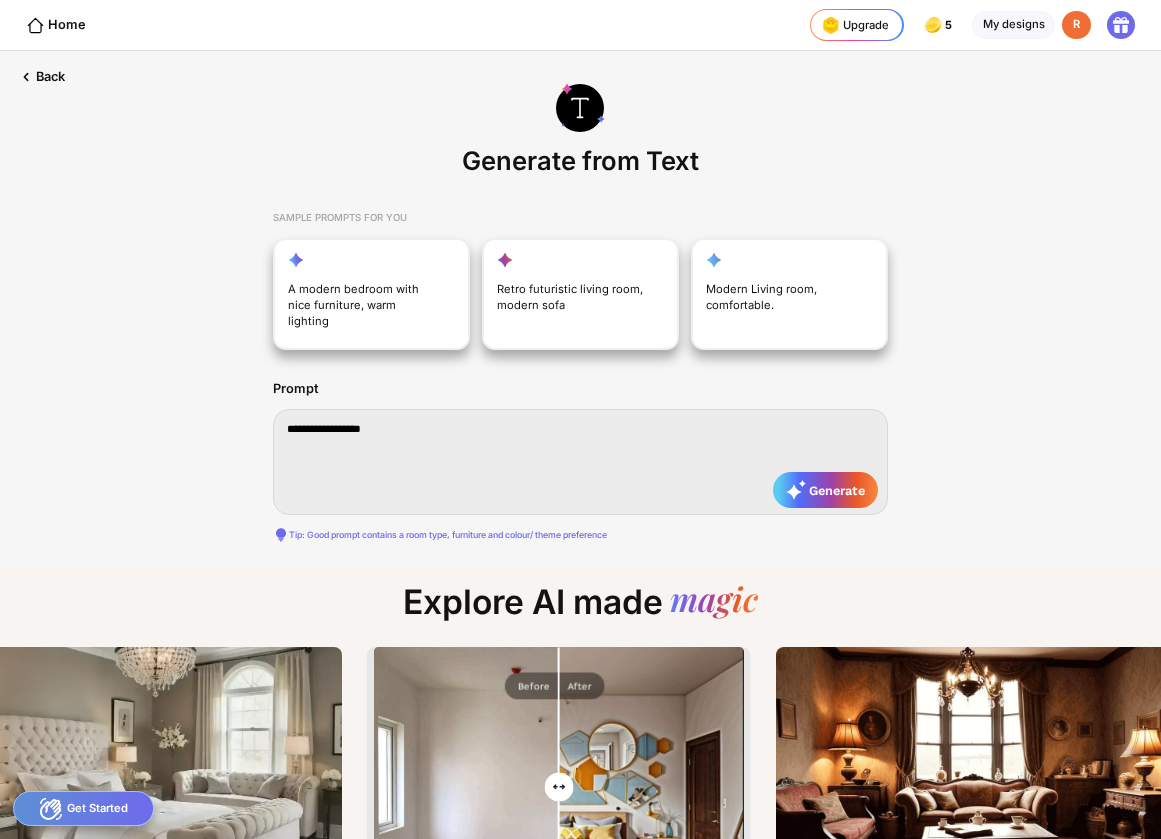 type on "**********" 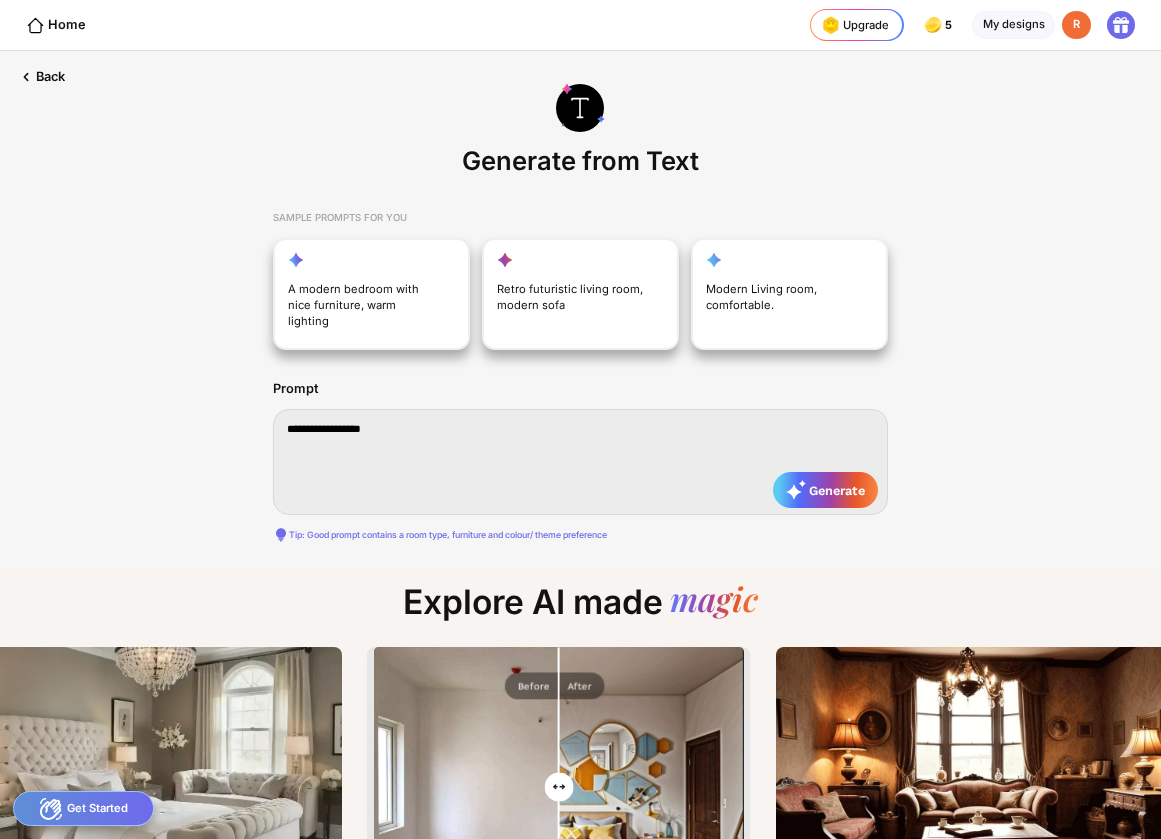 type on "**********" 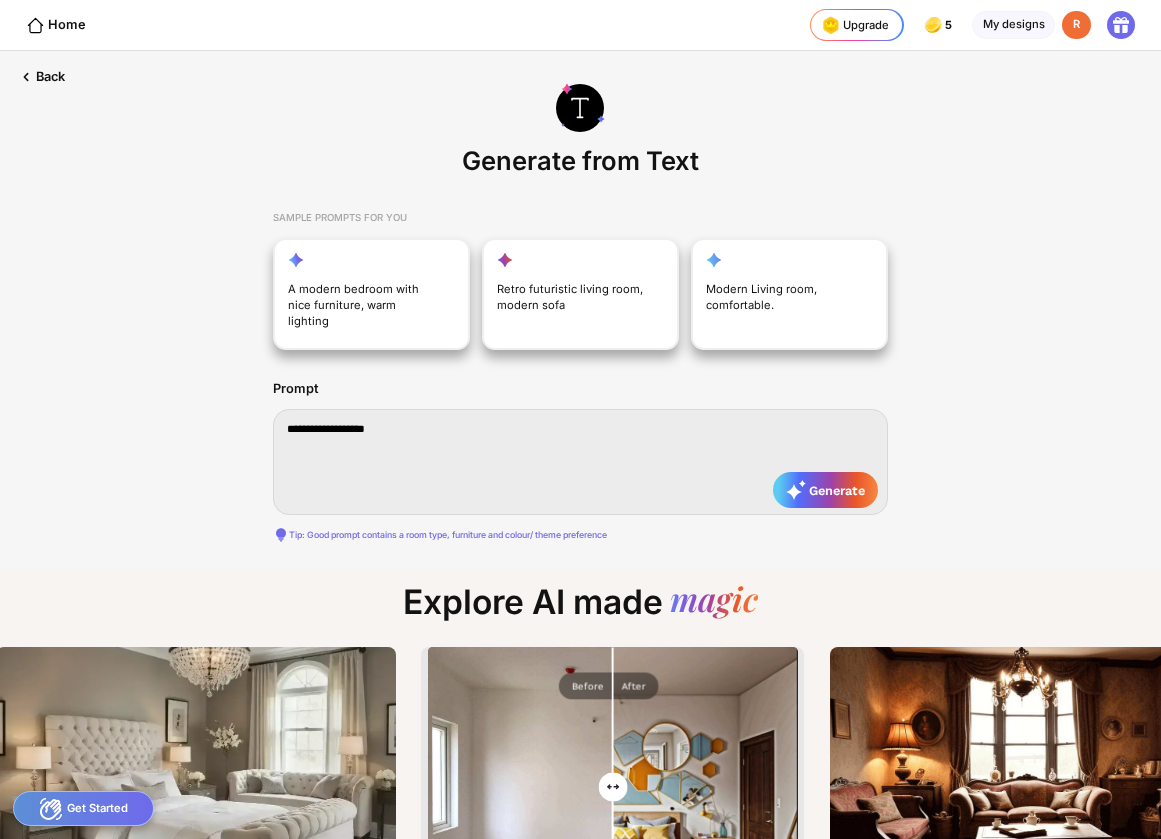type on "**********" 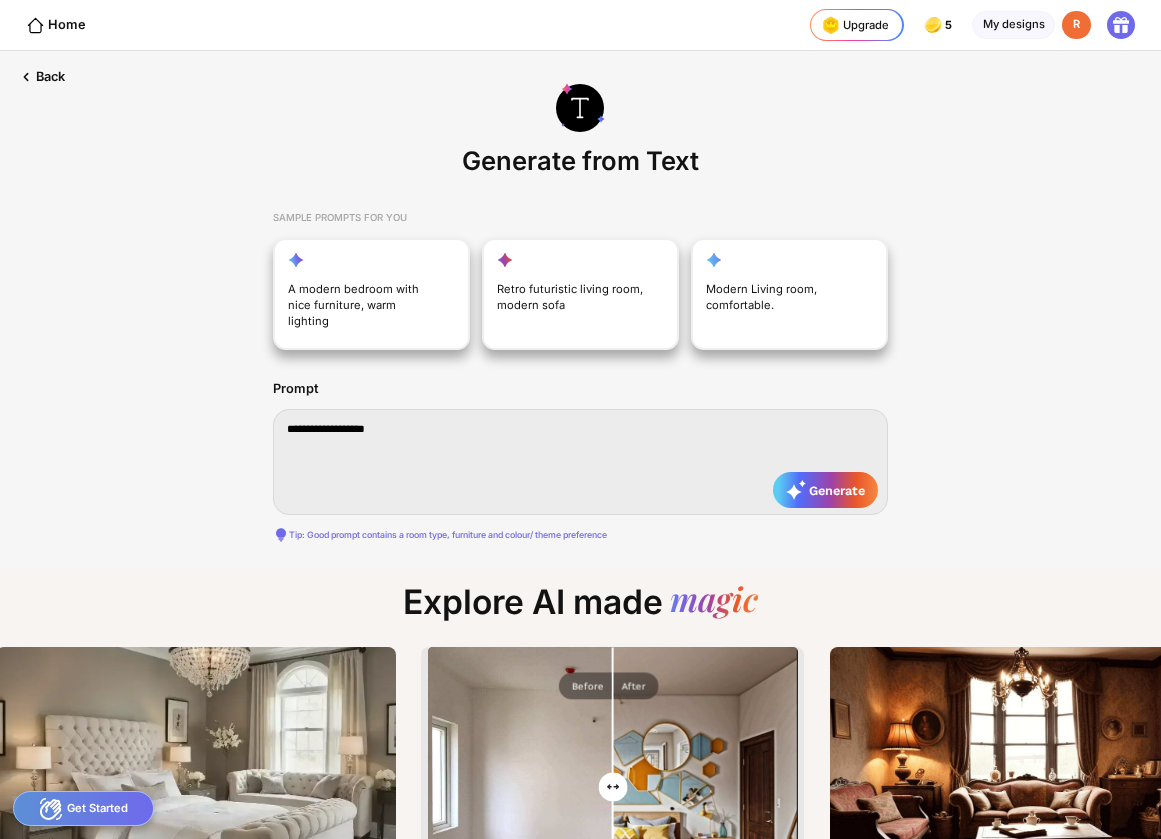 type on "**********" 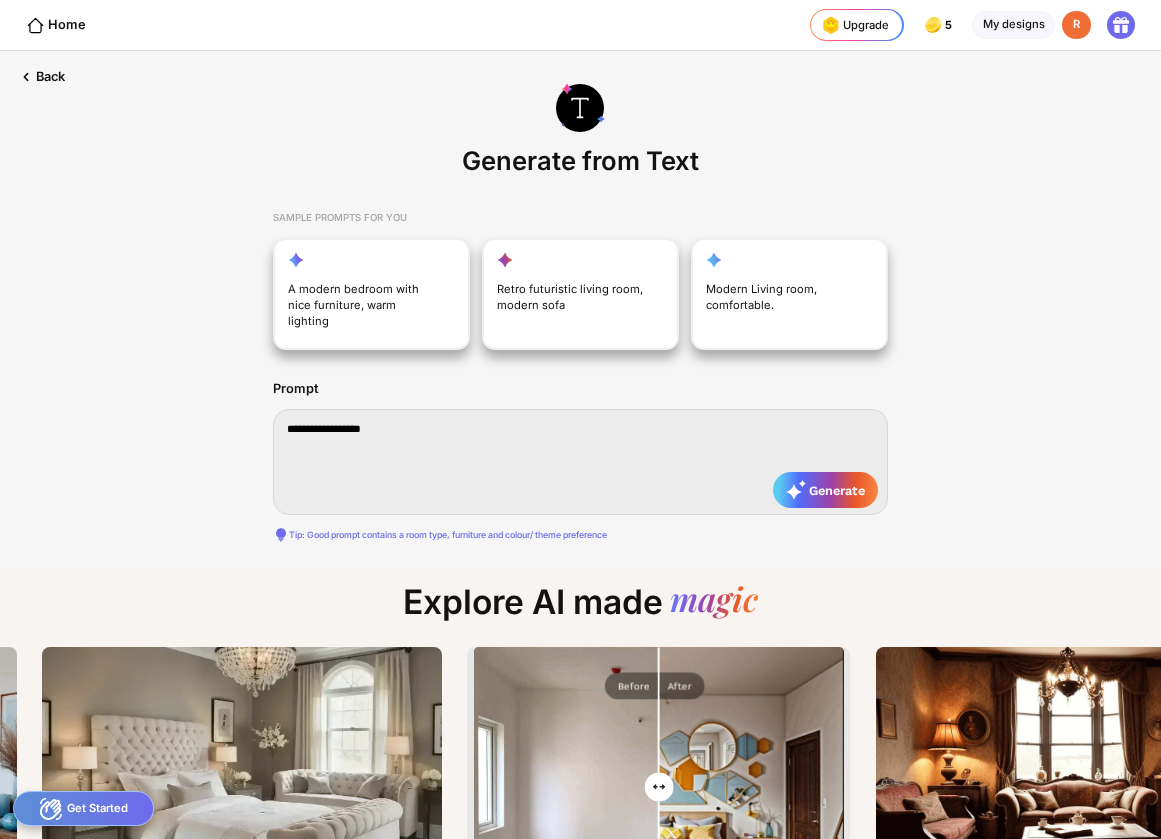 type on "**********" 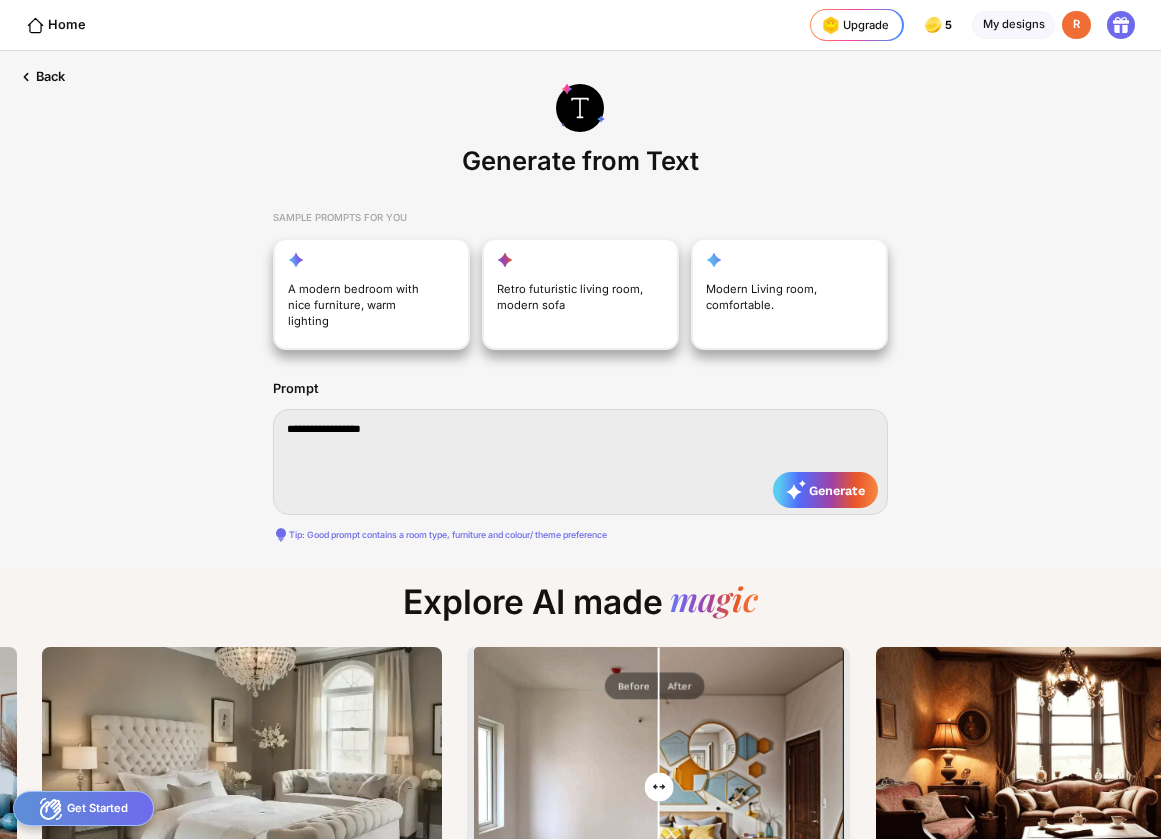 type on "**********" 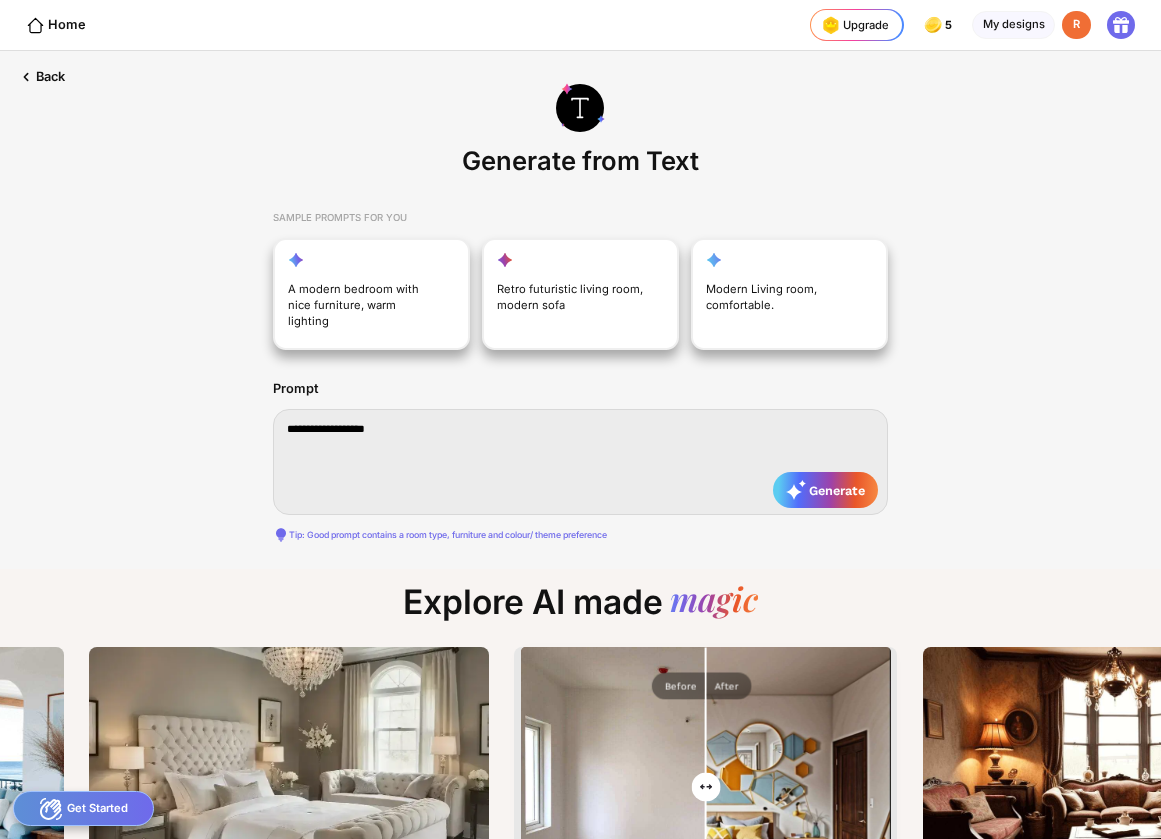 type on "**********" 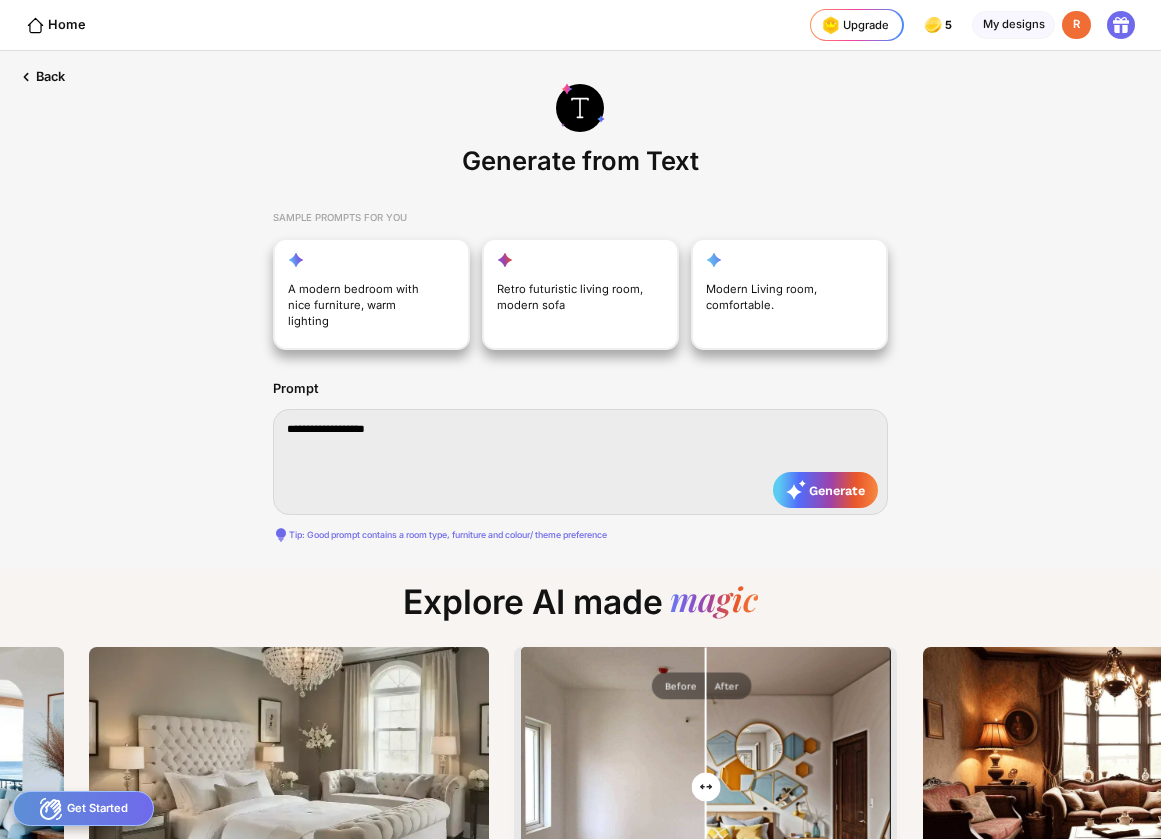 type on "**********" 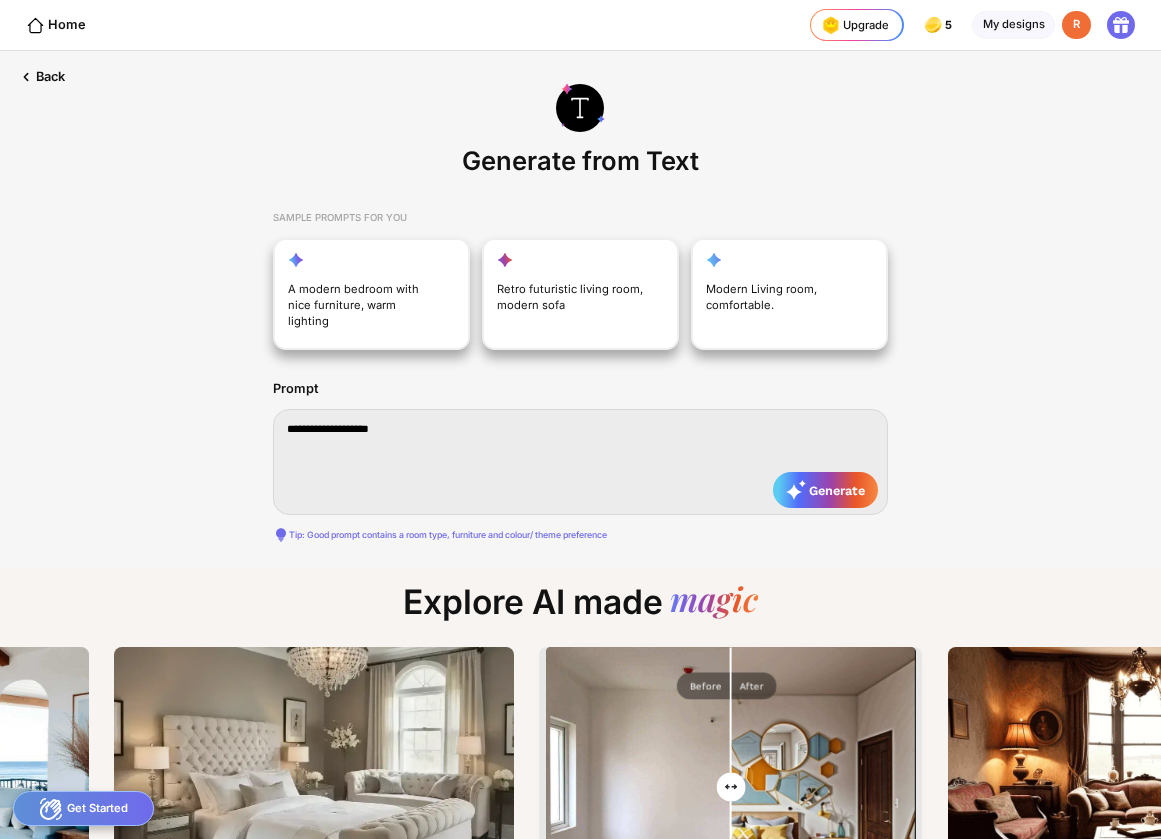 type on "**********" 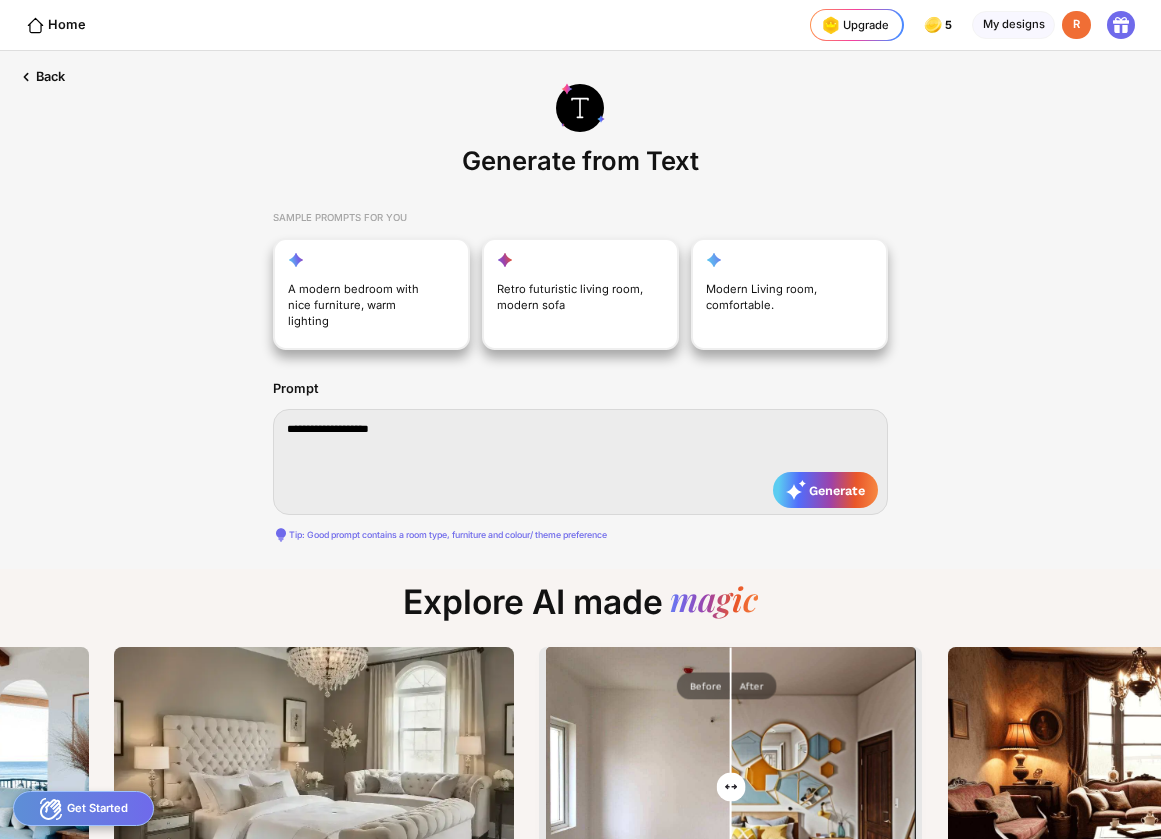 type on "**********" 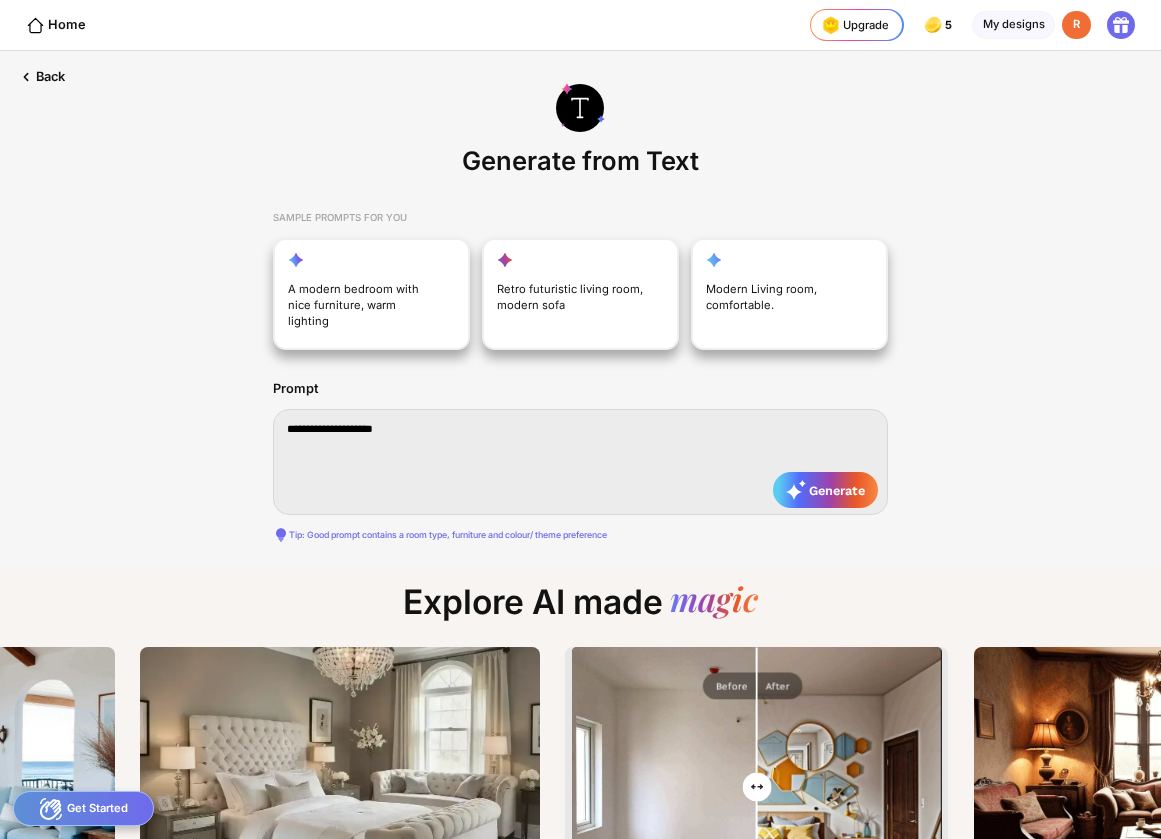 type on "**********" 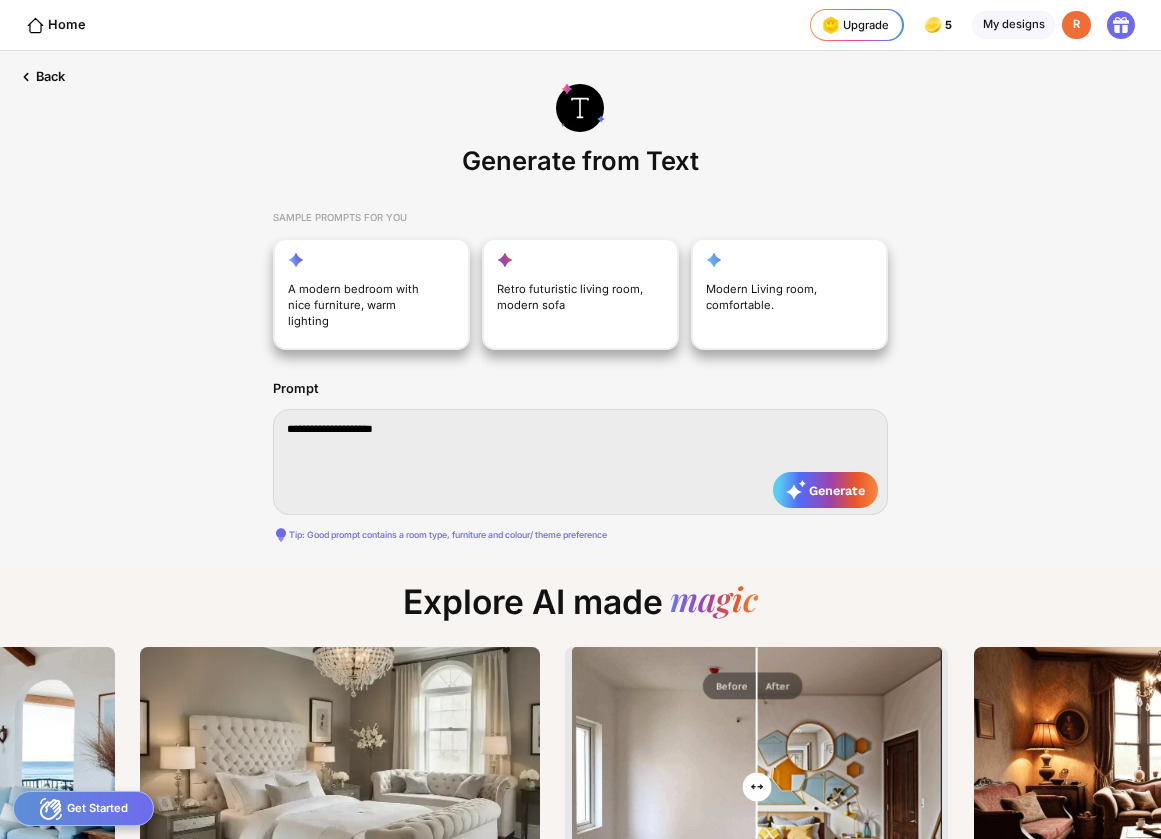 type on "**********" 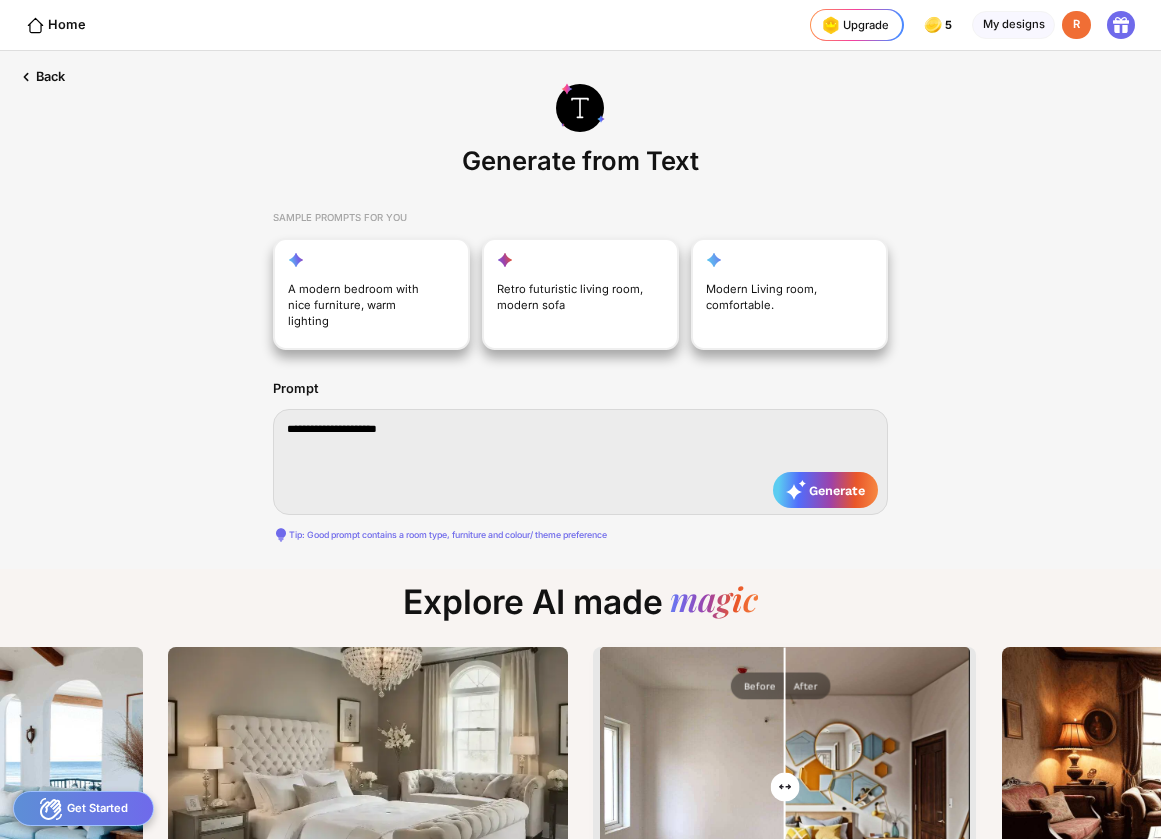 type on "**********" 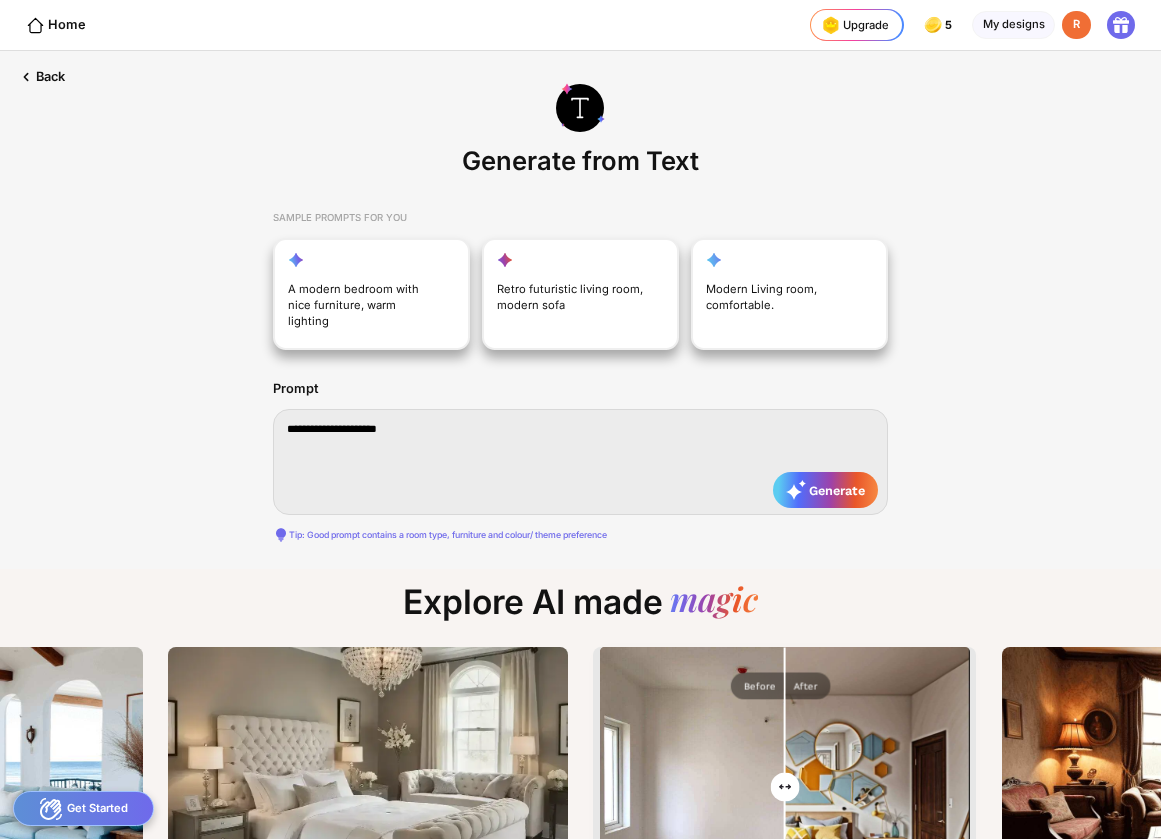 type on "**********" 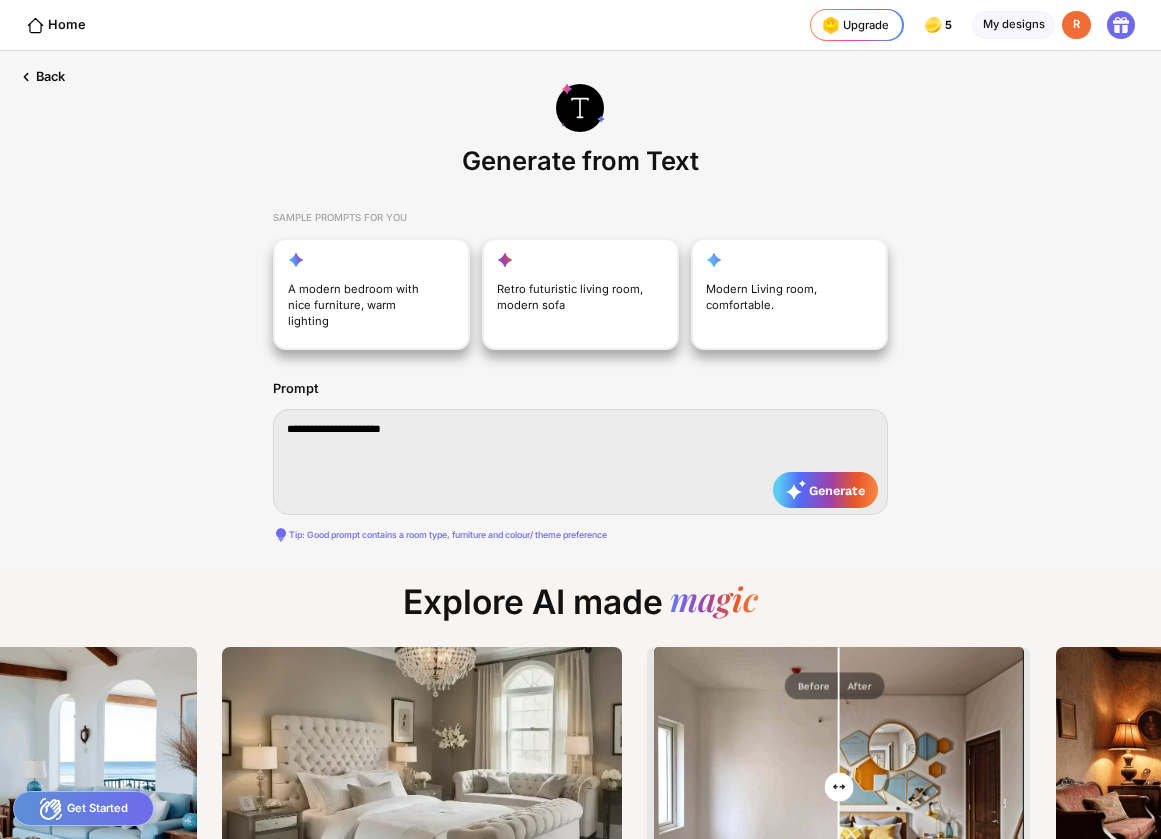 type on "**********" 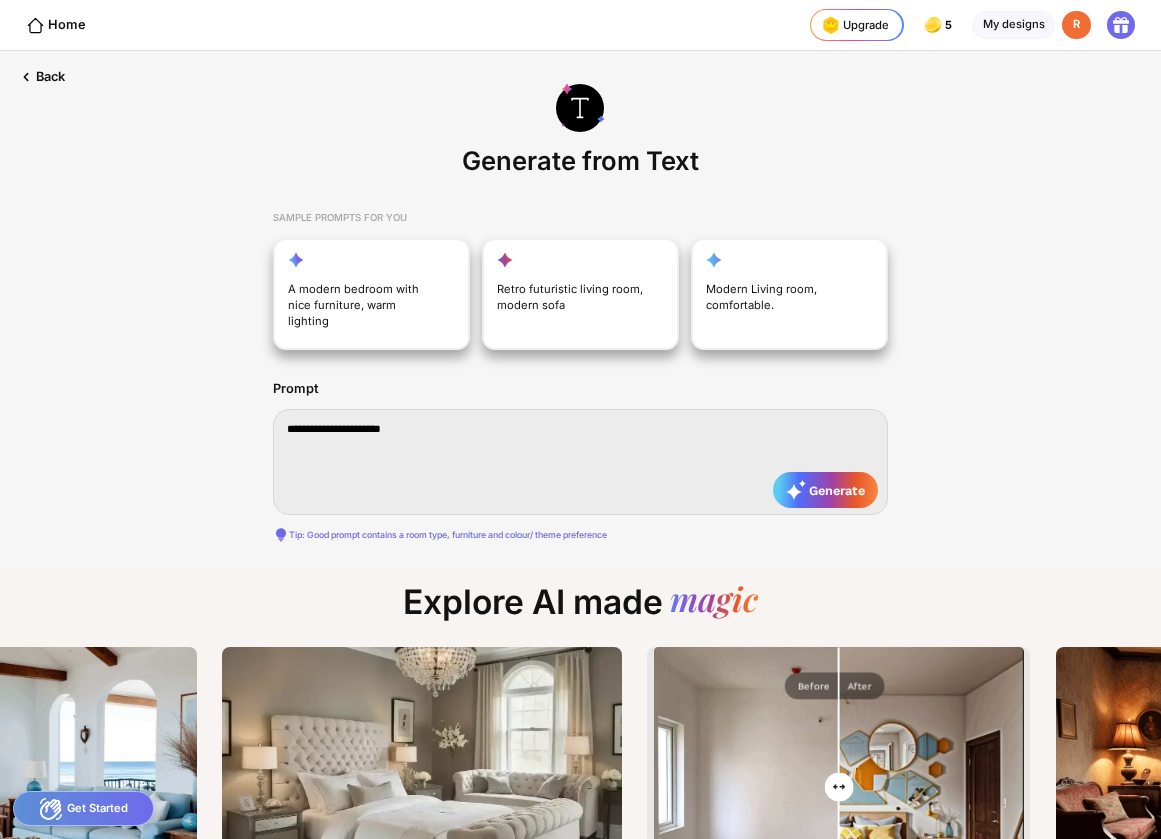 type on "**********" 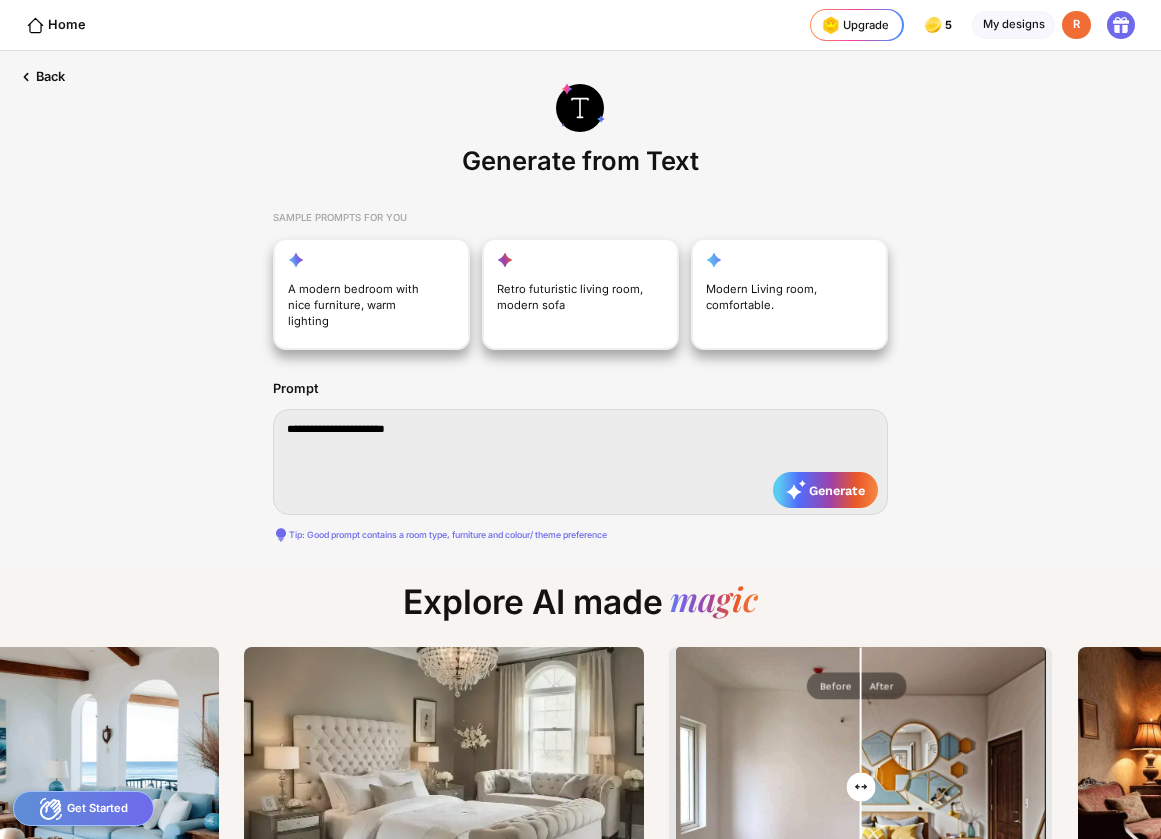 type on "**********" 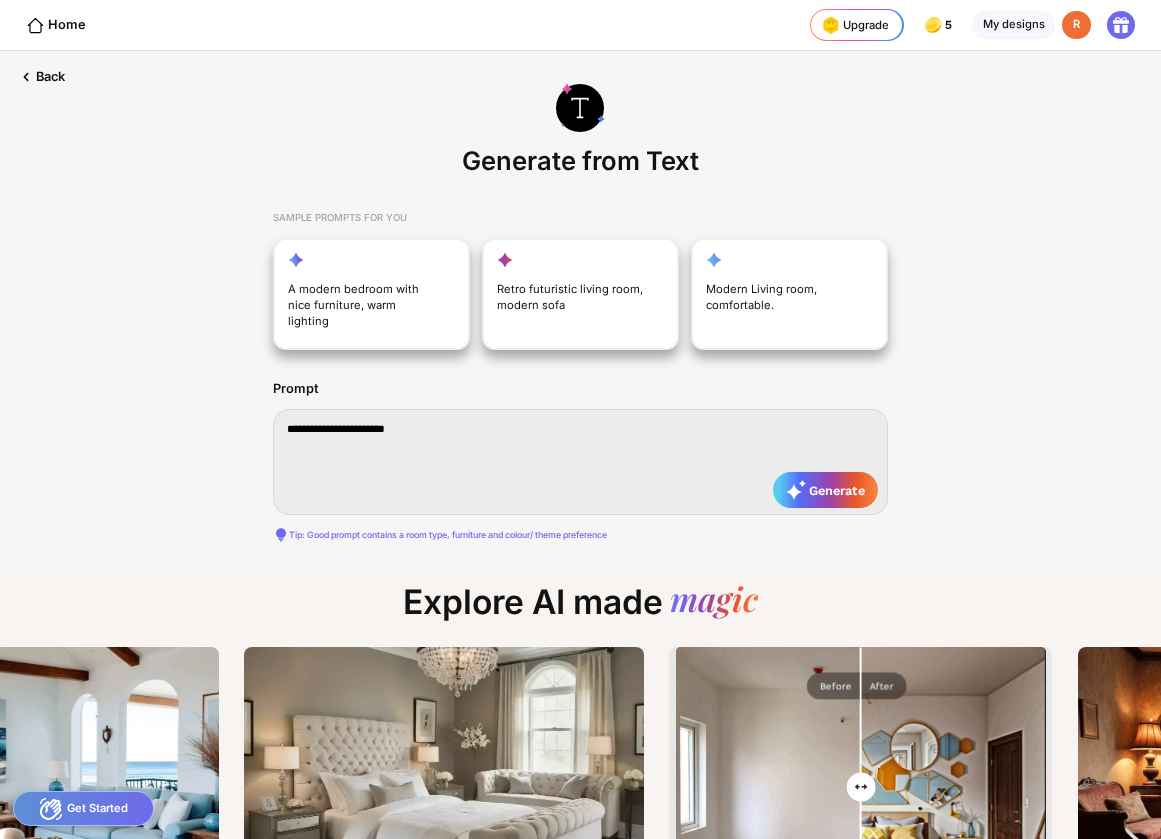 type on "**********" 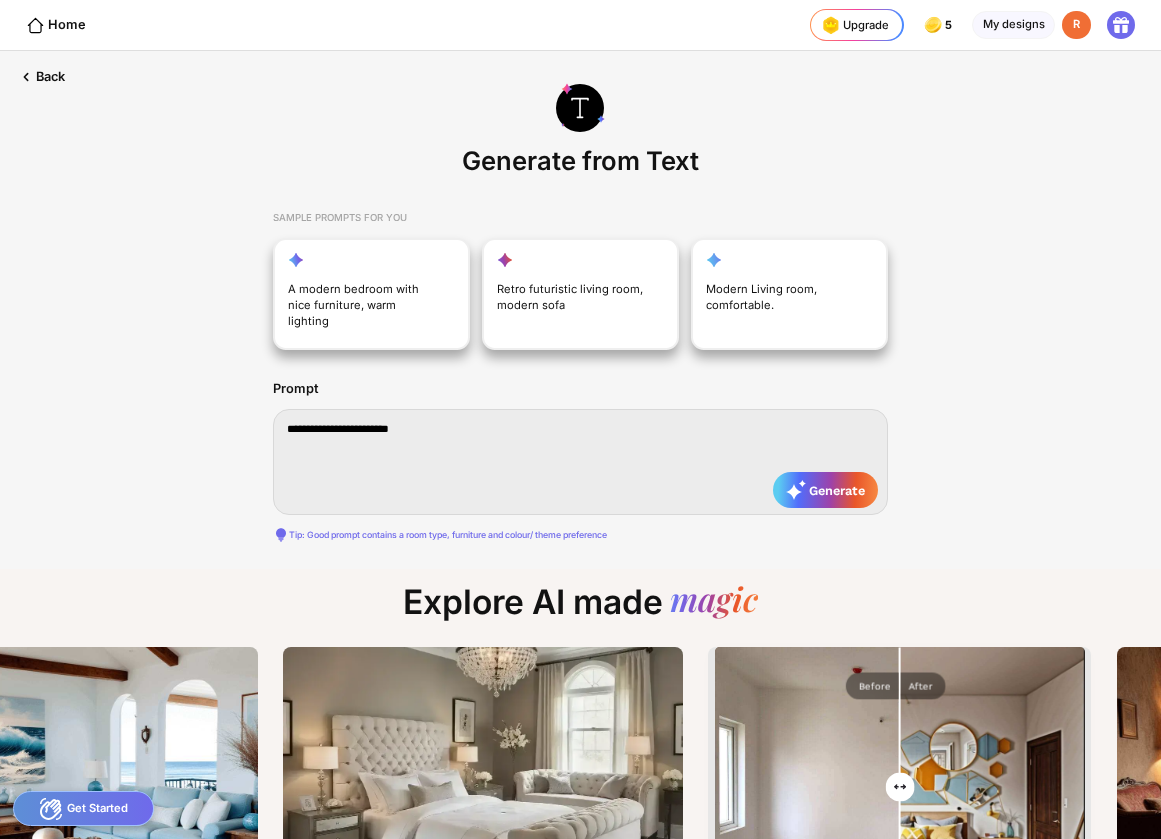 type on "**********" 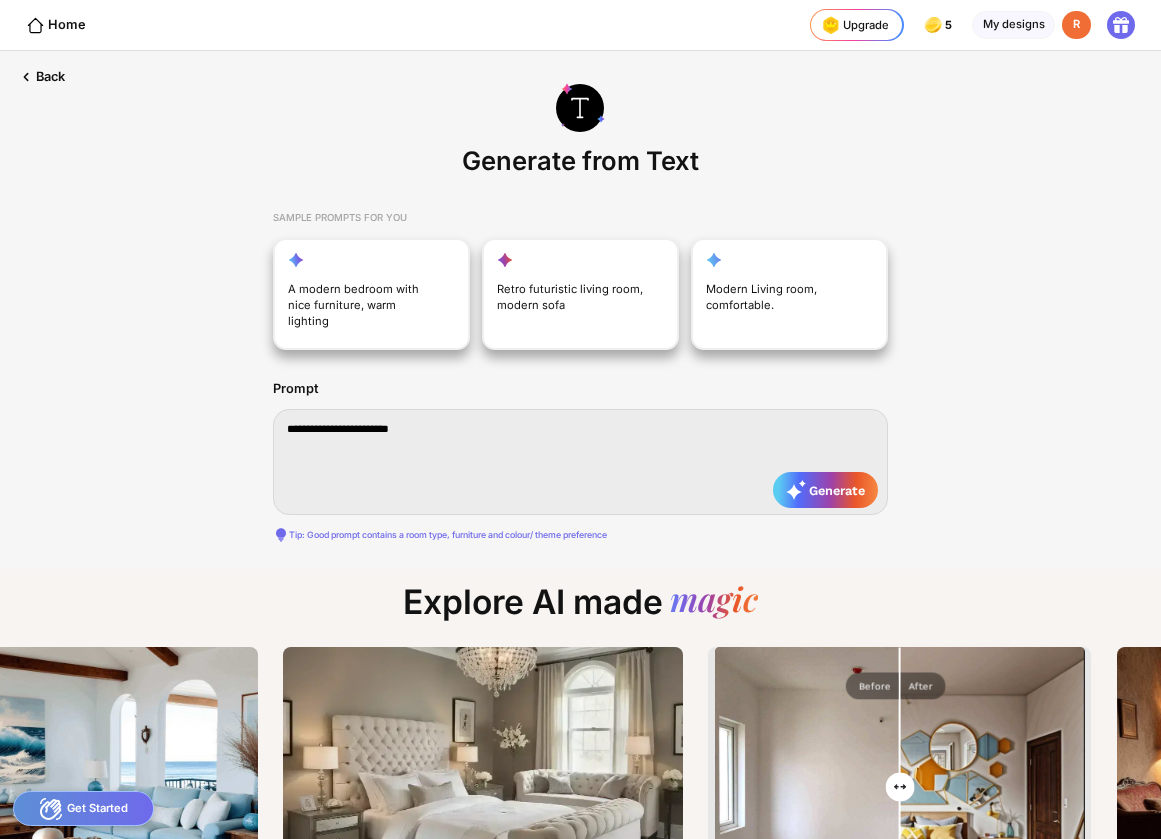 type on "**********" 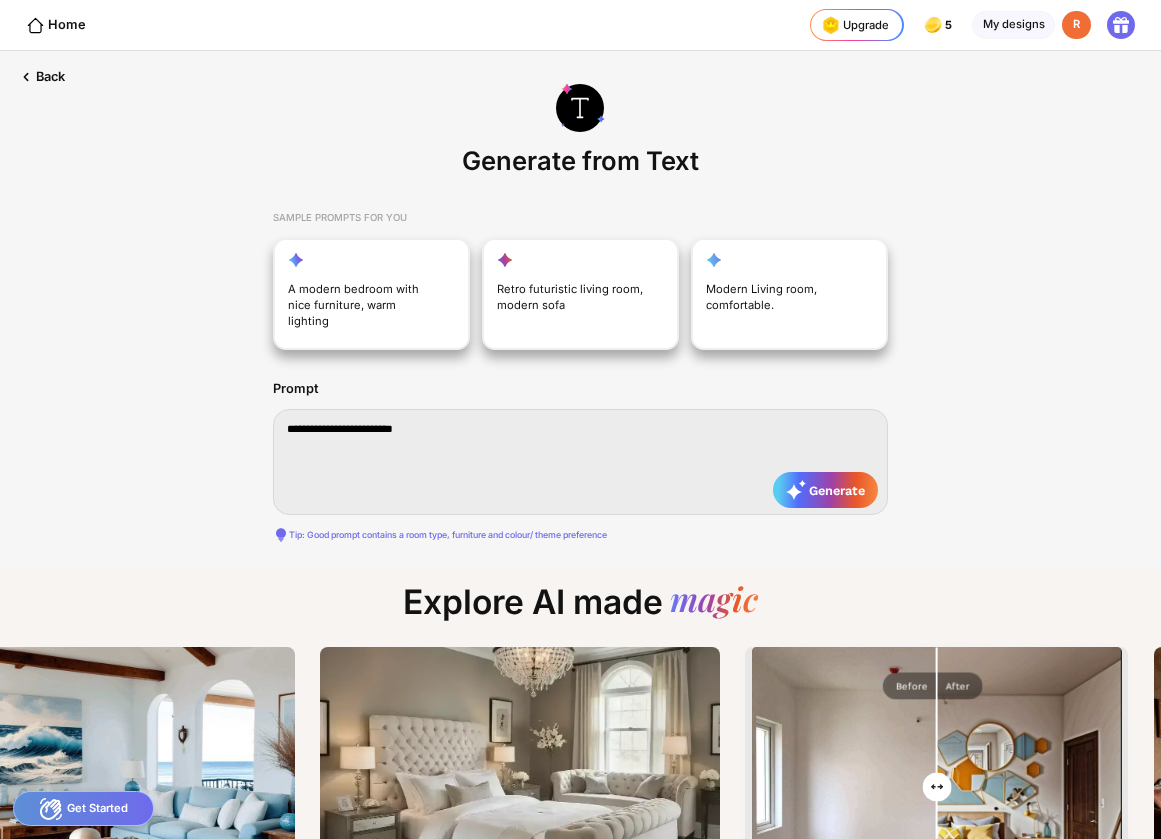 type on "**********" 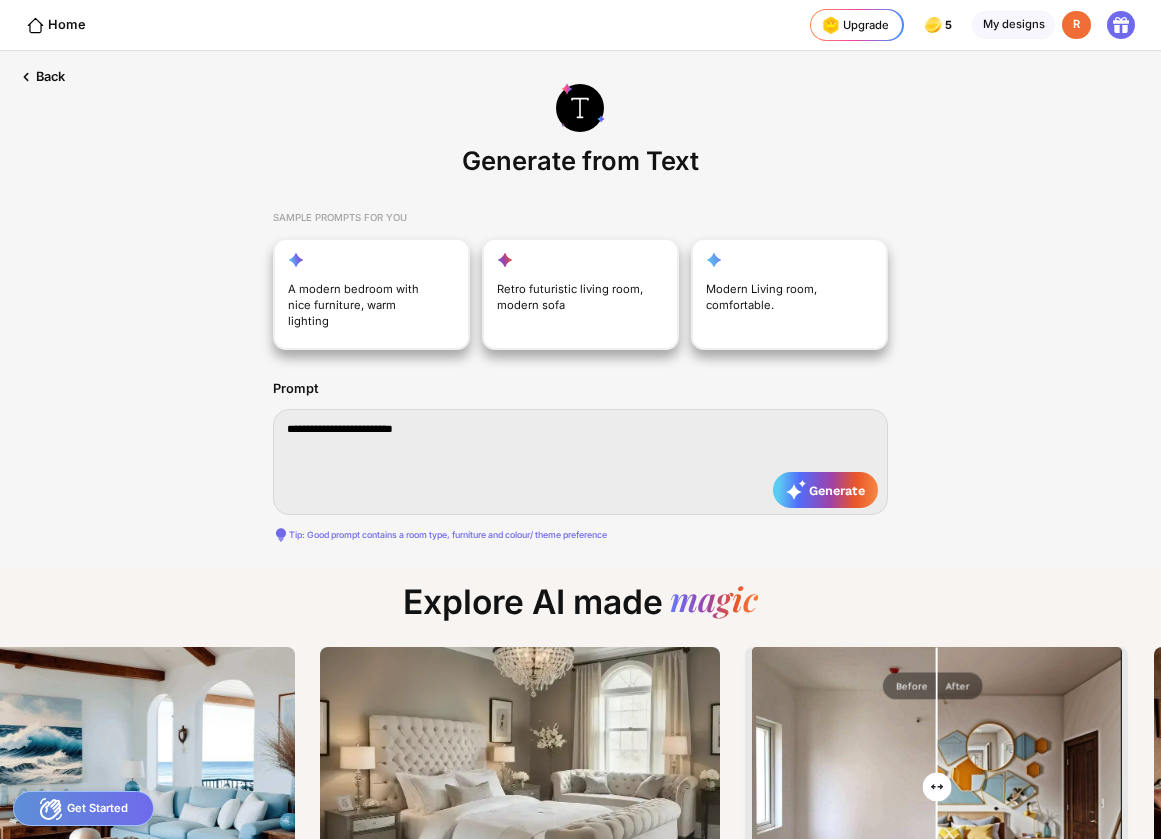 type on "**********" 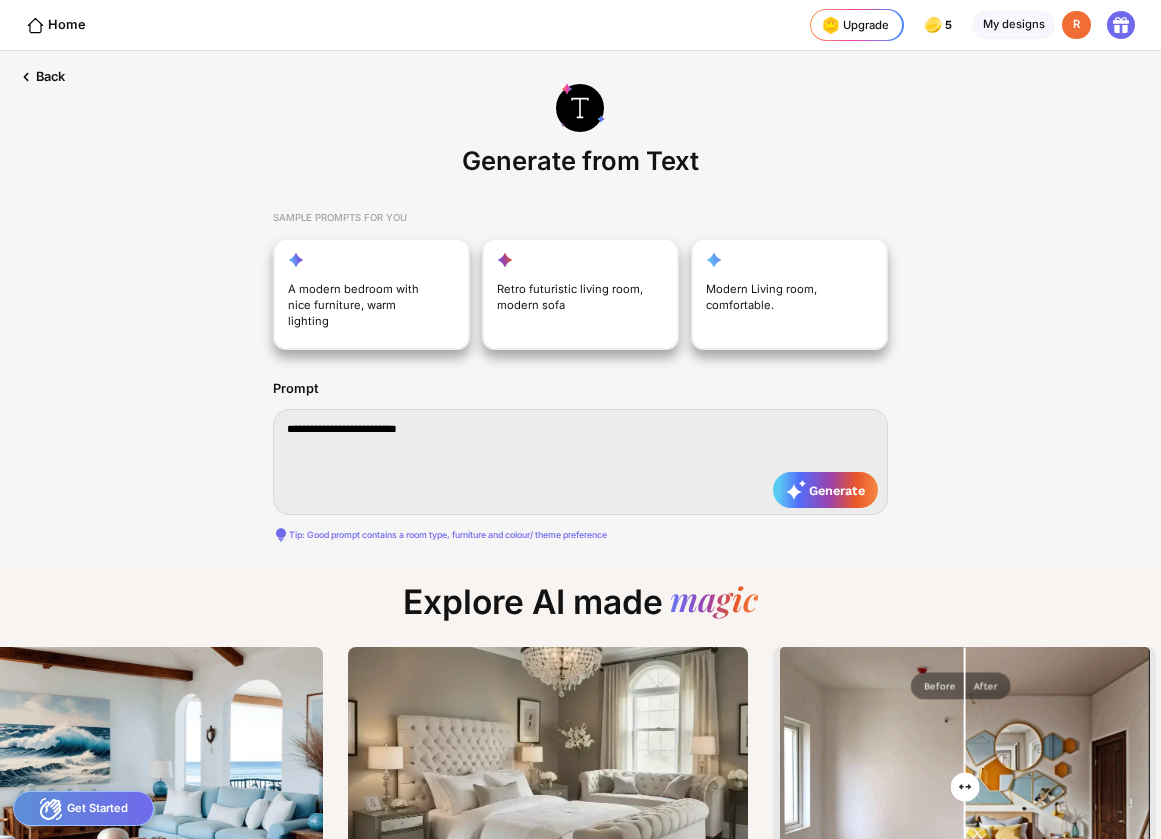 type on "**********" 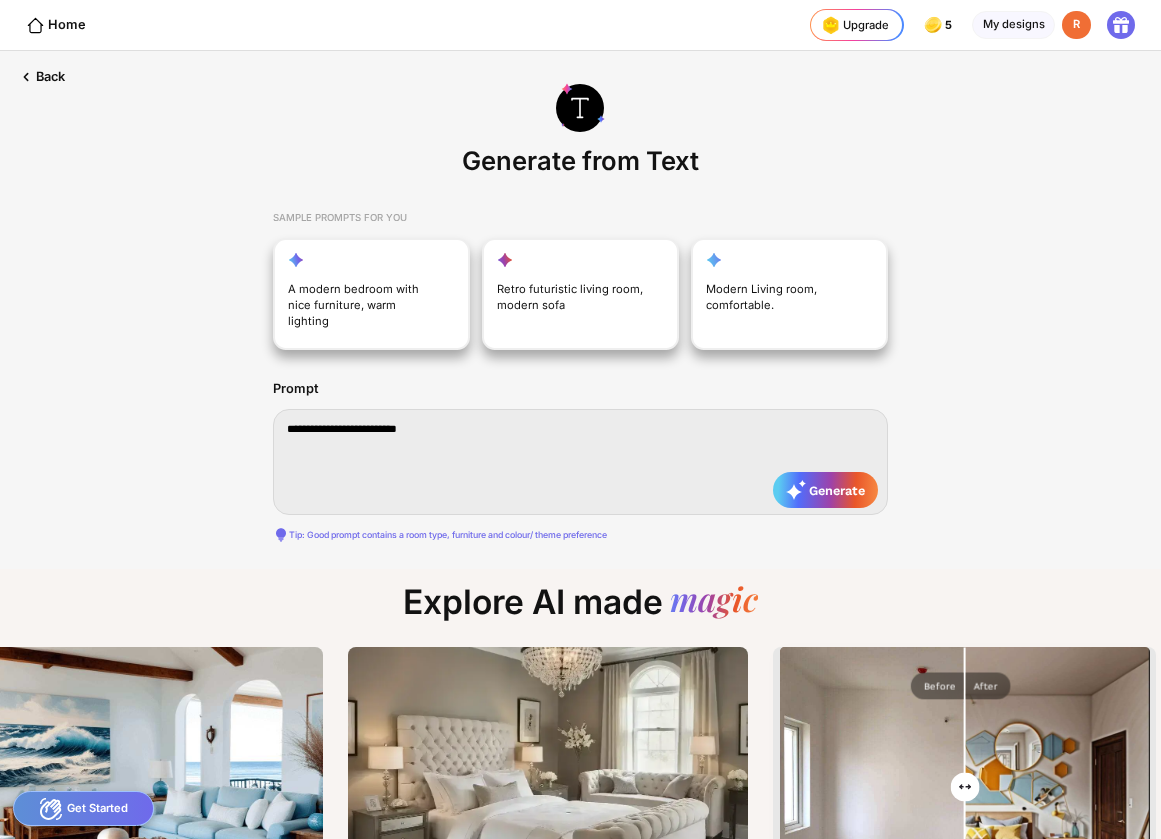 type on "**********" 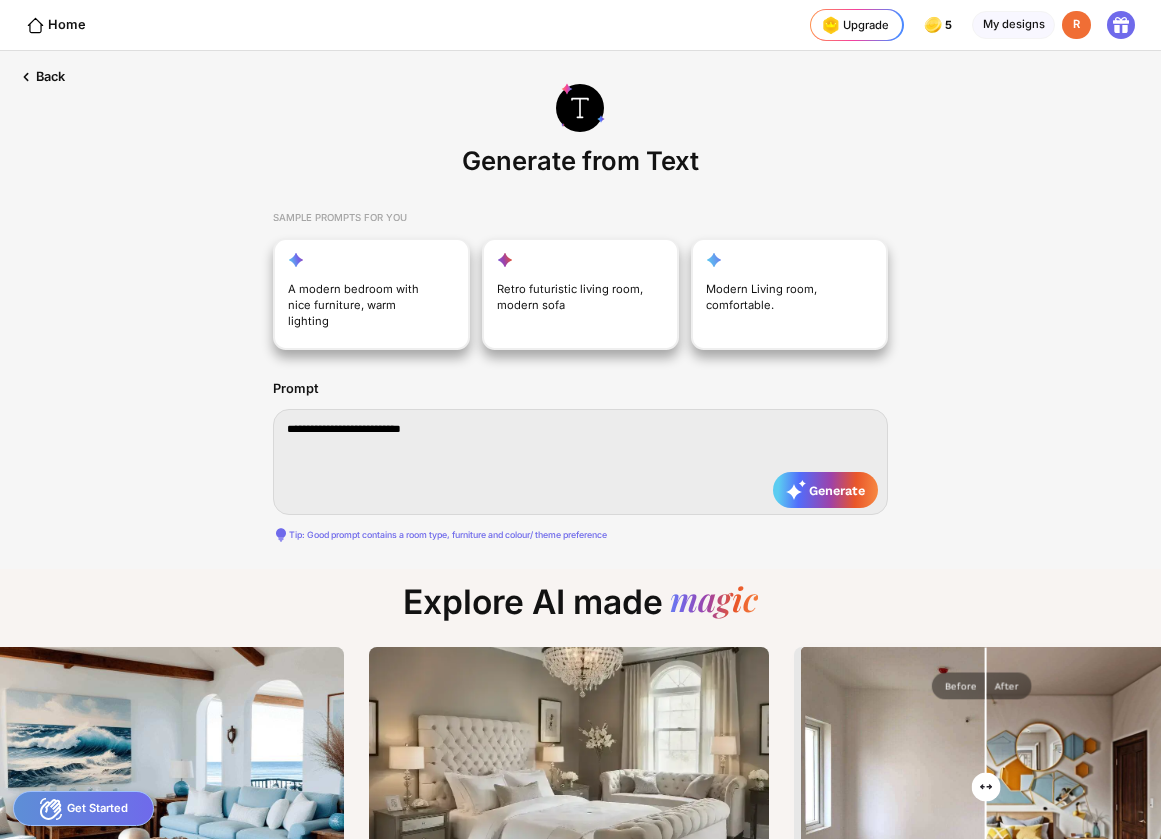 type on "**********" 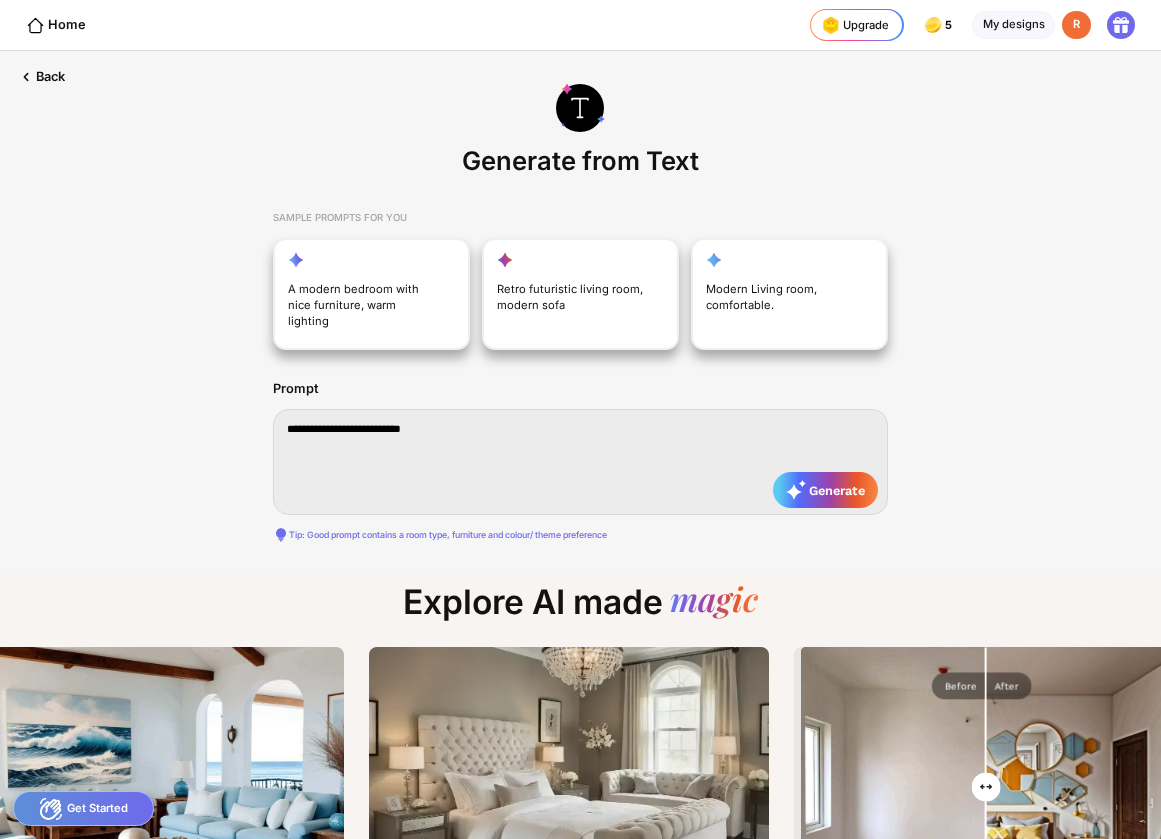 type on "**********" 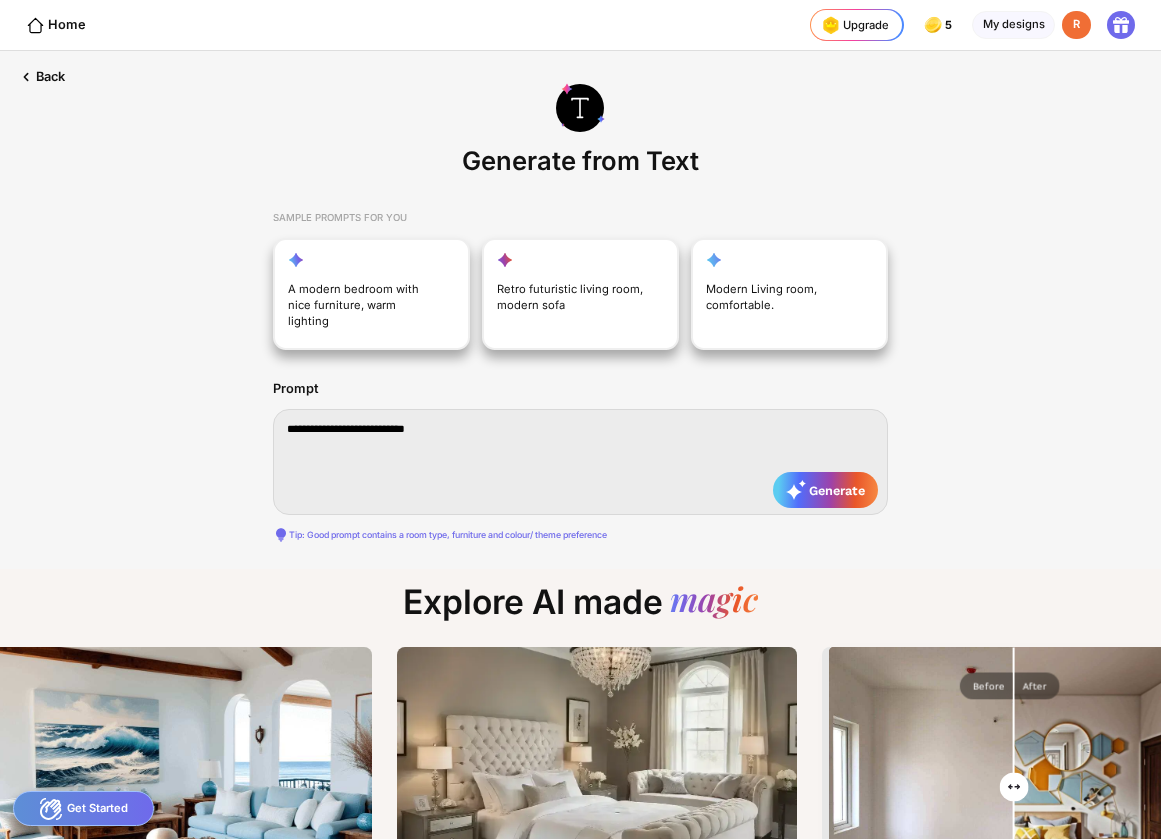 type on "**********" 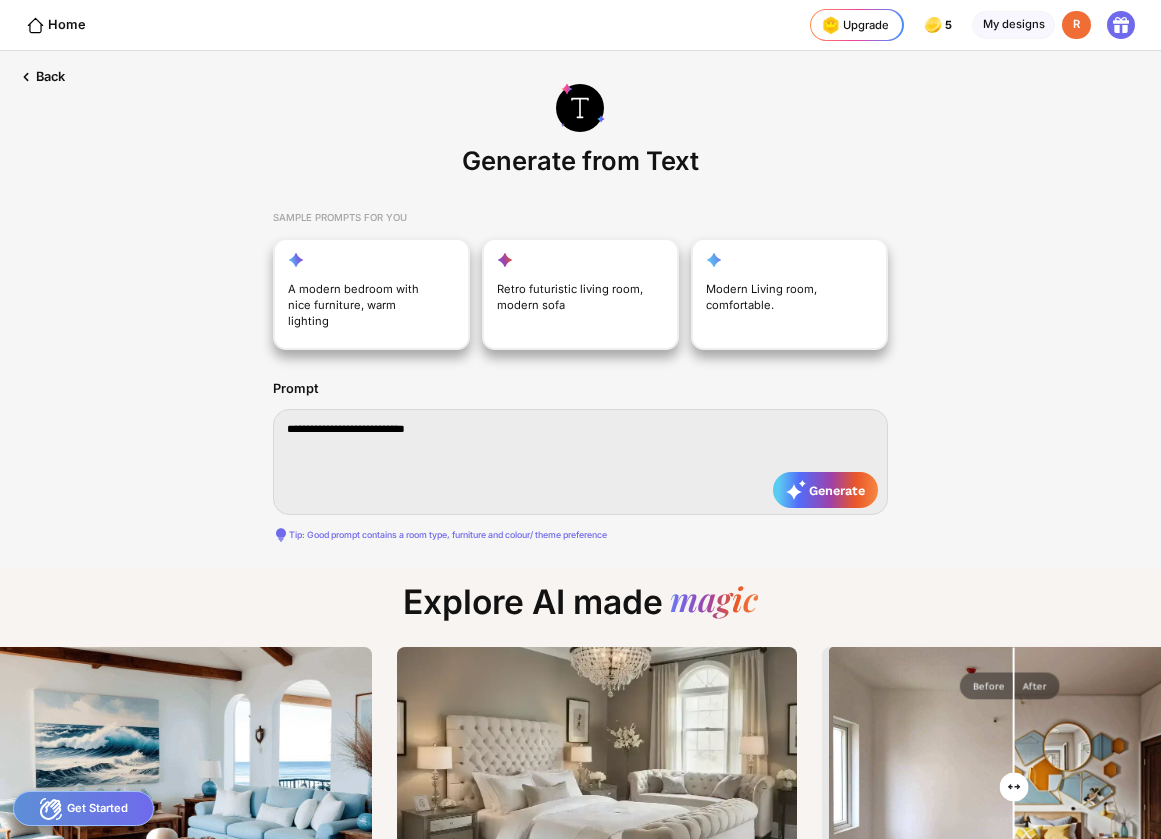 type on "**********" 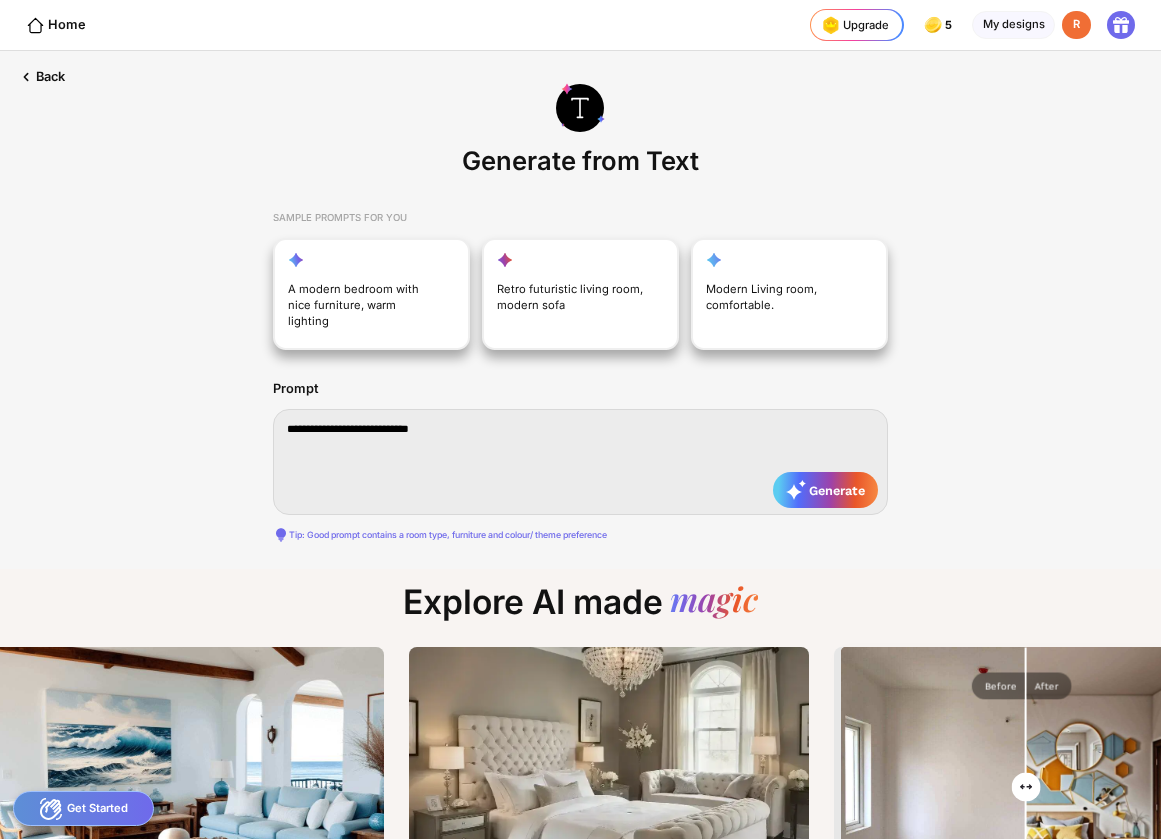 type on "**********" 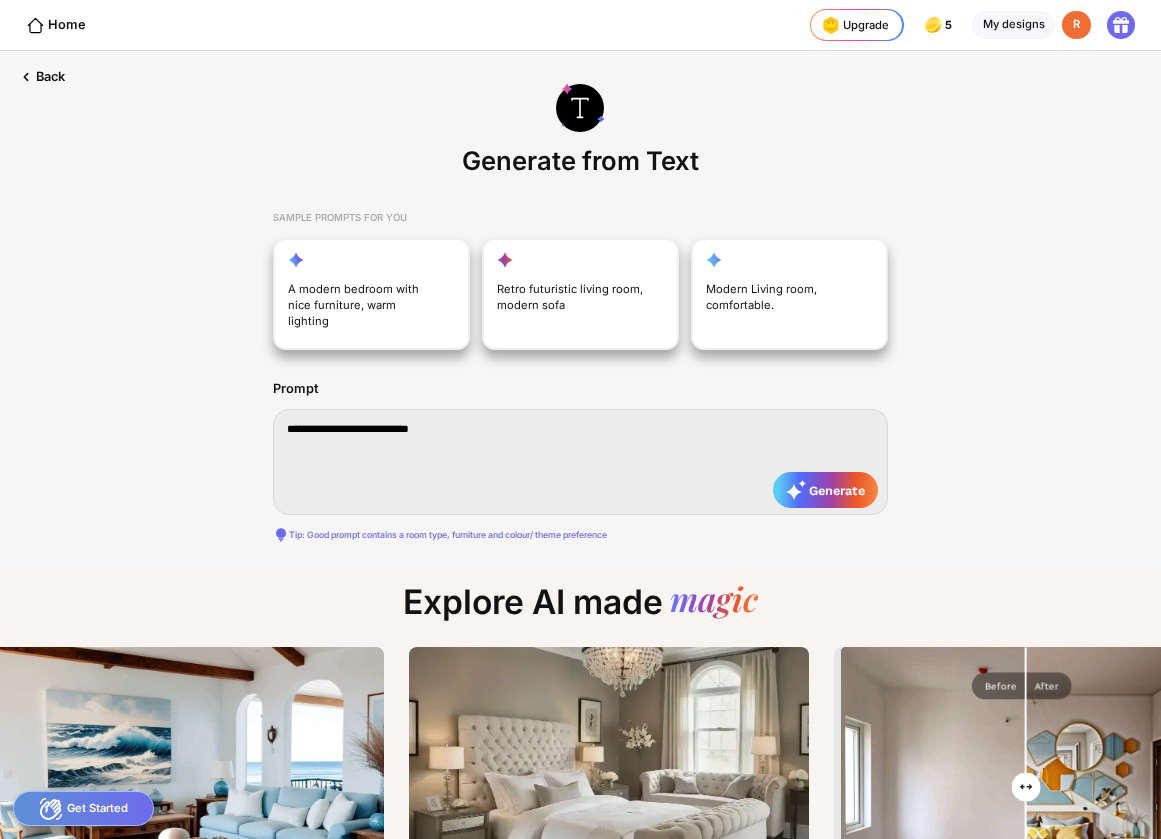type on "**********" 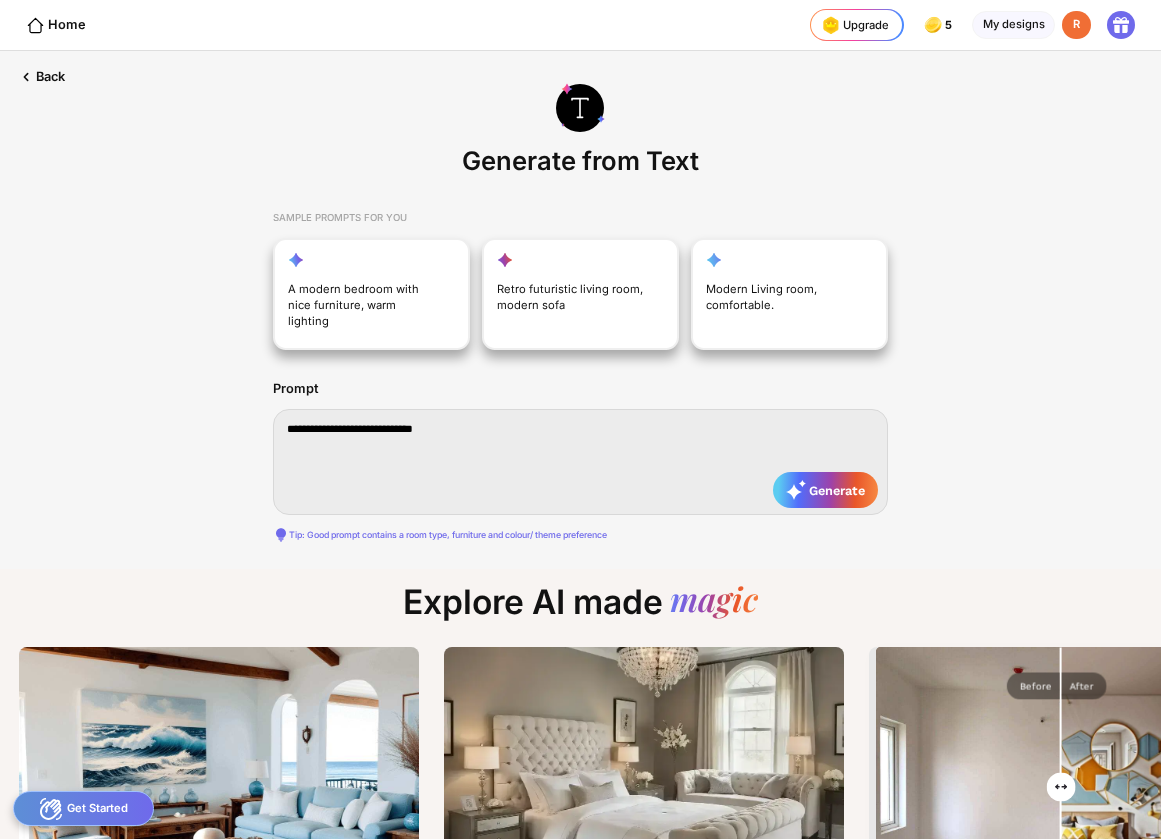 type on "**********" 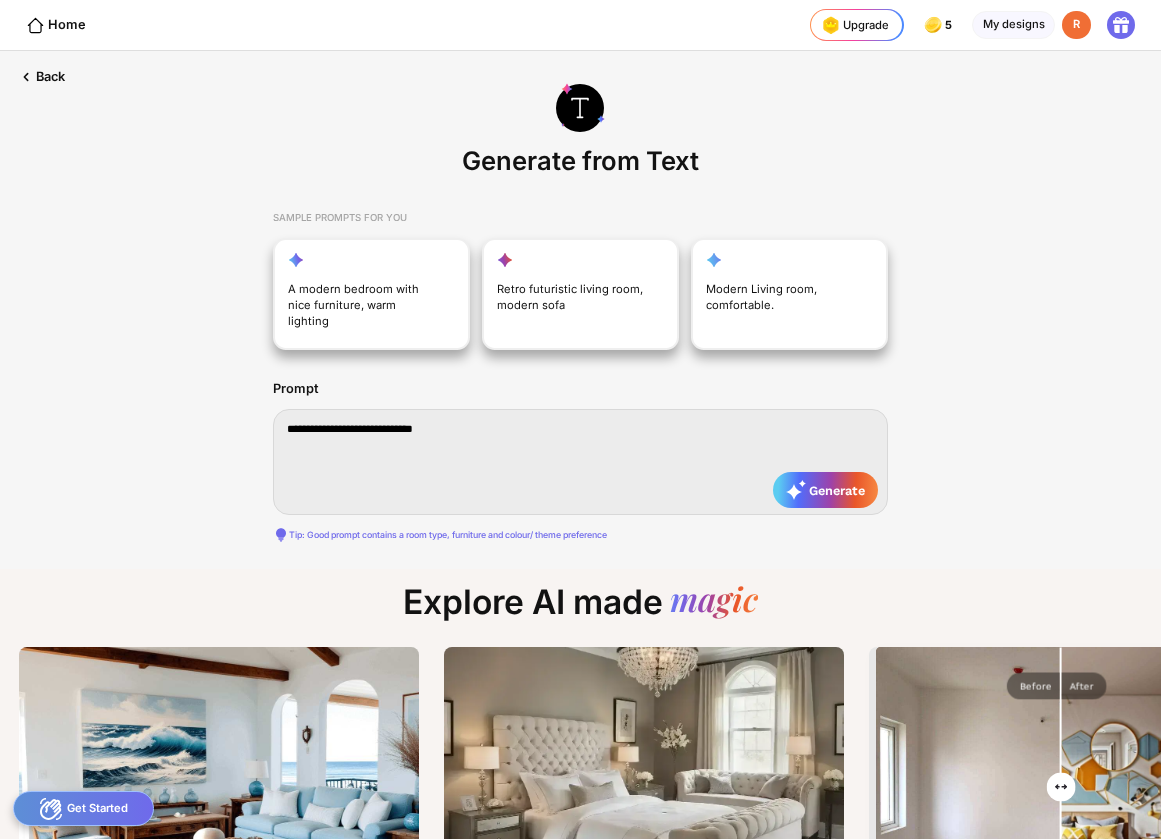 type on "**********" 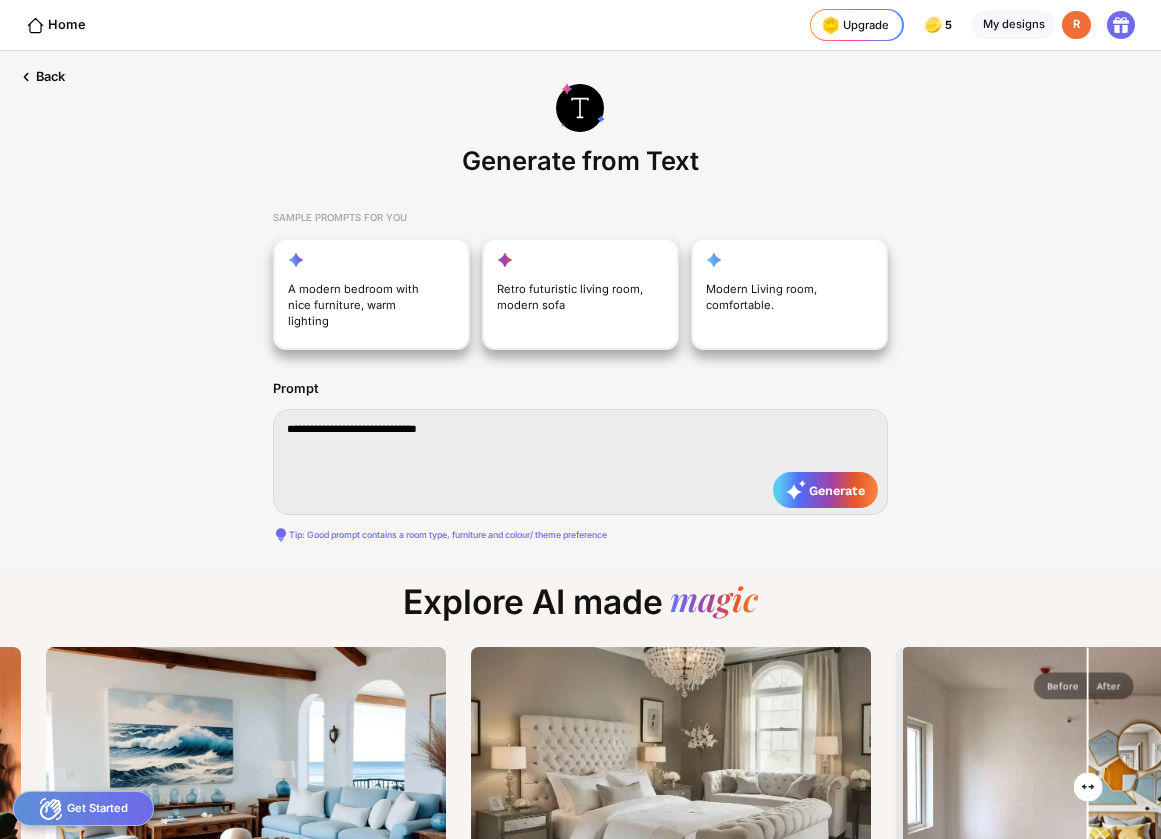 type on "**********" 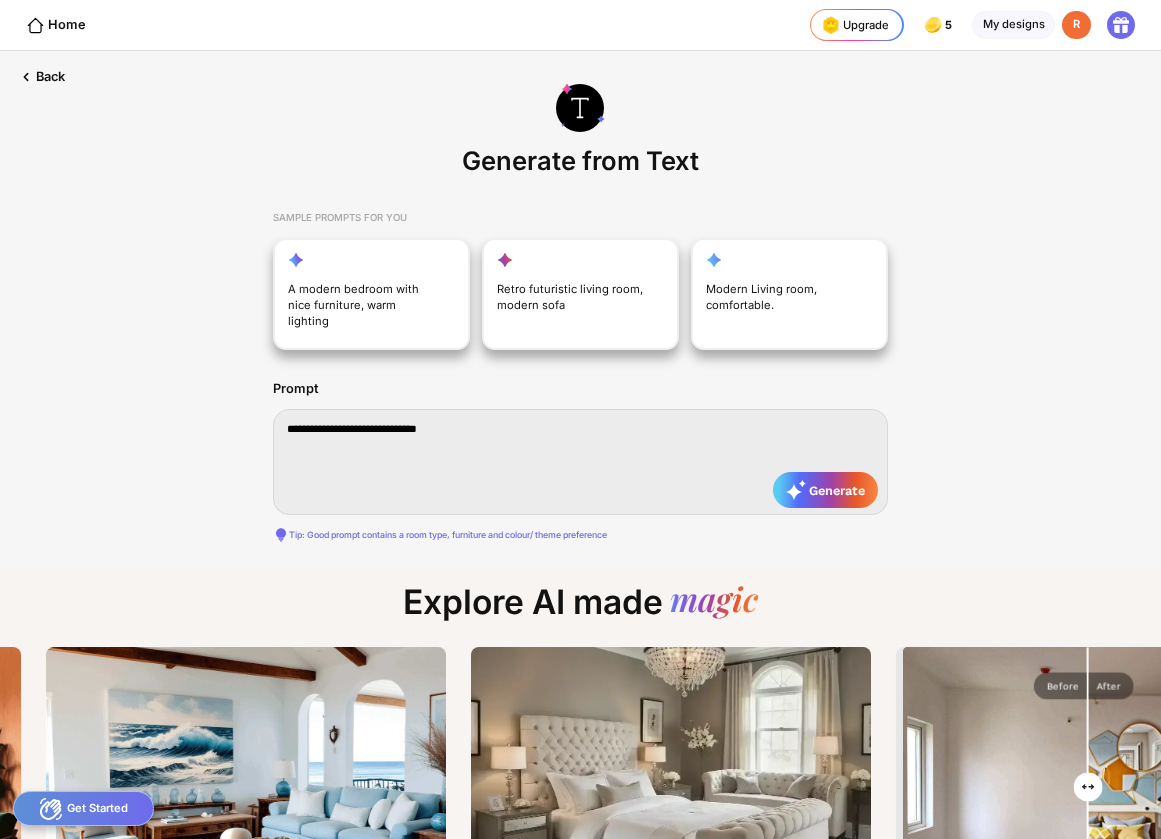 type on "**********" 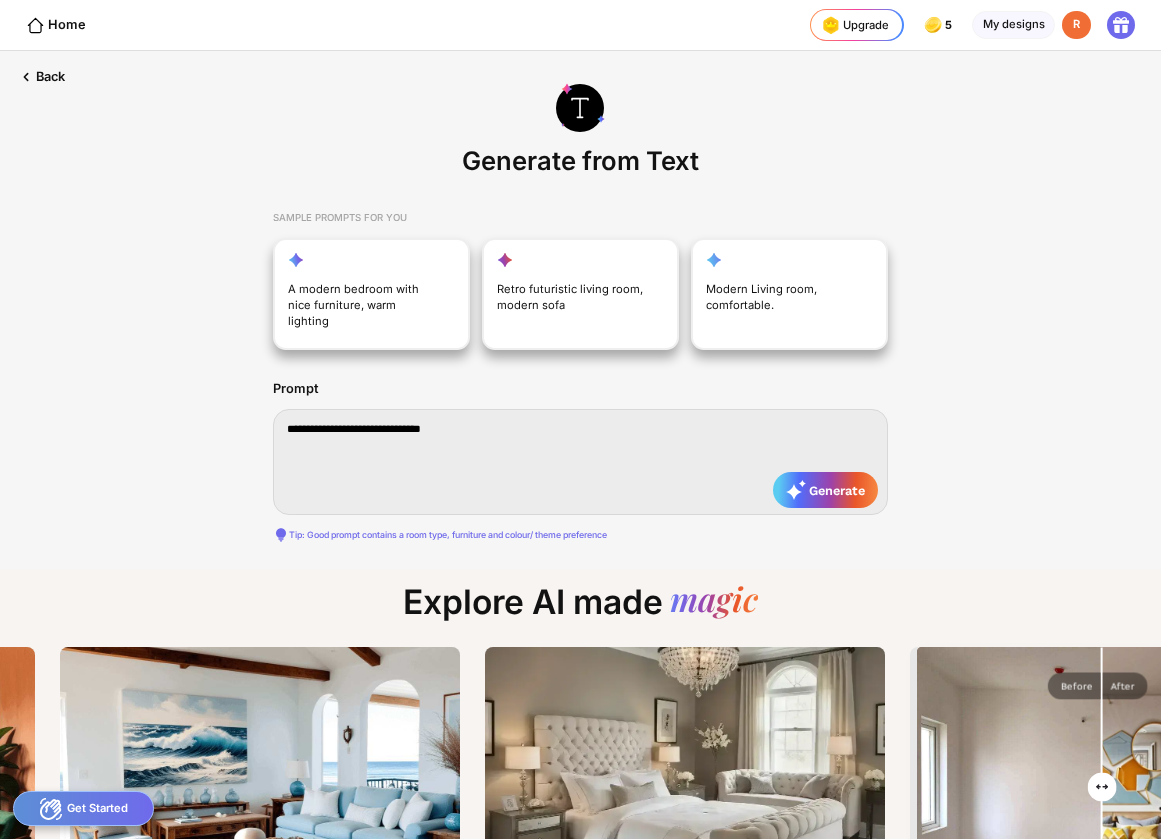 type on "**********" 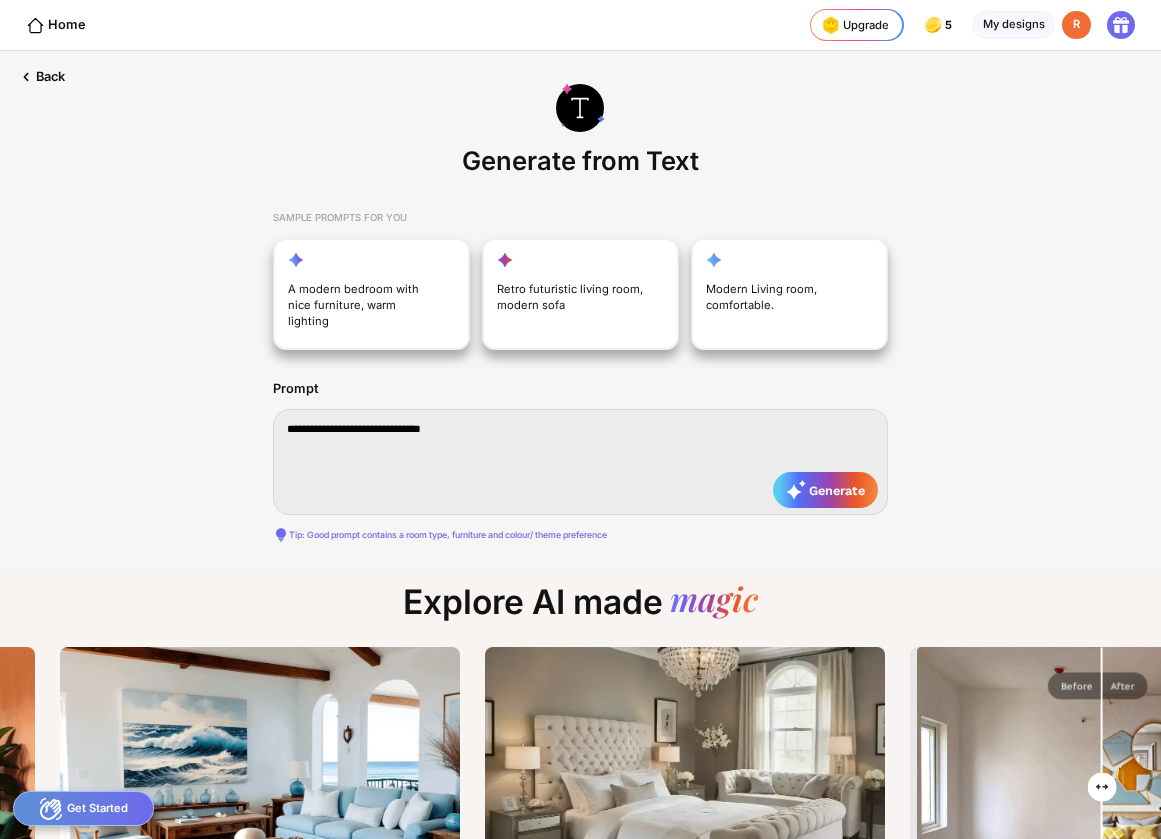 type on "**********" 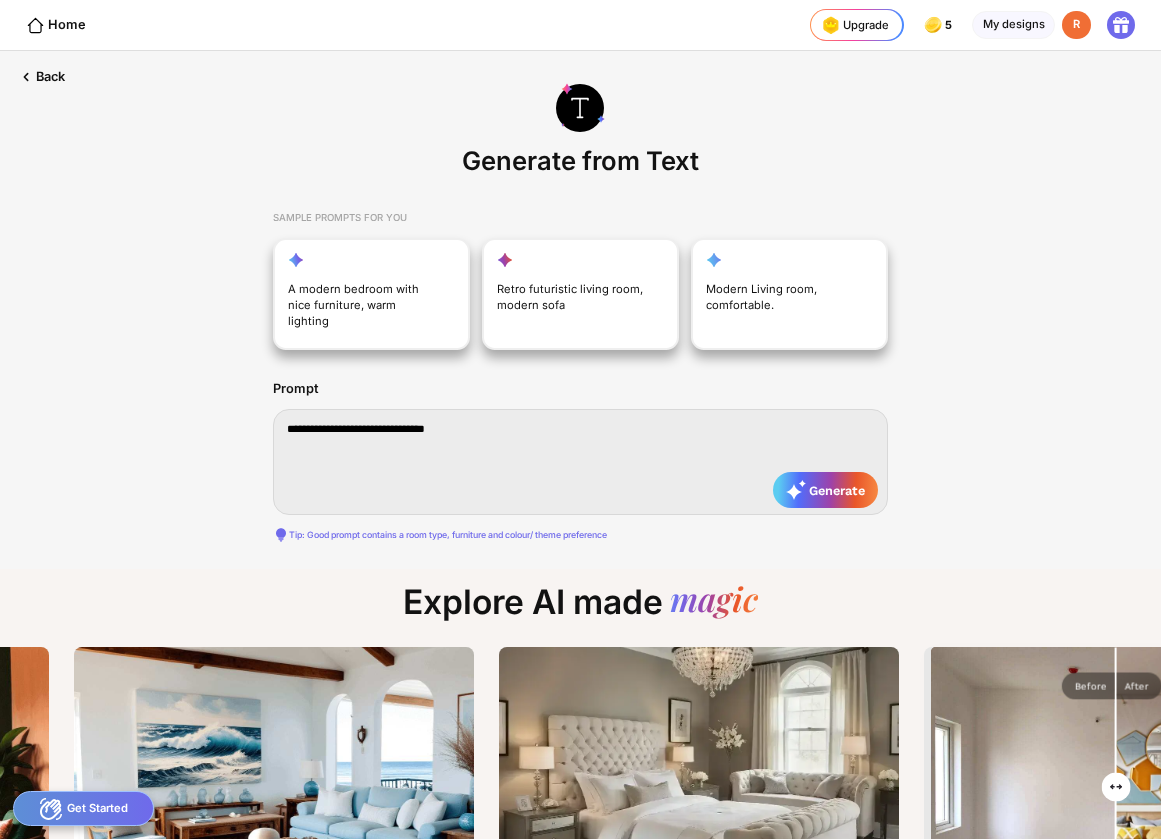 type on "**********" 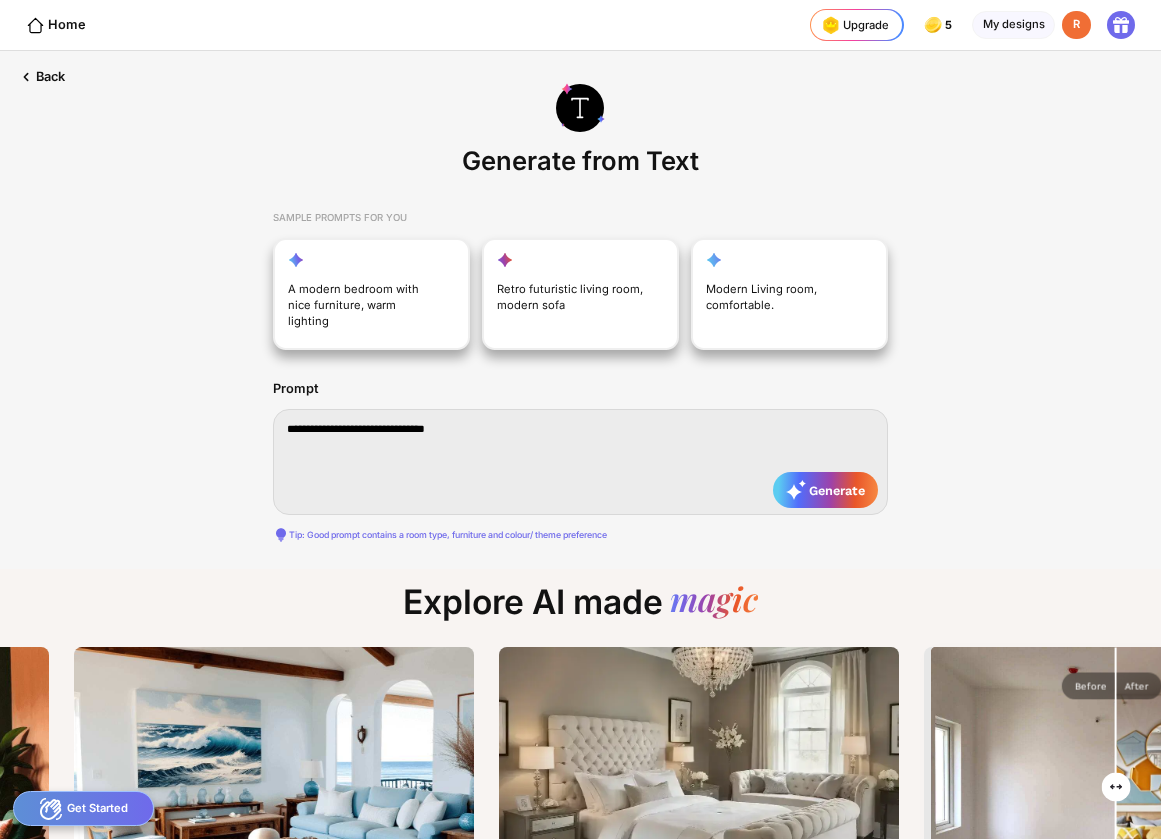 type on "**********" 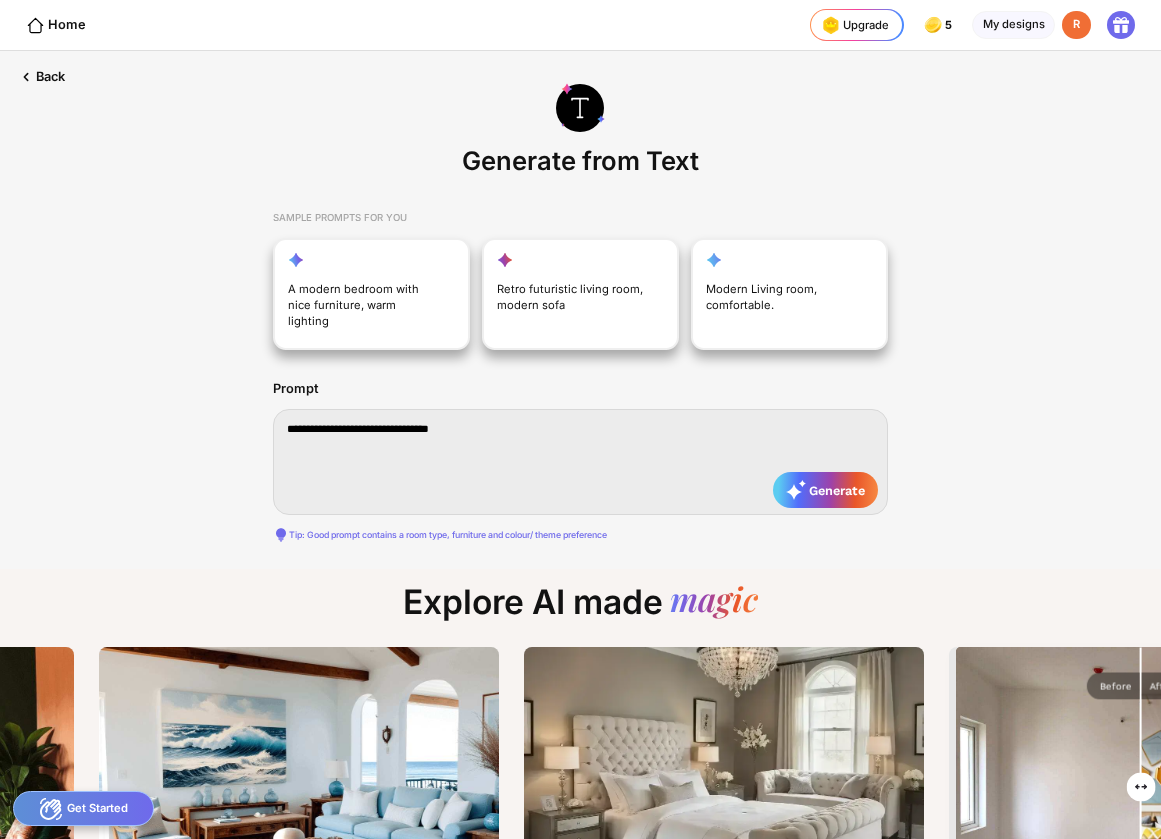 type on "**********" 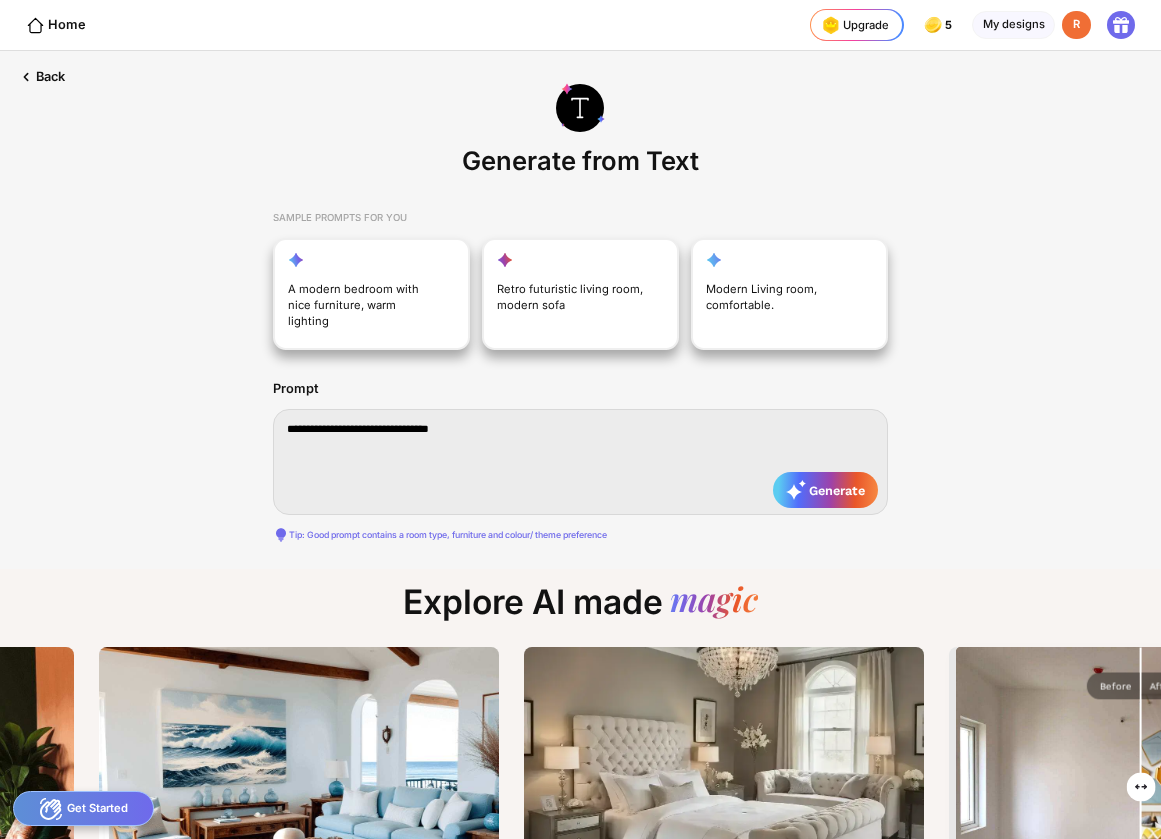 type on "**********" 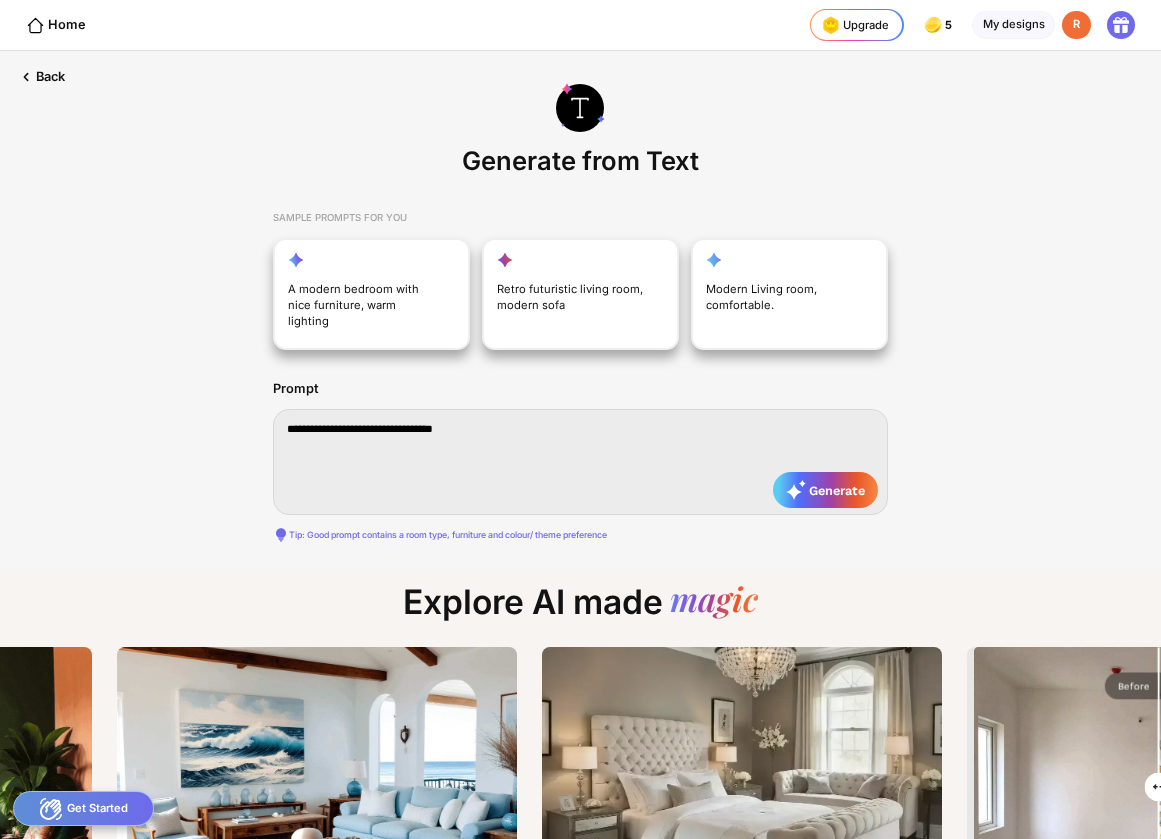 type on "**********" 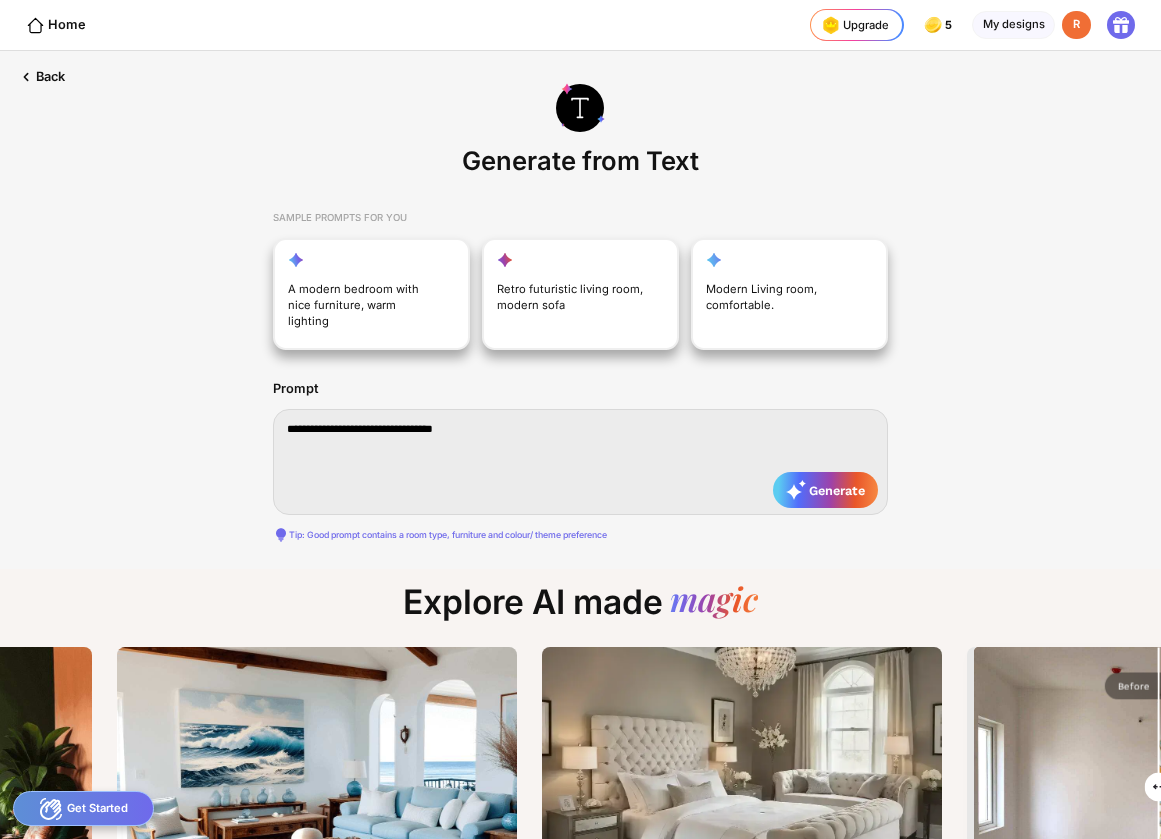 type on "**********" 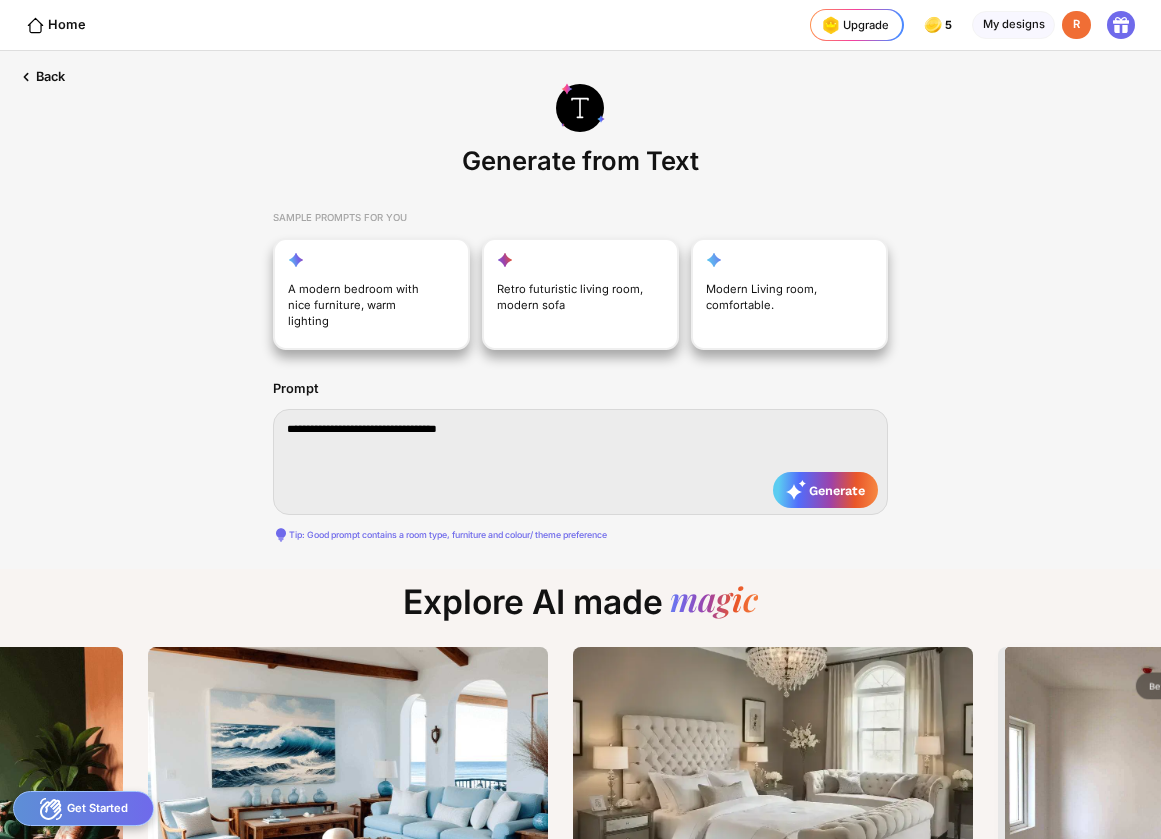 type on "**********" 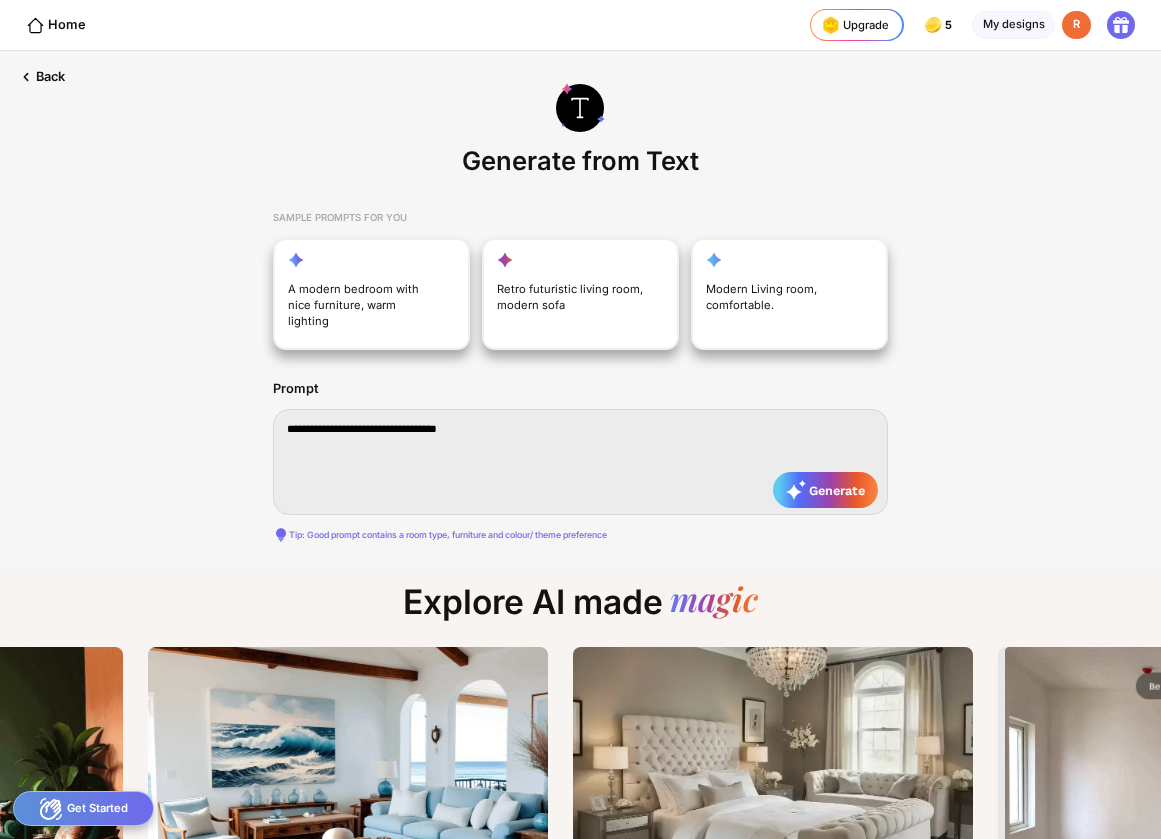 type on "**********" 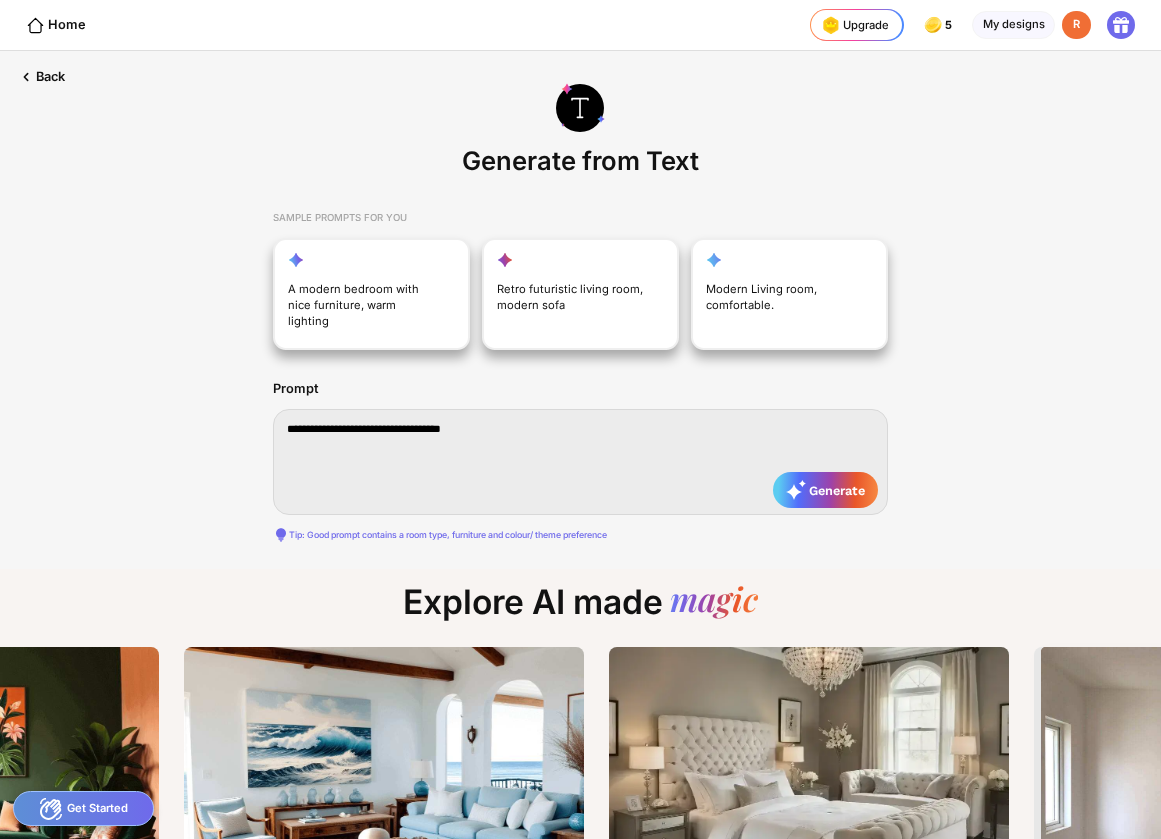type on "**********" 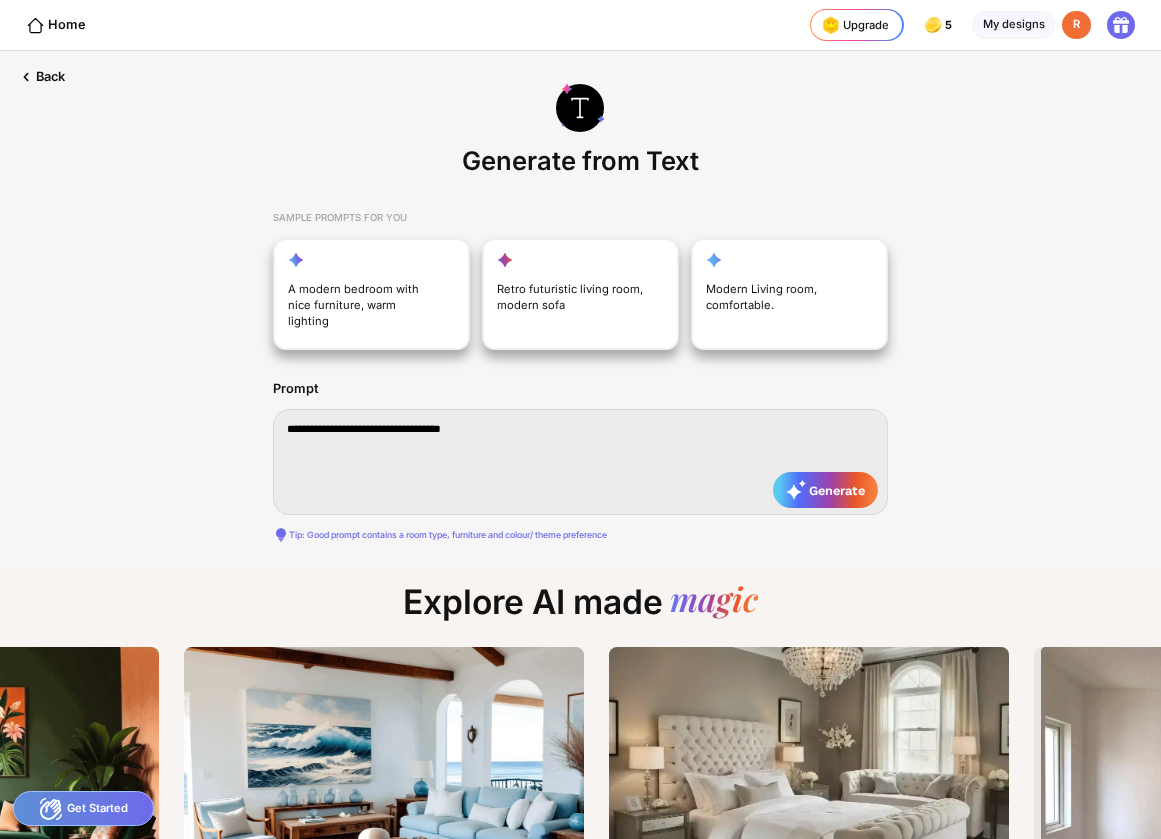 type on "**********" 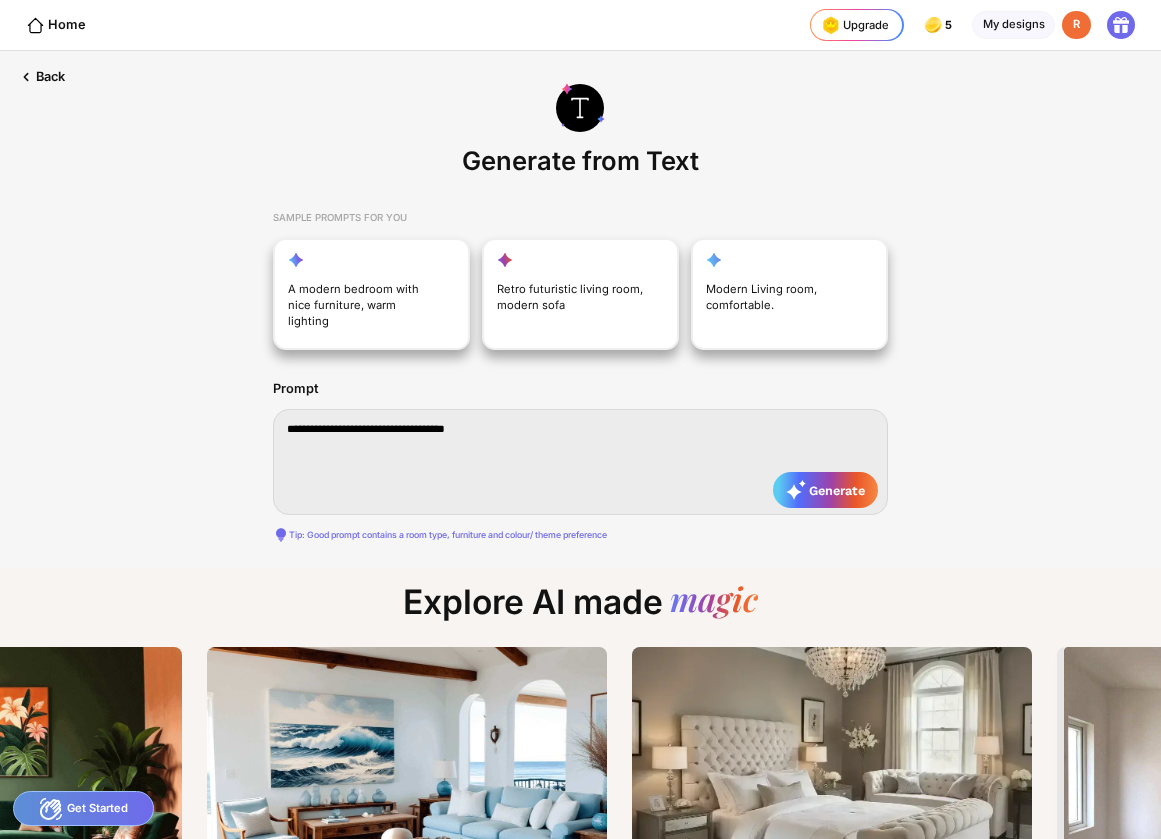 type on "**********" 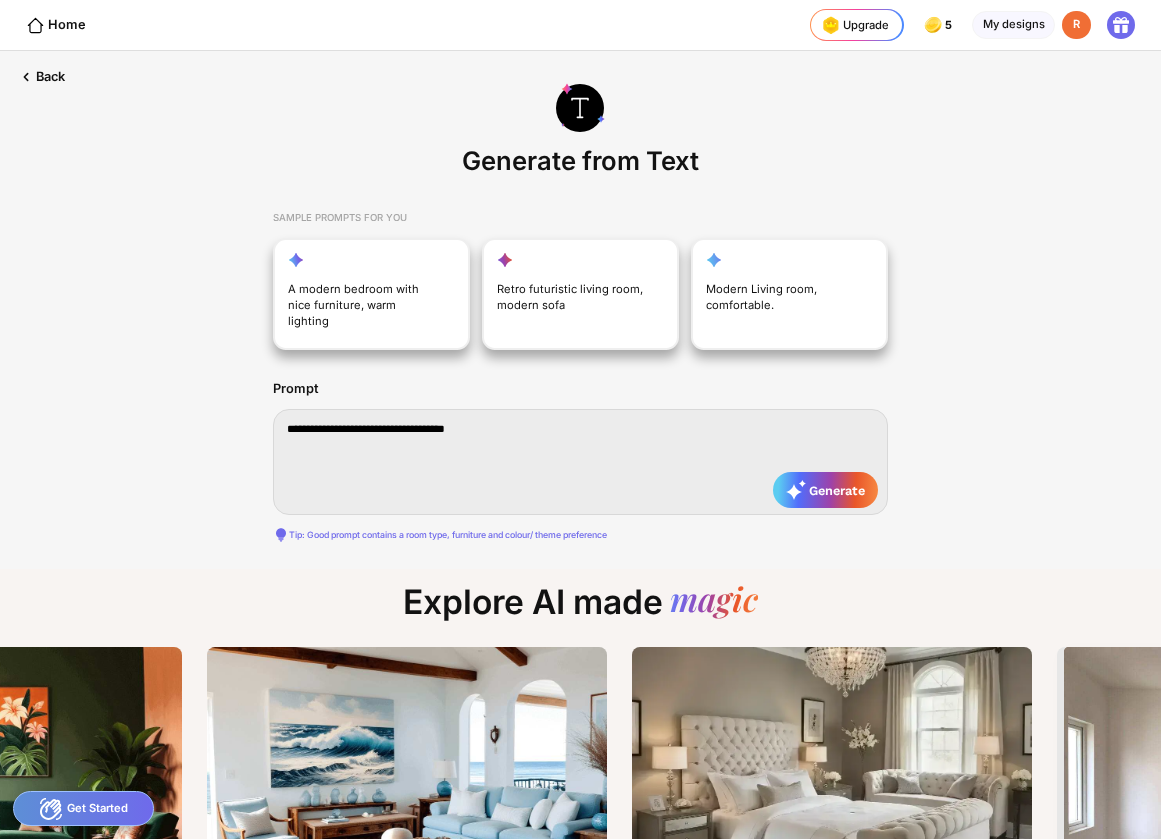 type on "**********" 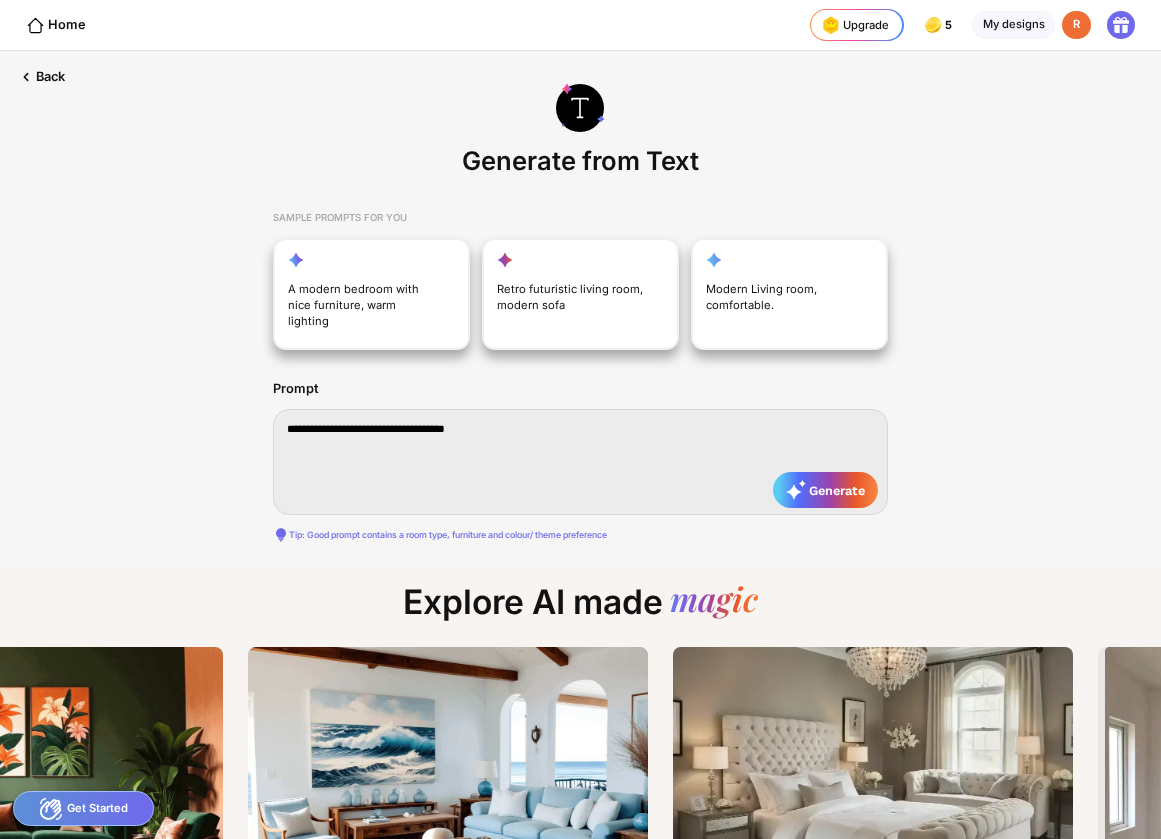 type on "**********" 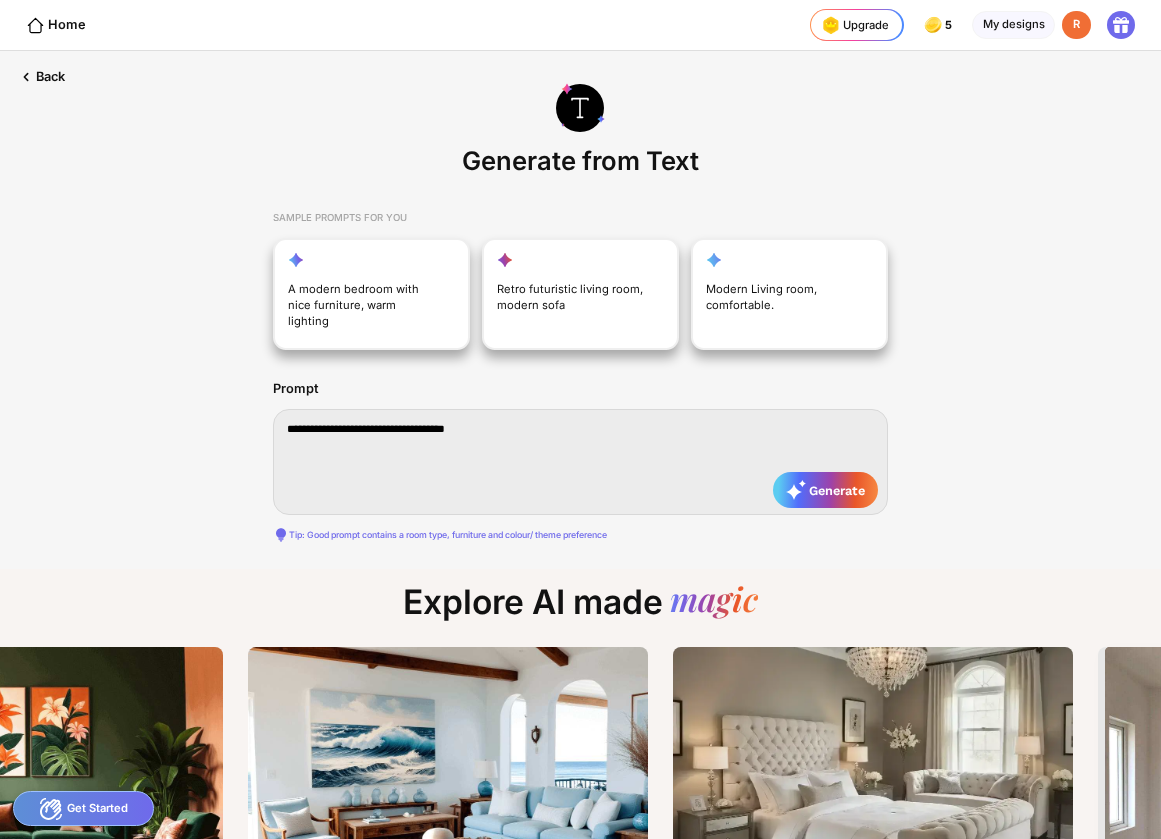 type on "**********" 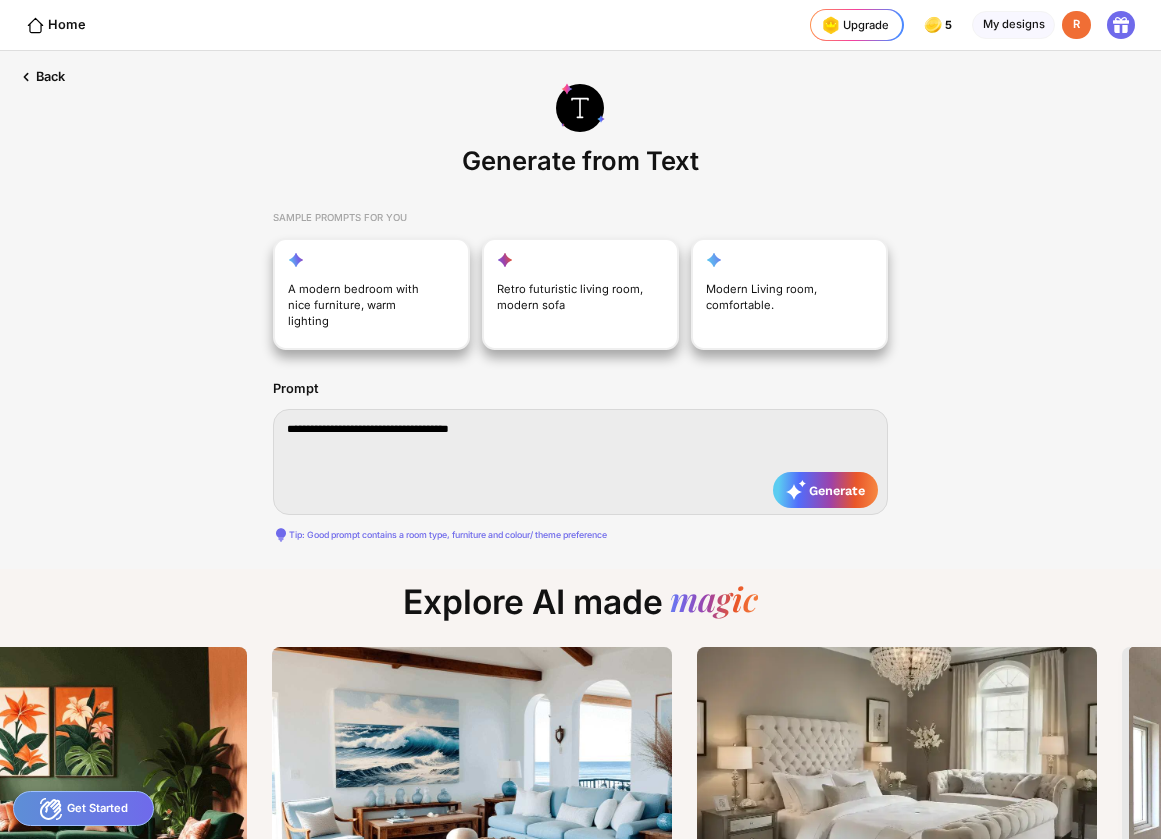 type on "**********" 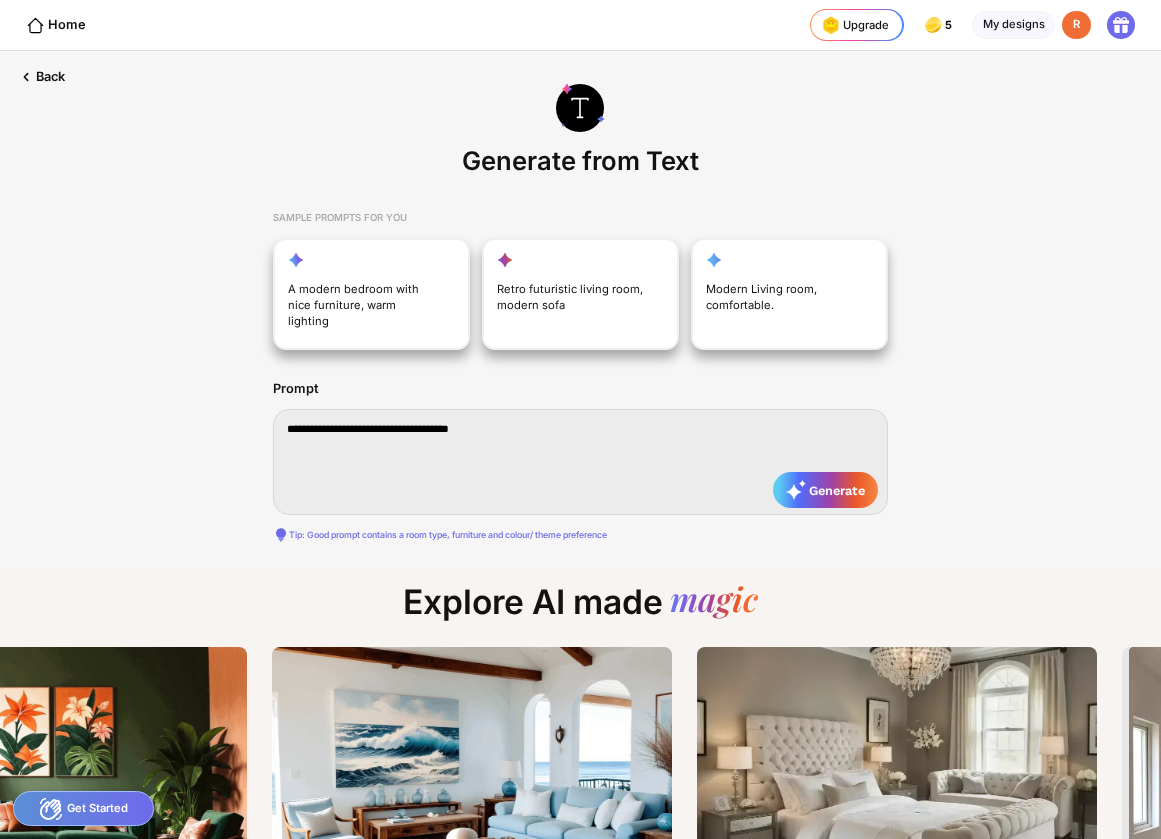 type on "**********" 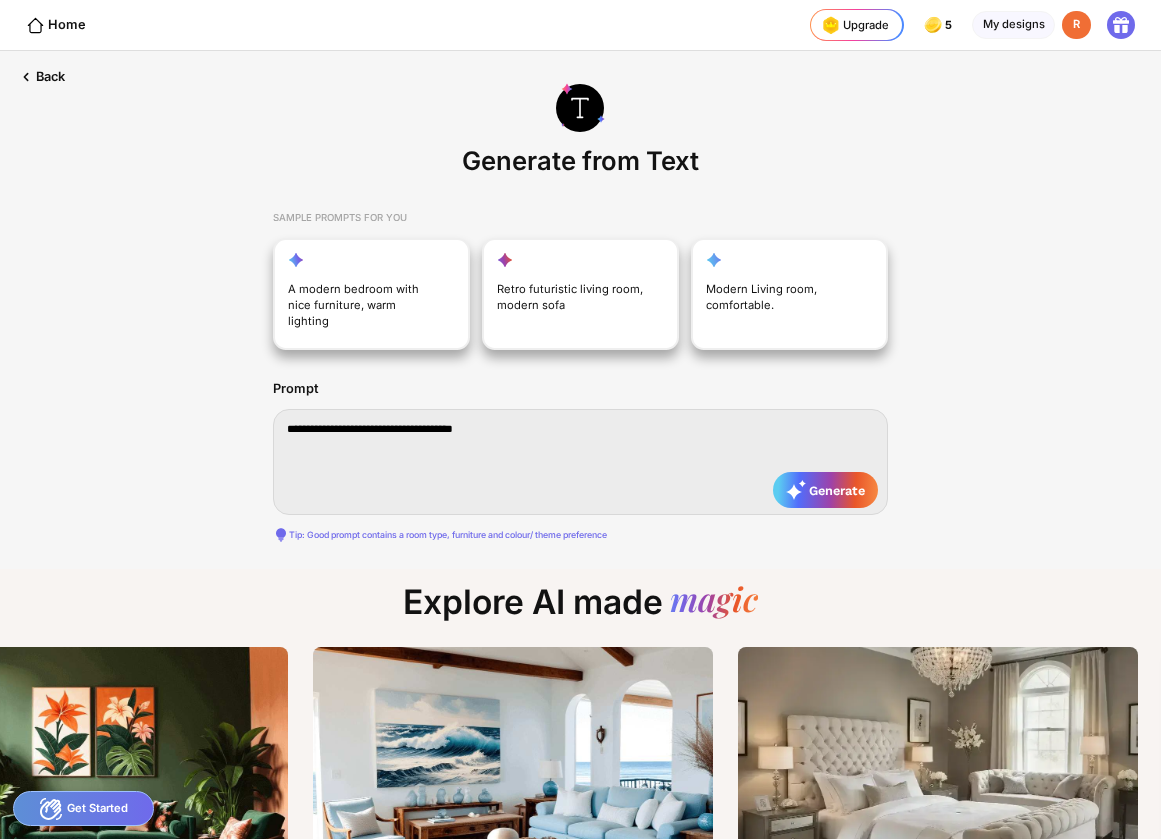 type on "**********" 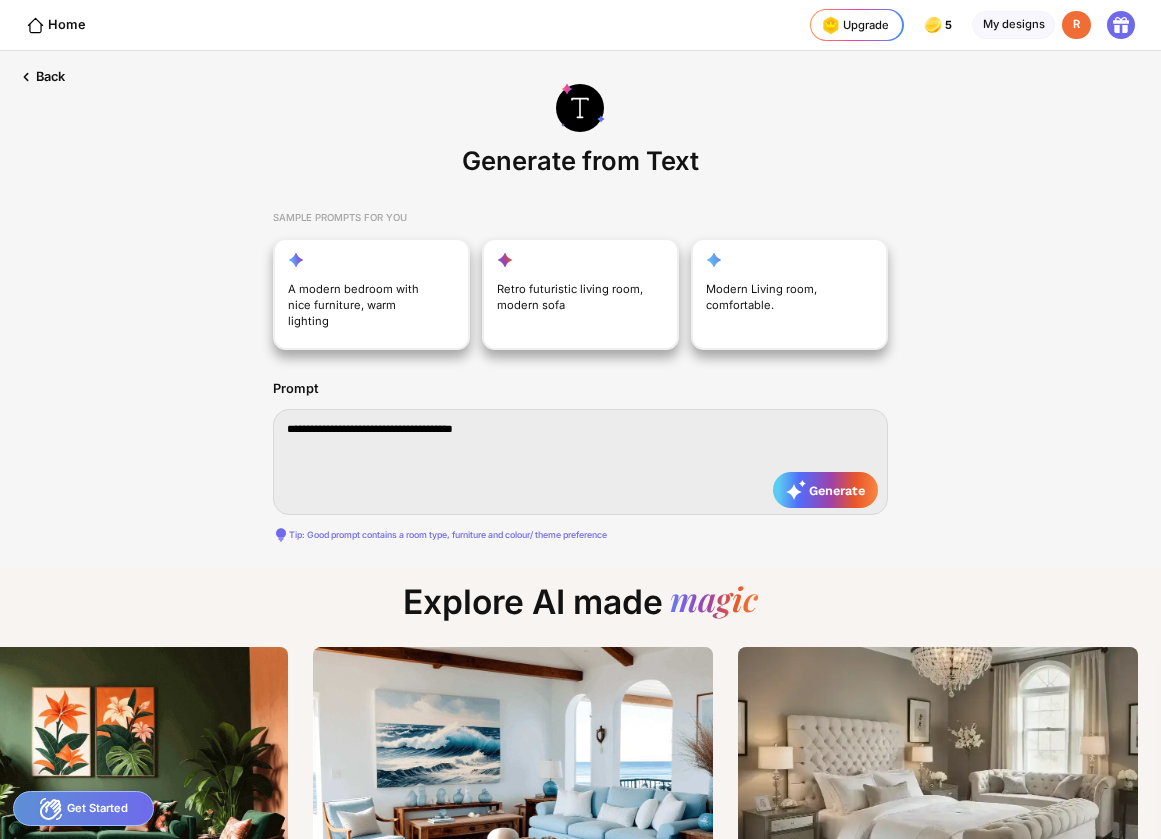 type on "**********" 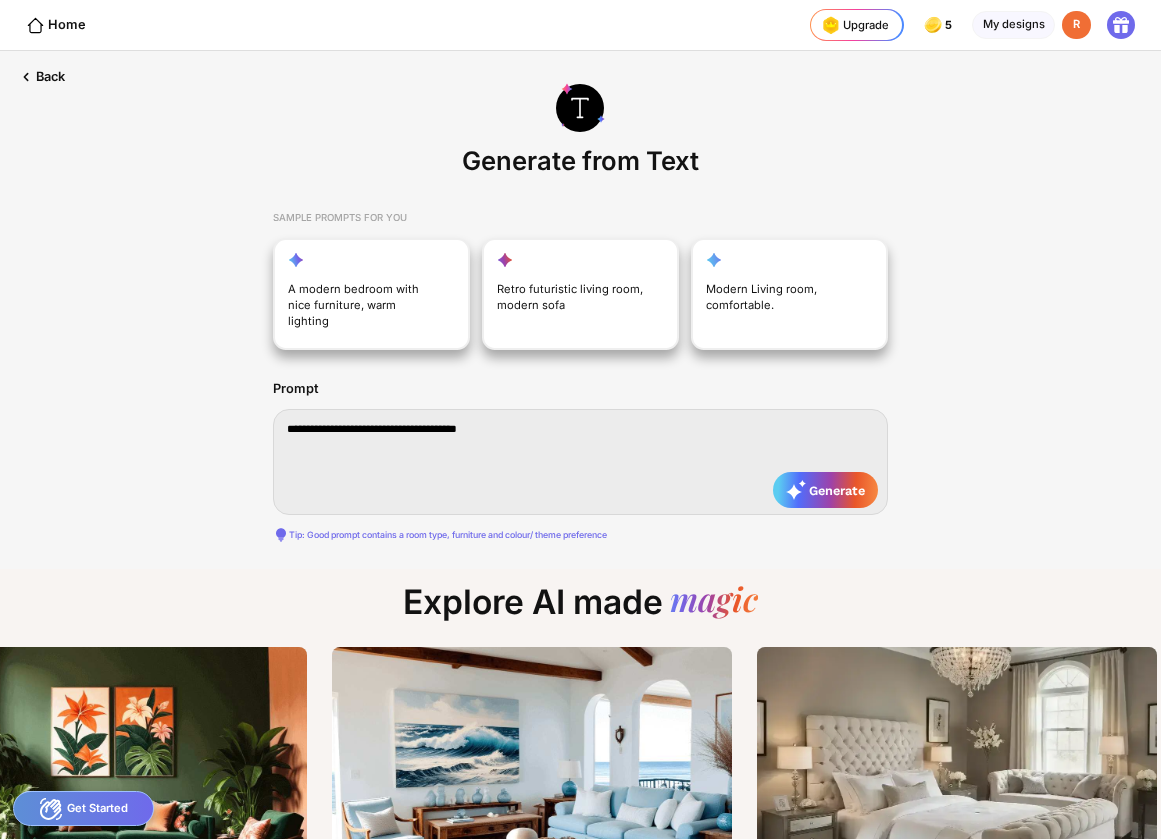 type on "**********" 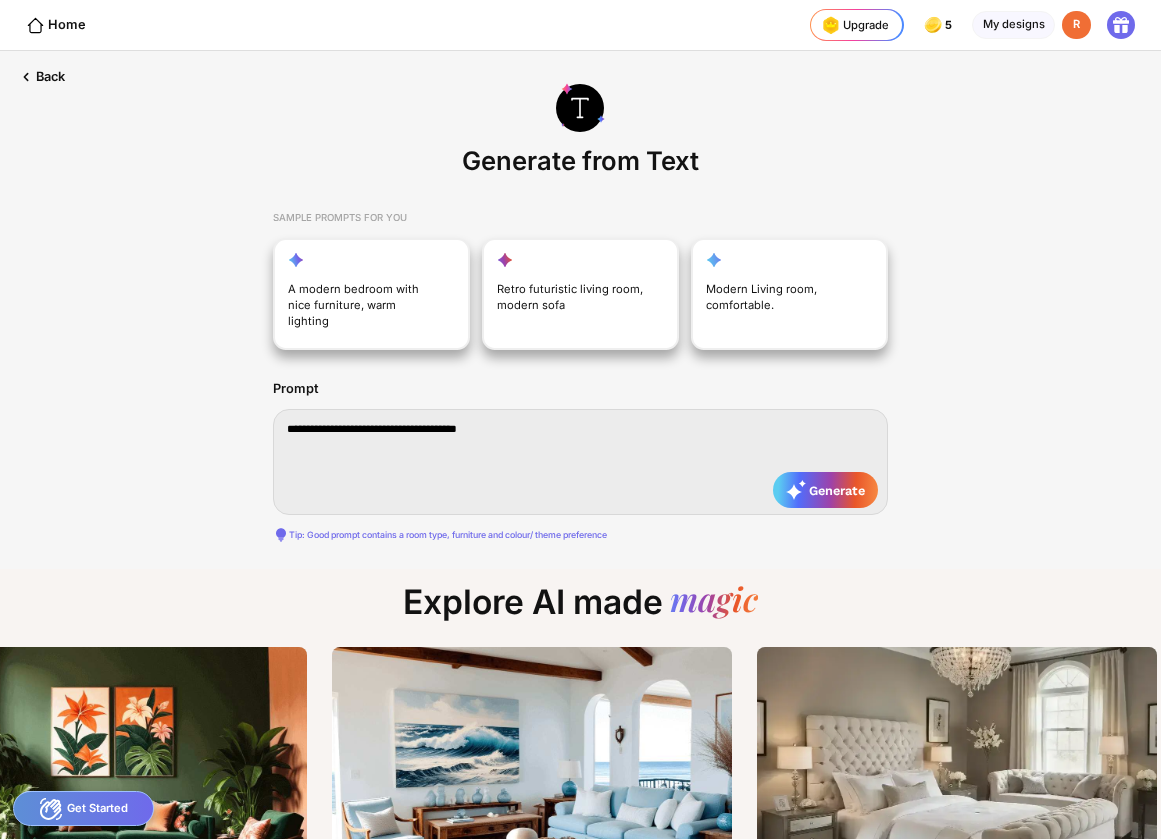 type on "**********" 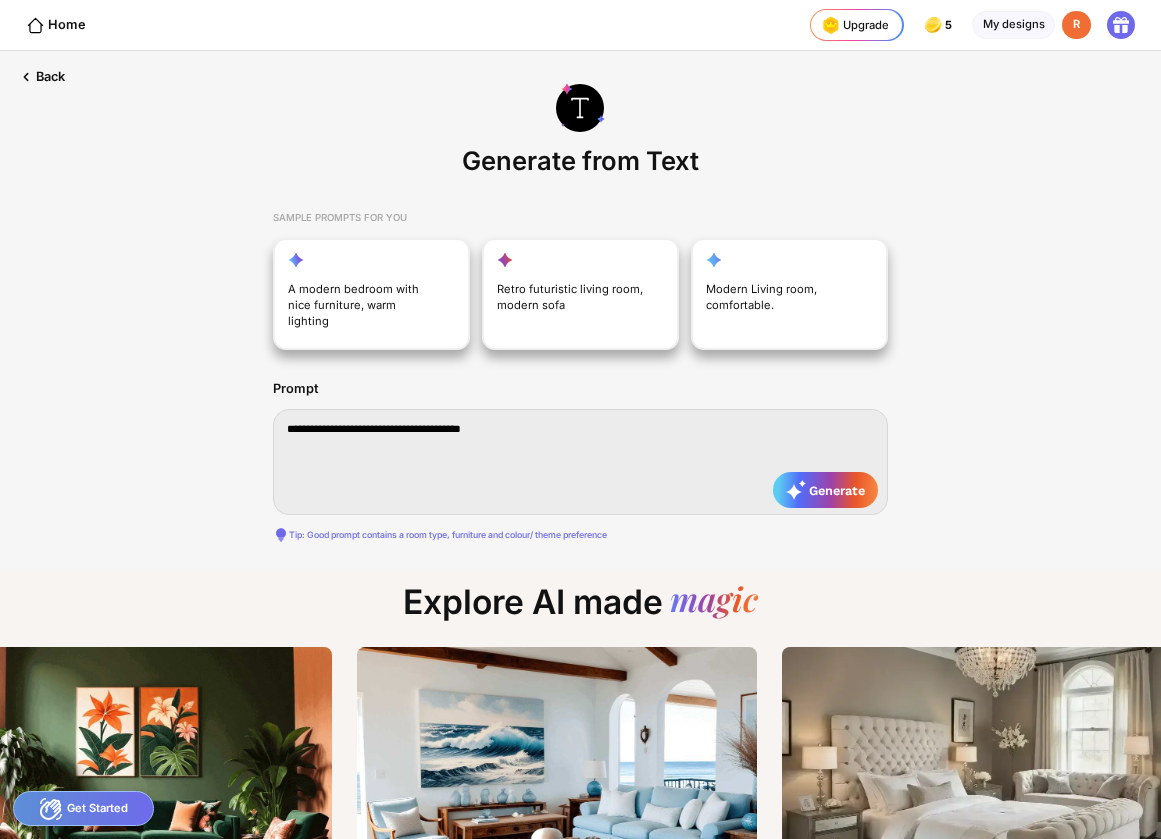 type on "**********" 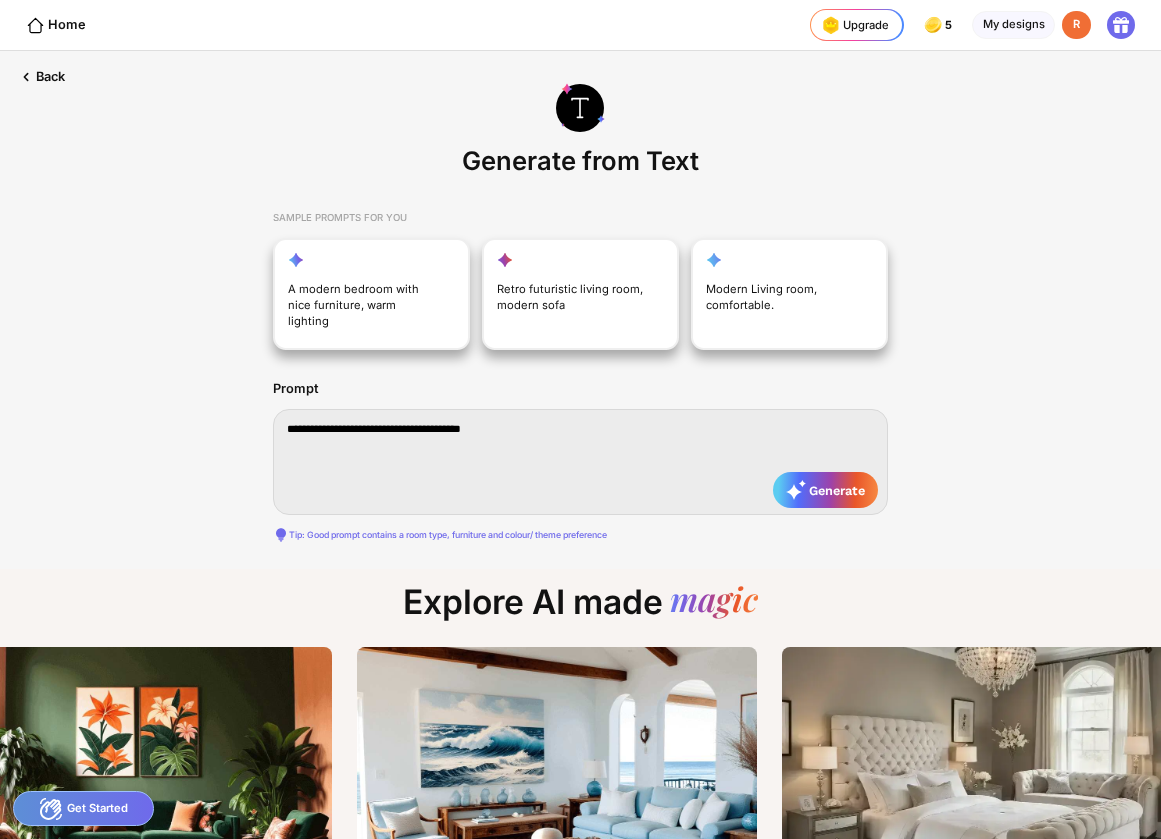 type on "**********" 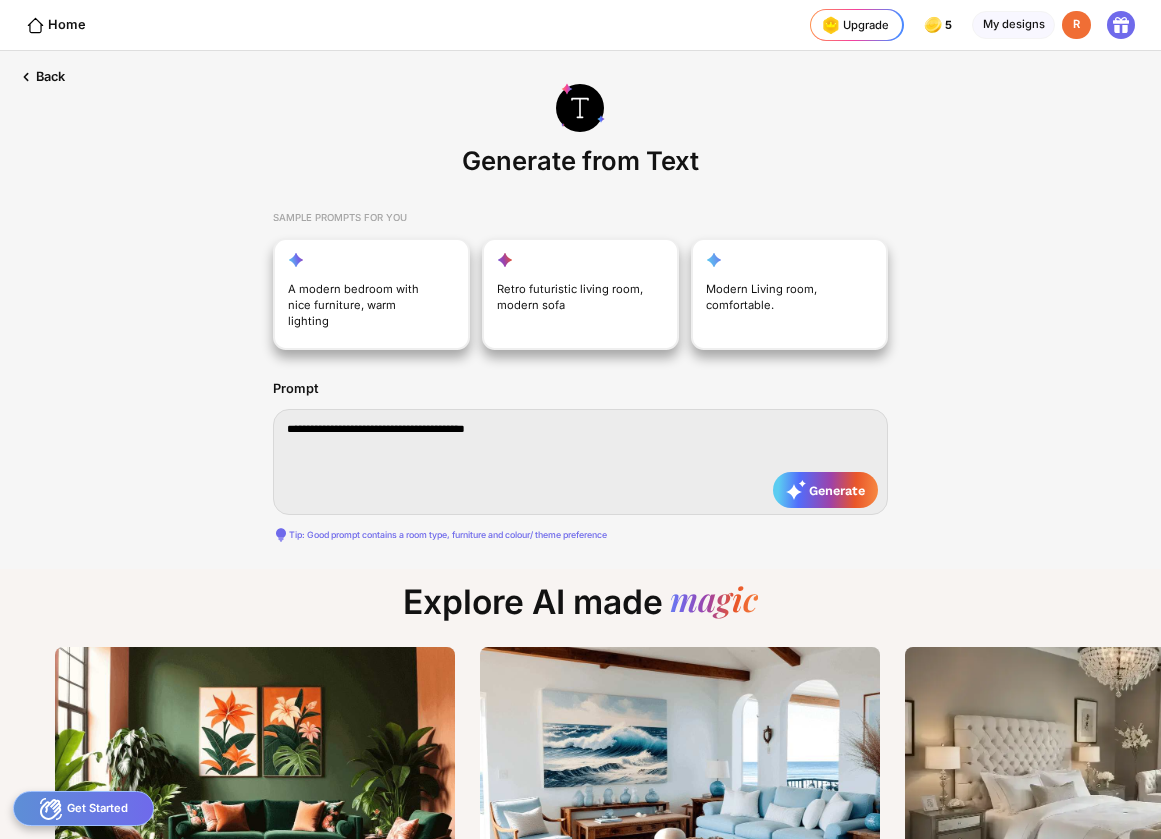 type on "**********" 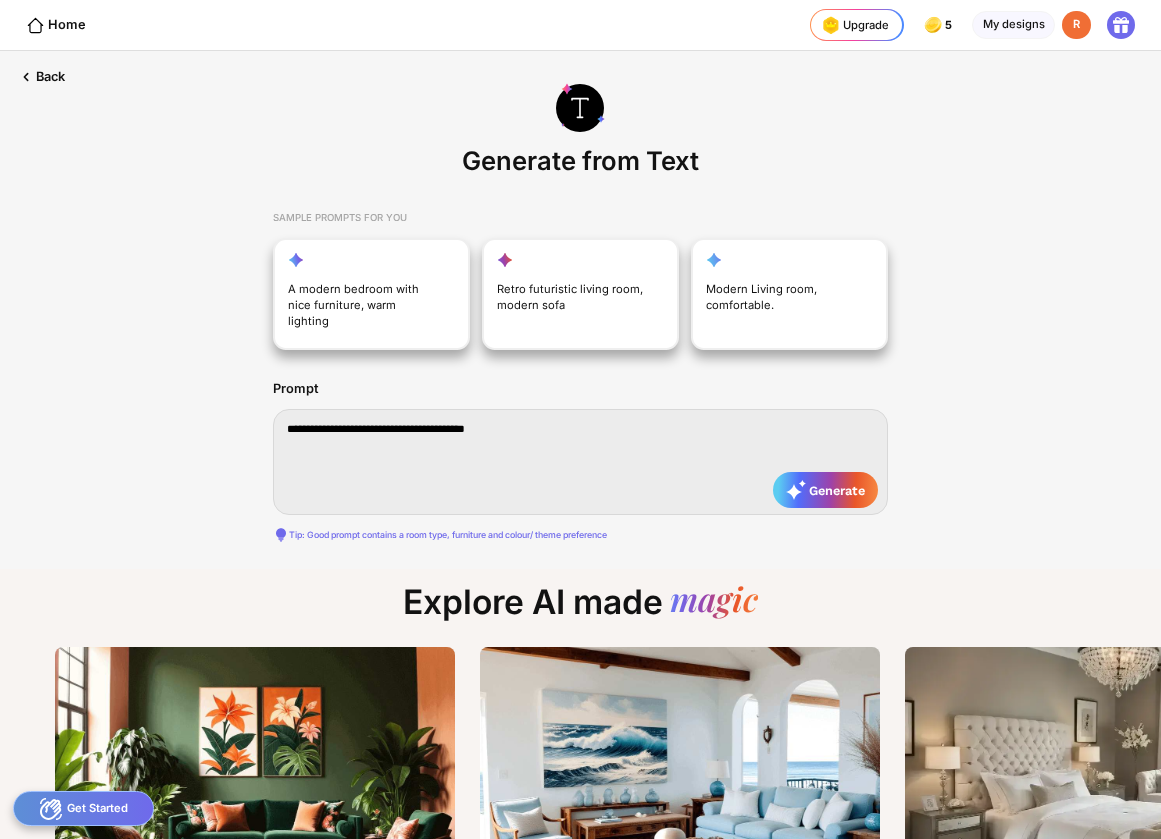 type on "**********" 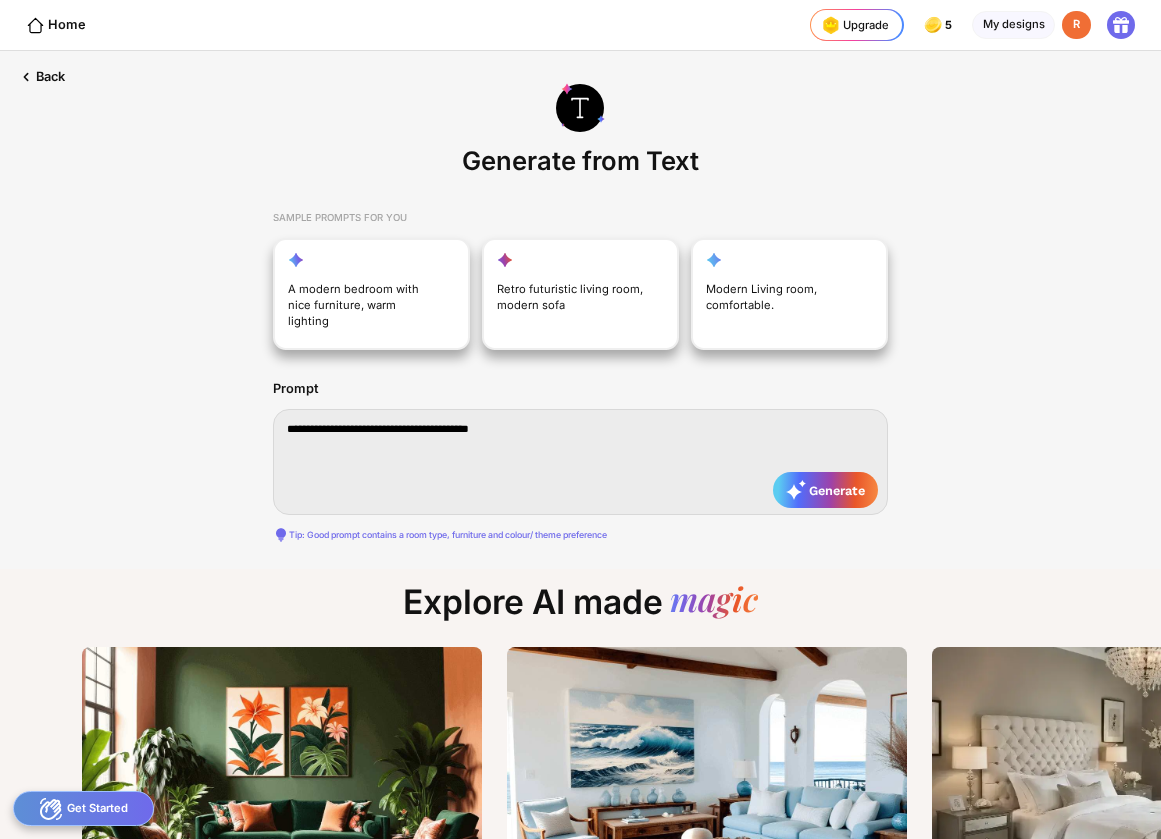 type on "**********" 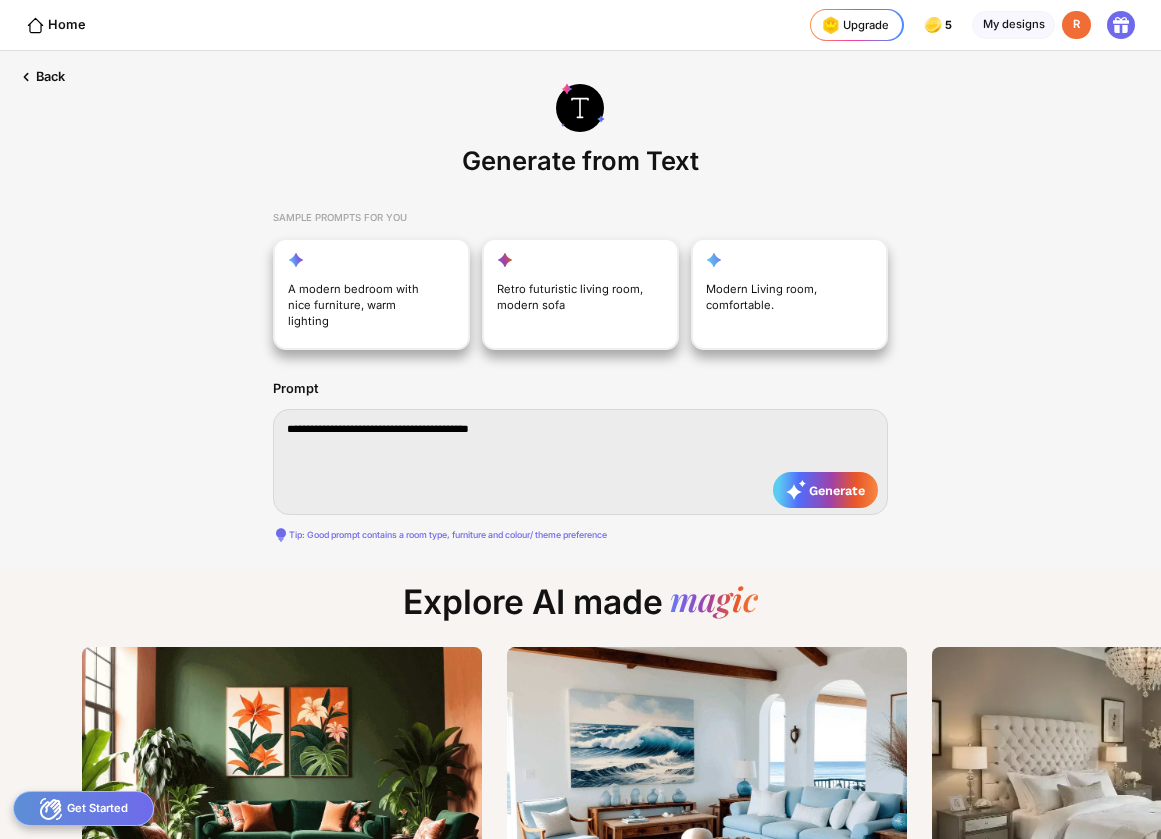 type on "**********" 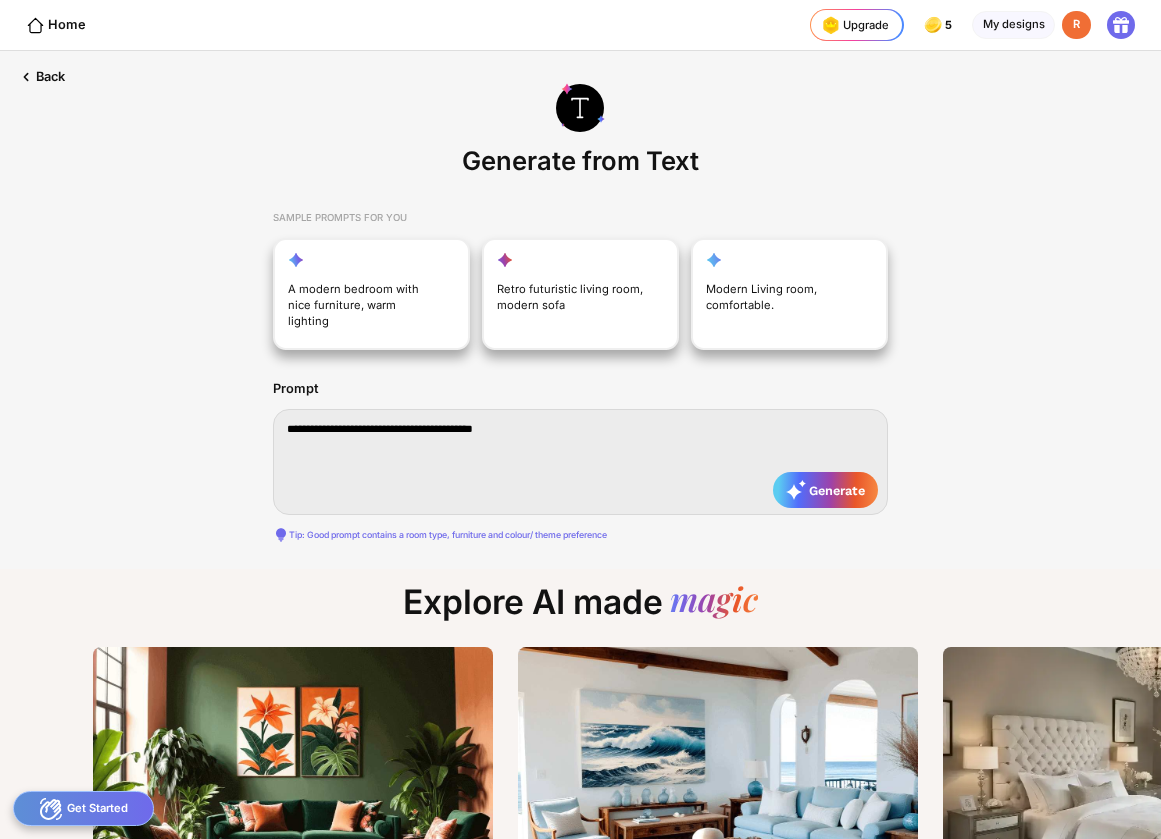 type on "**********" 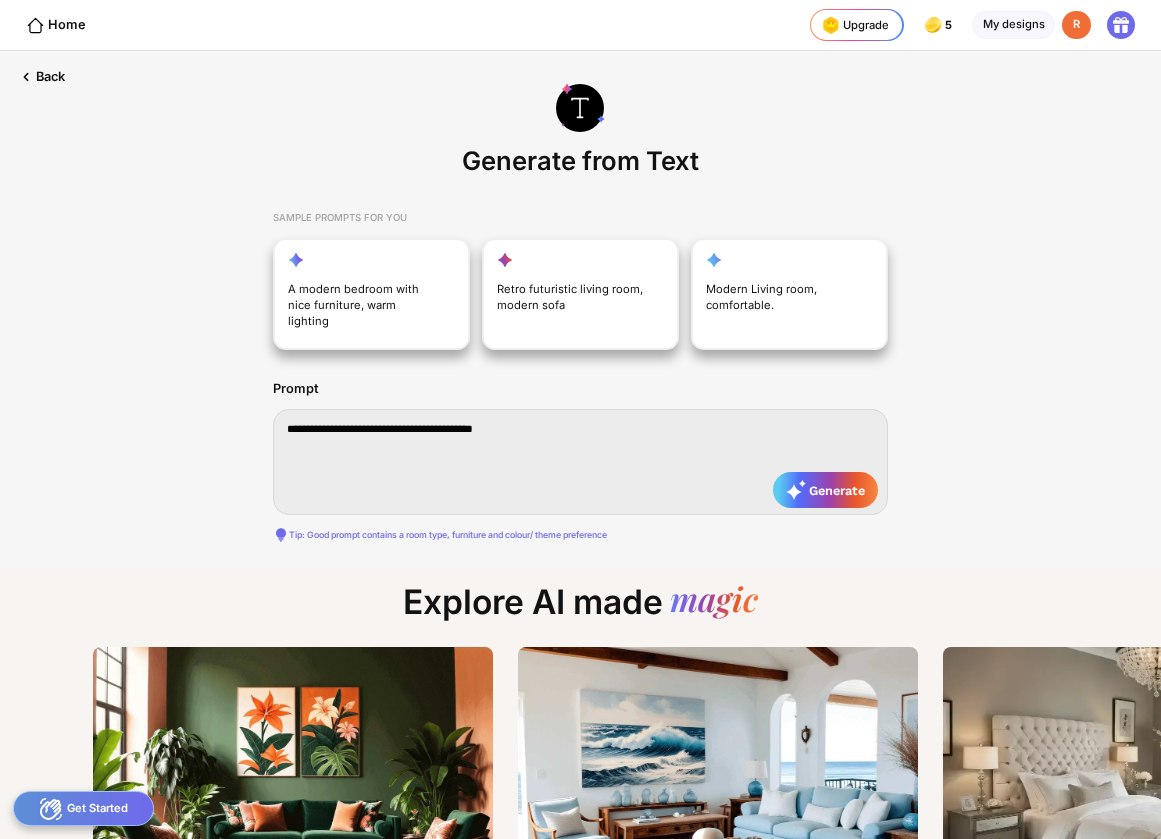type on "**********" 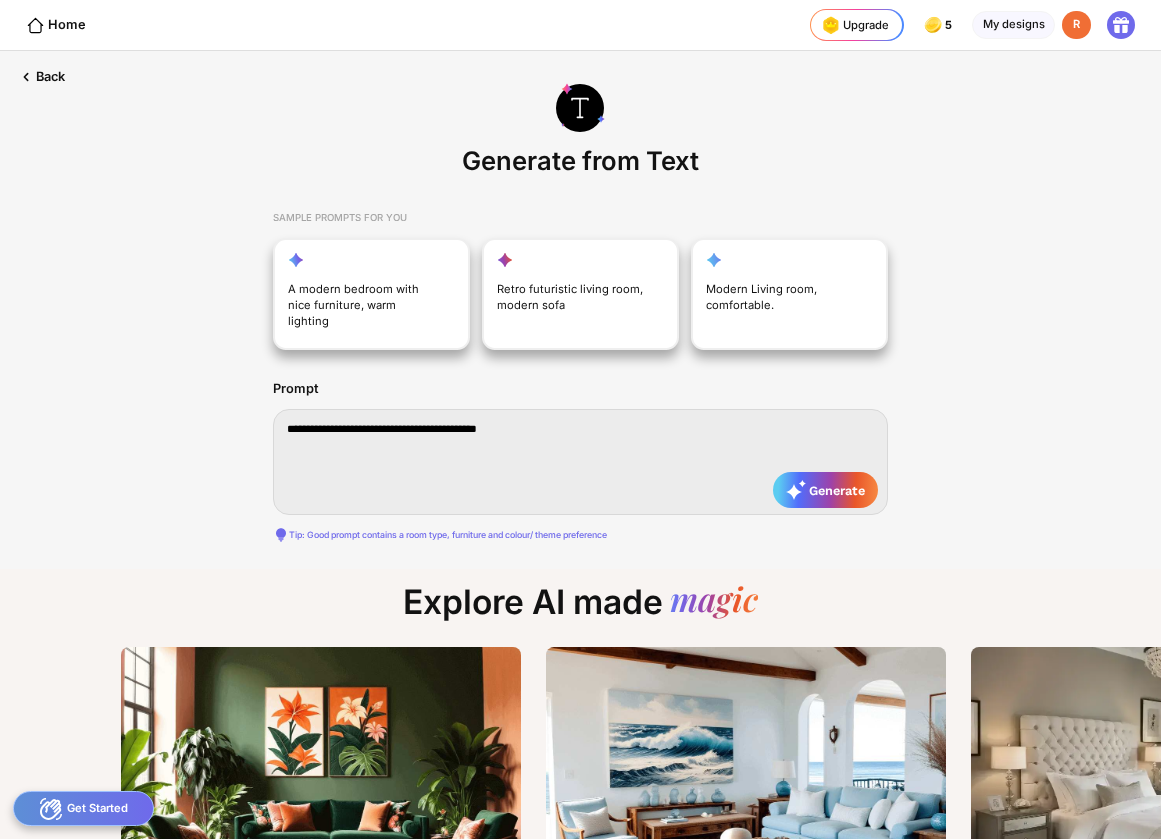 type on "**********" 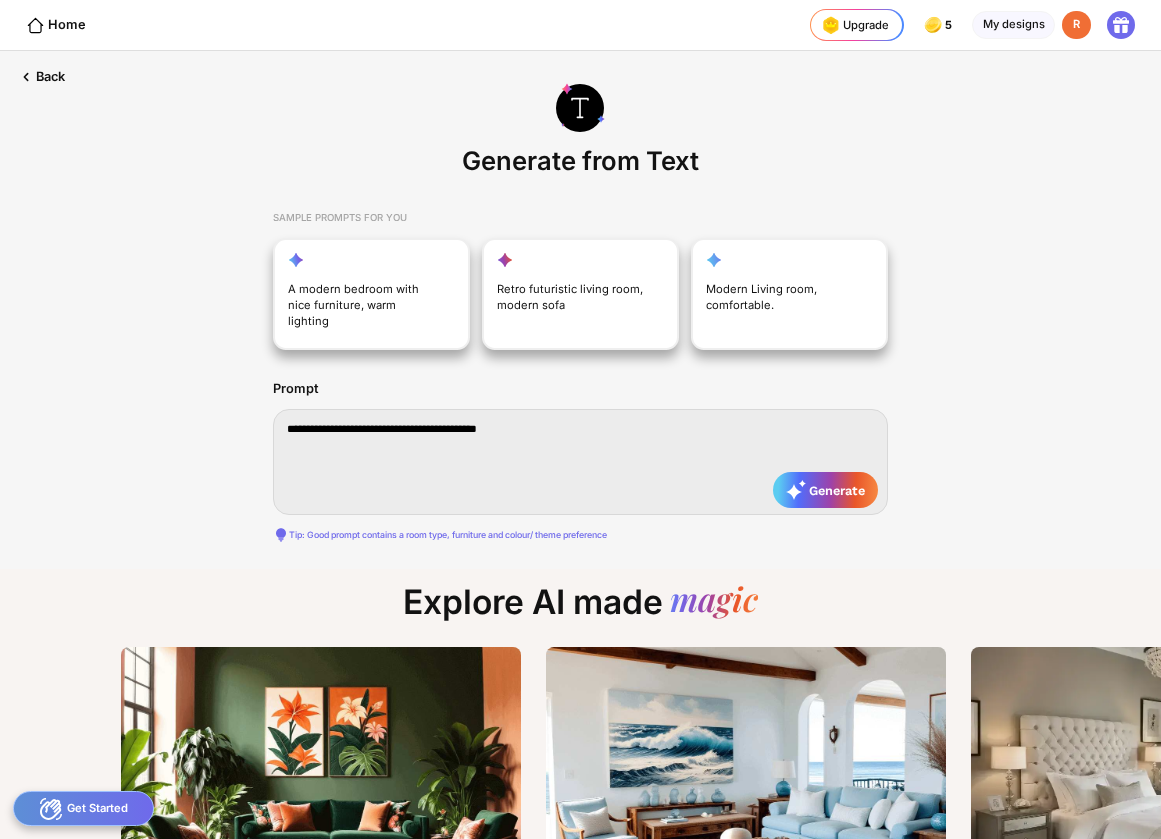 type on "**********" 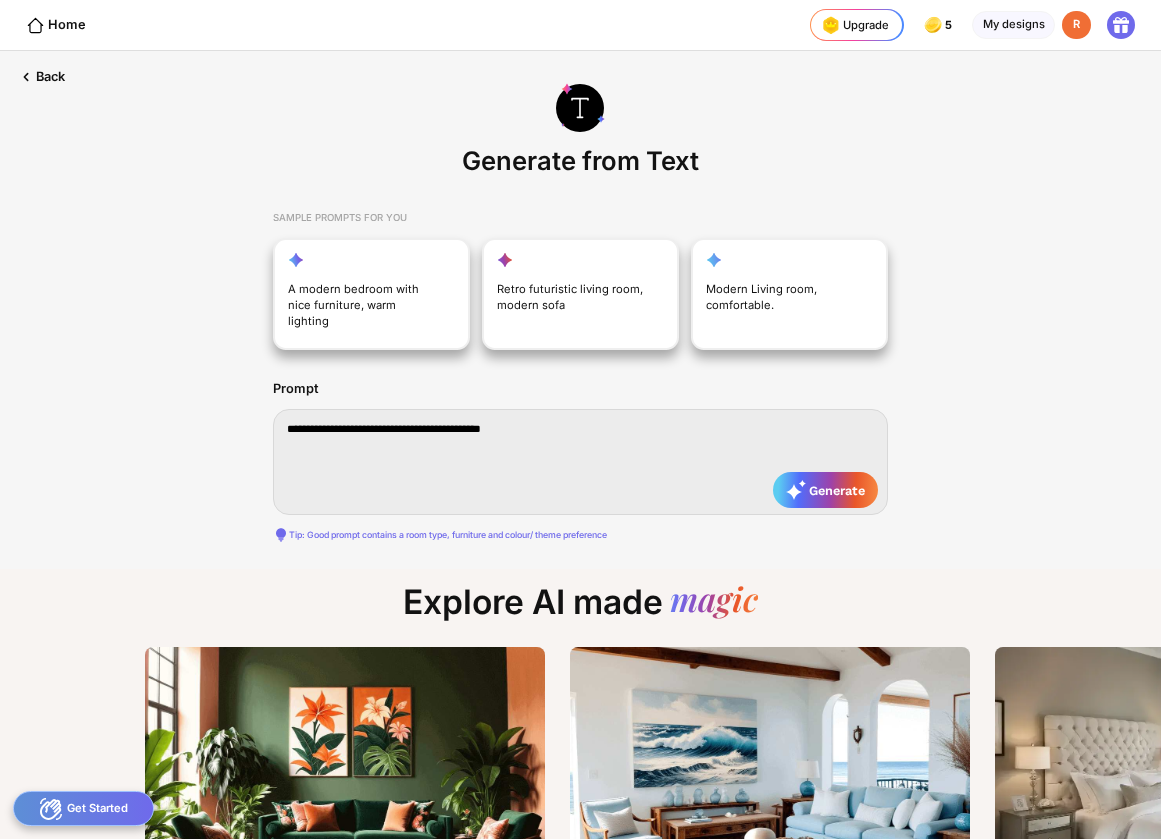type on "**********" 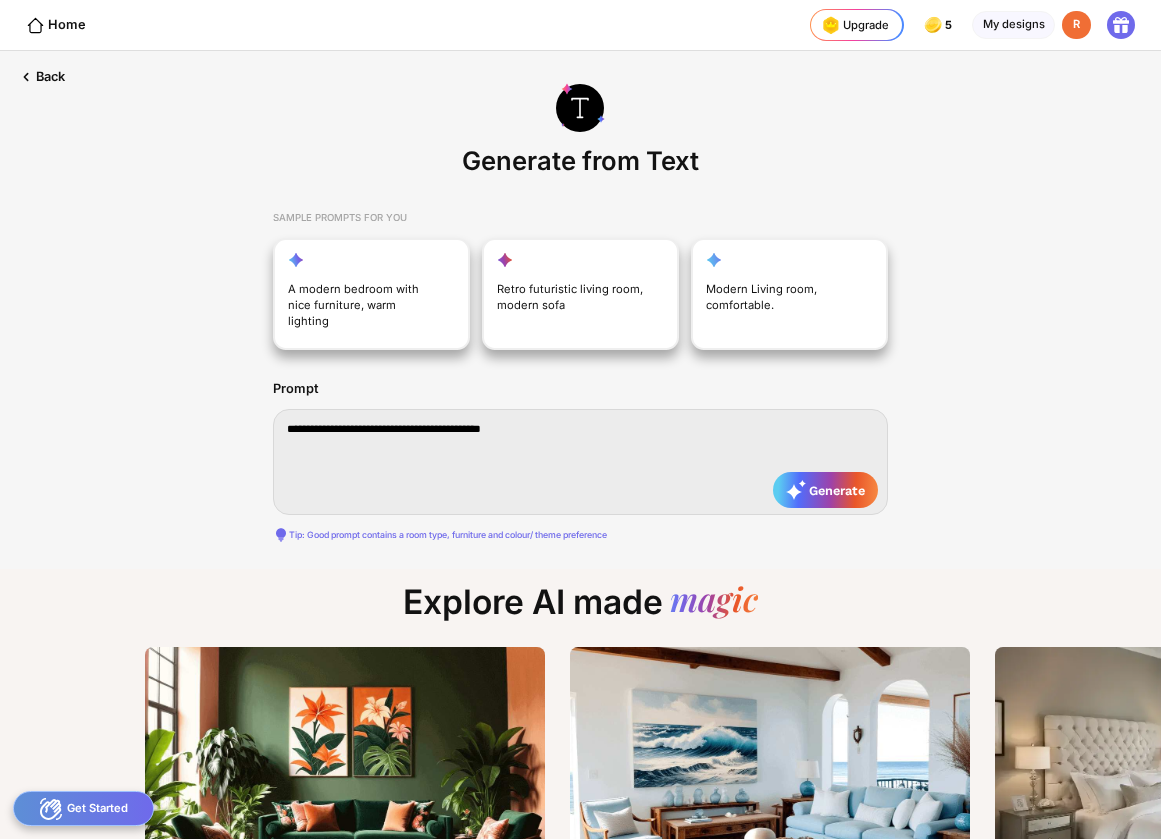 type on "**********" 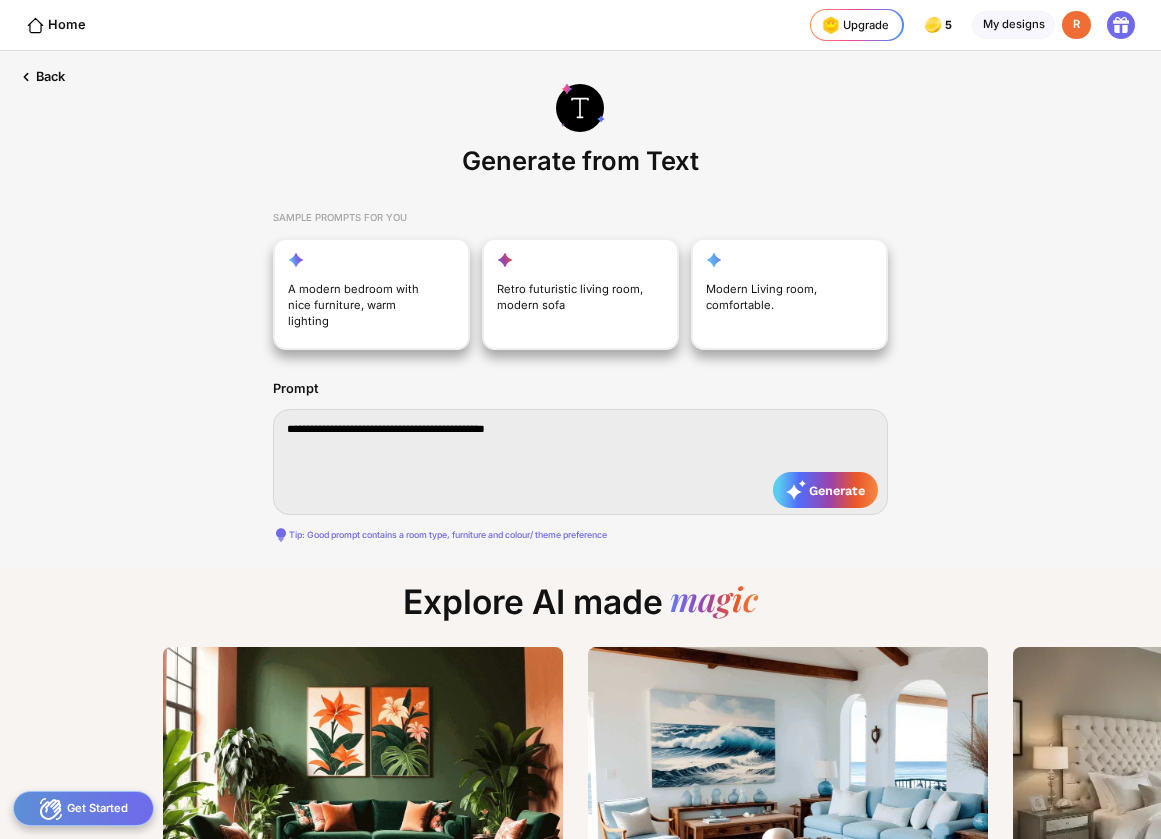 type on "**********" 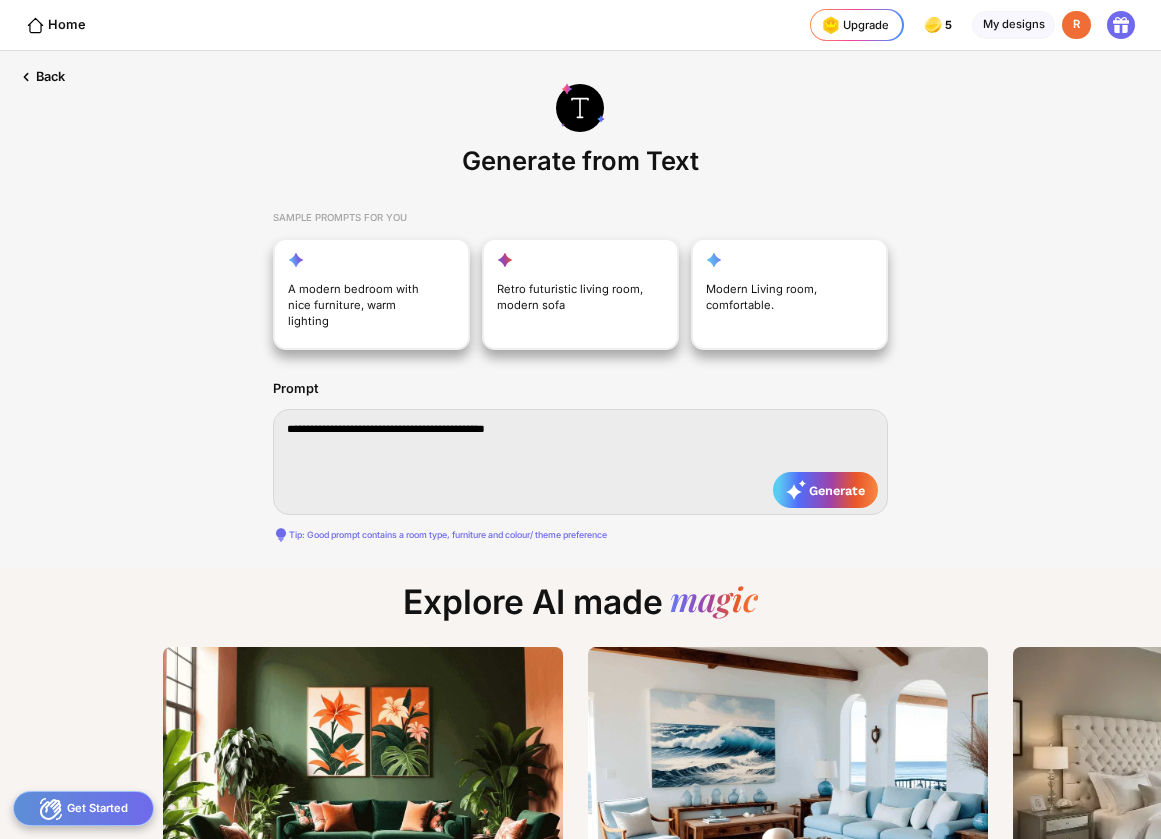 type on "**********" 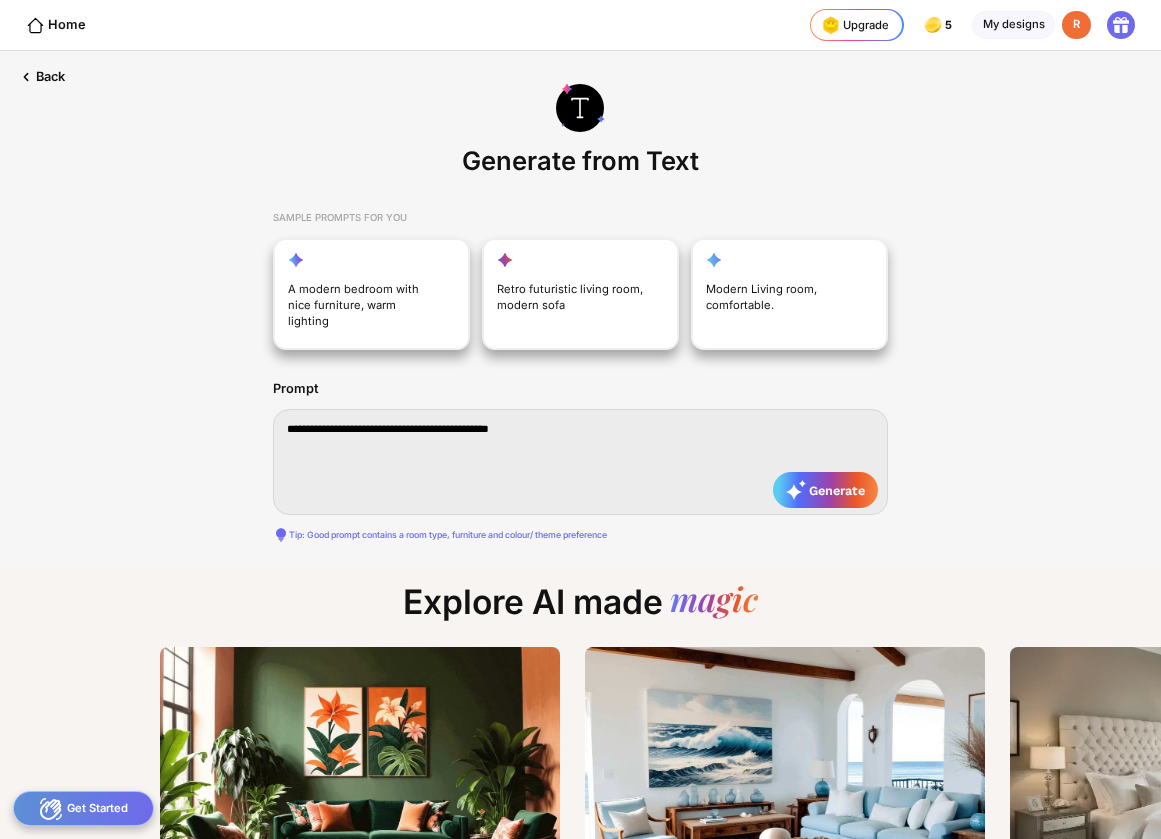 type on "**********" 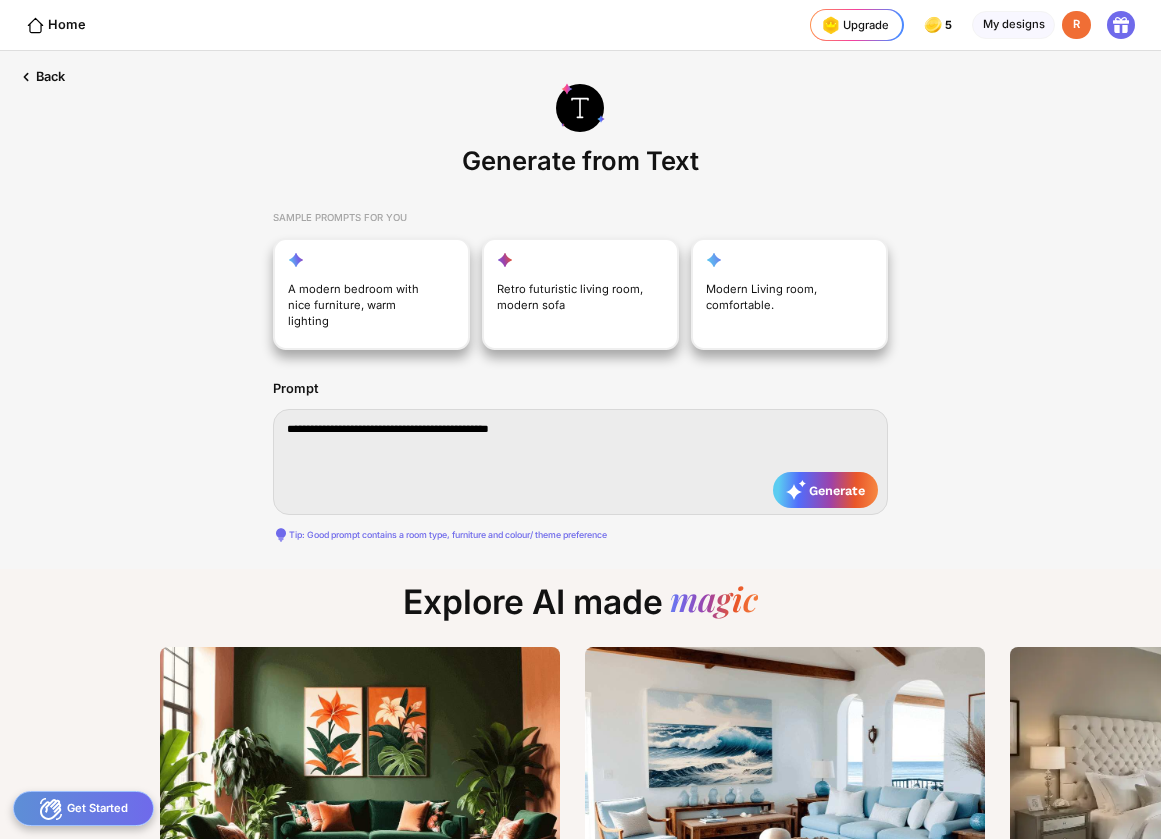 type on "**********" 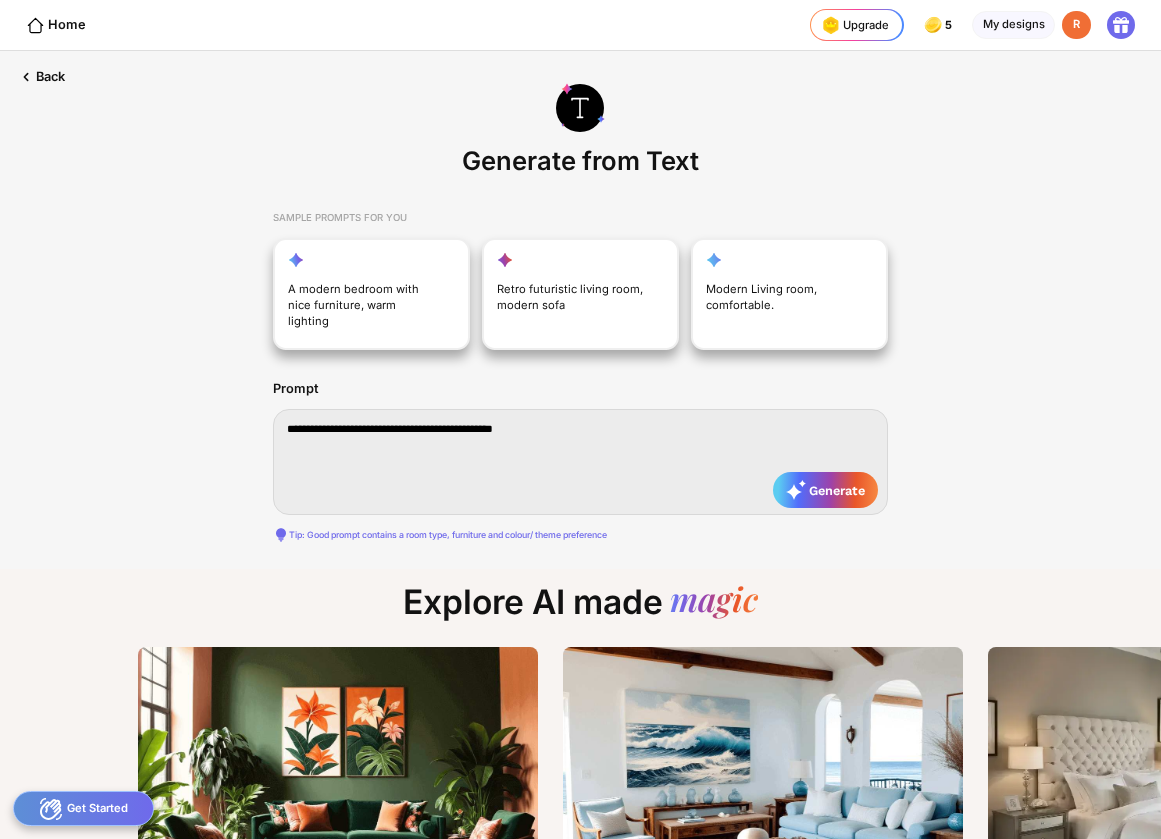 type on "**********" 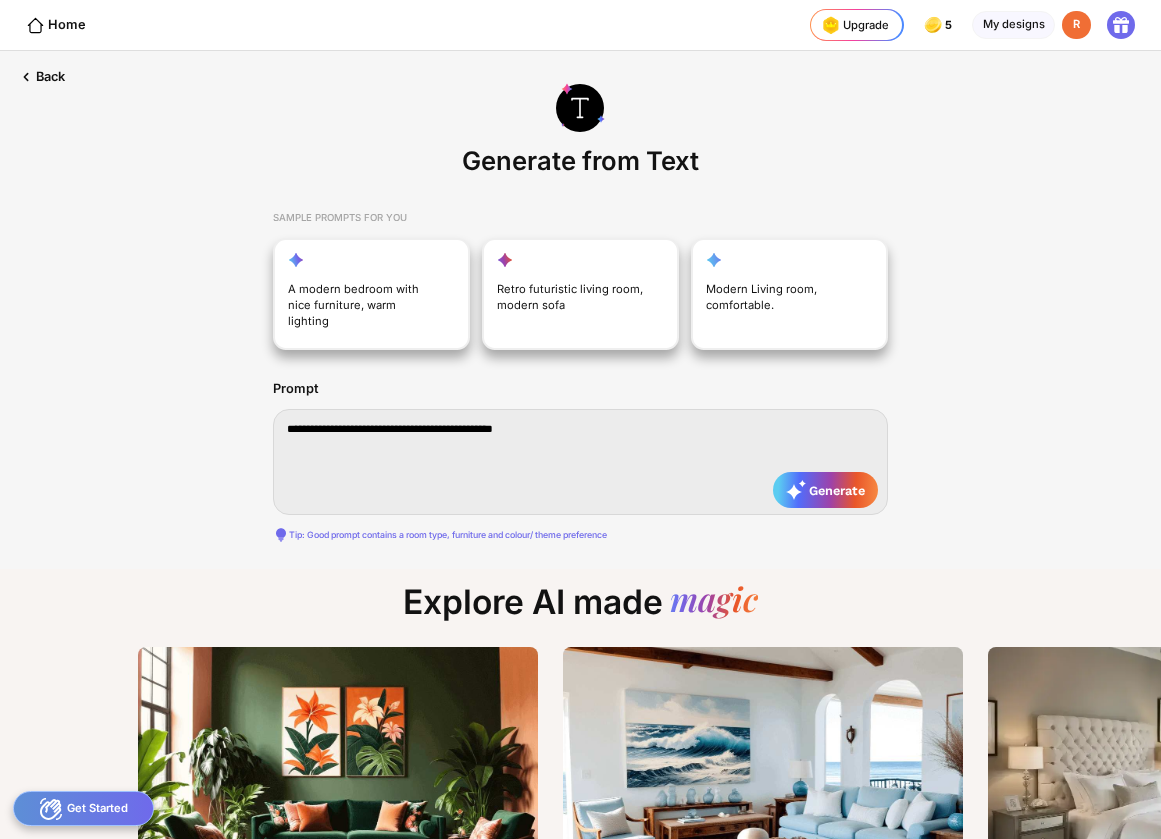 type on "**********" 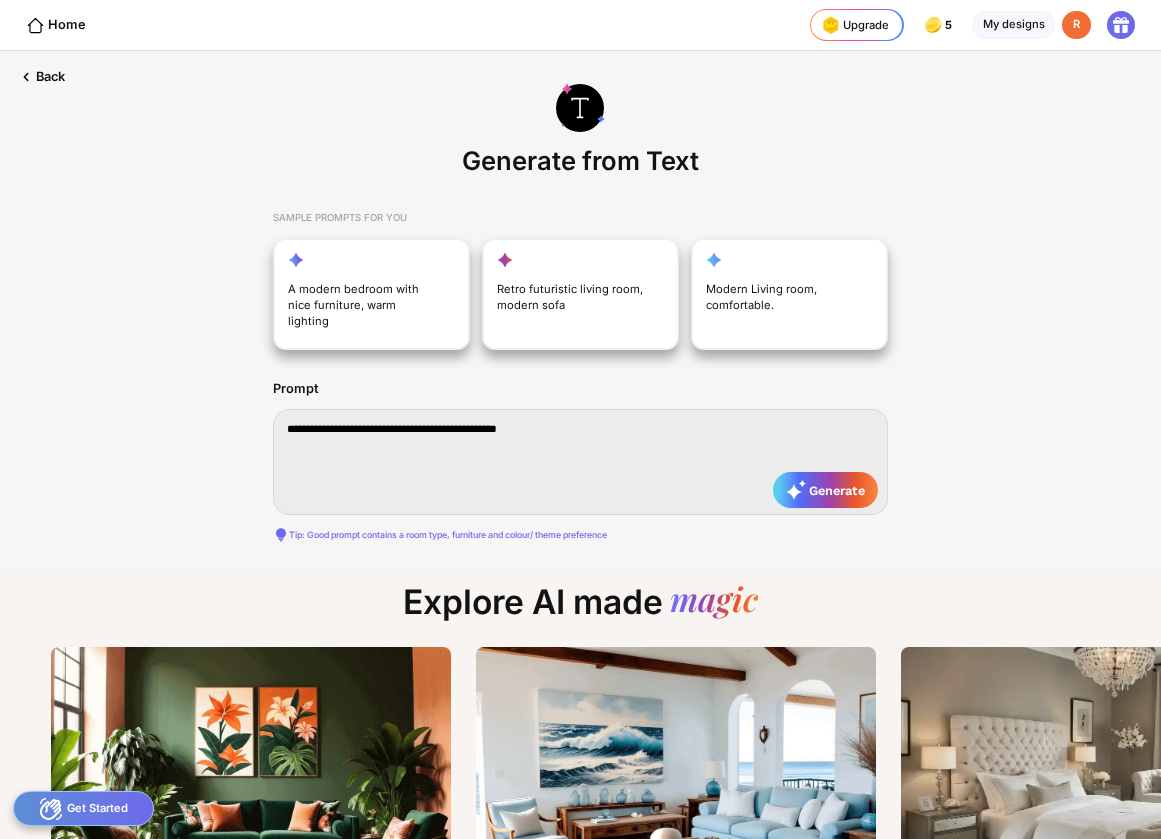 type on "**********" 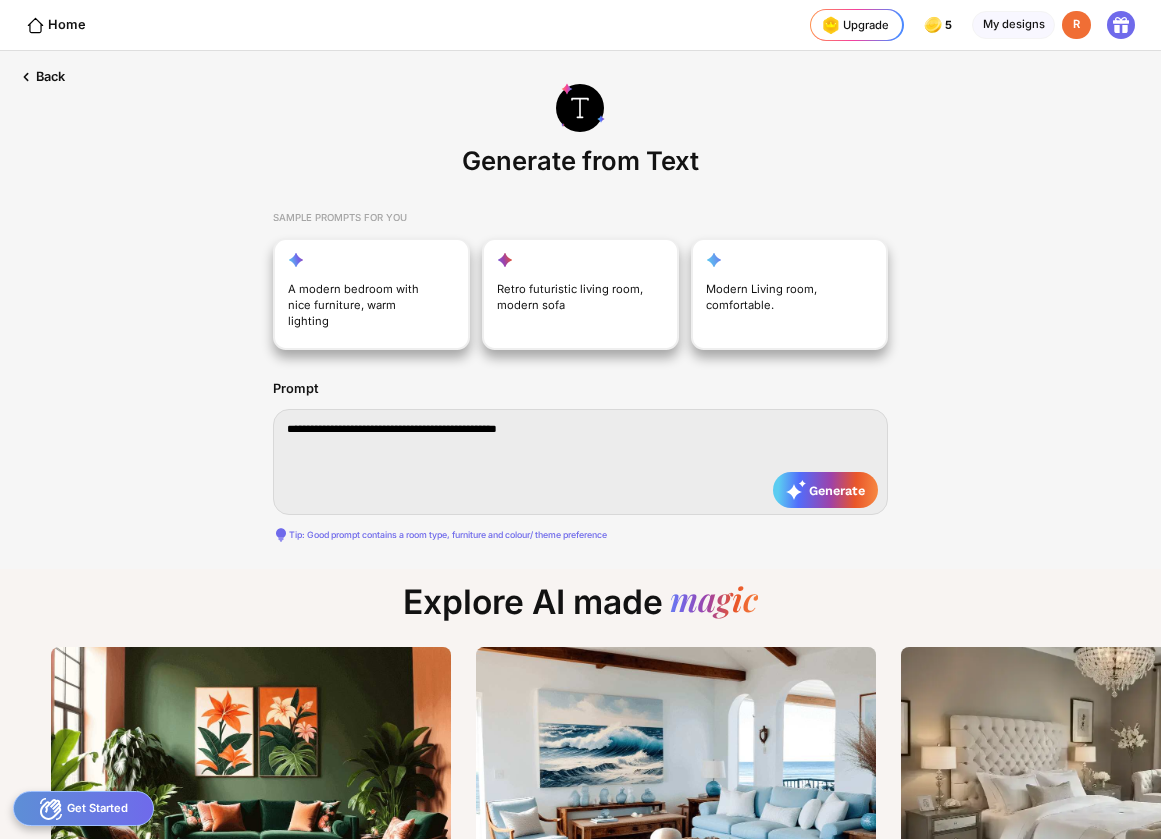 type on "**********" 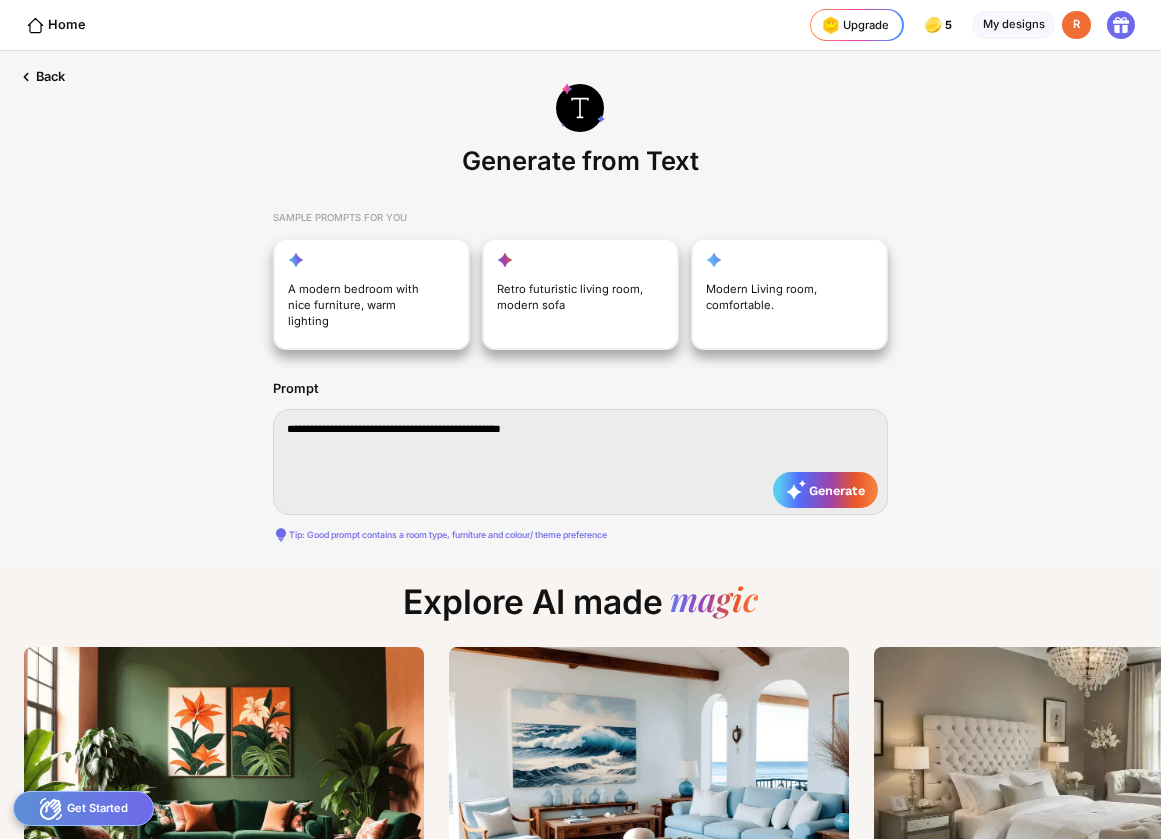 type on "**********" 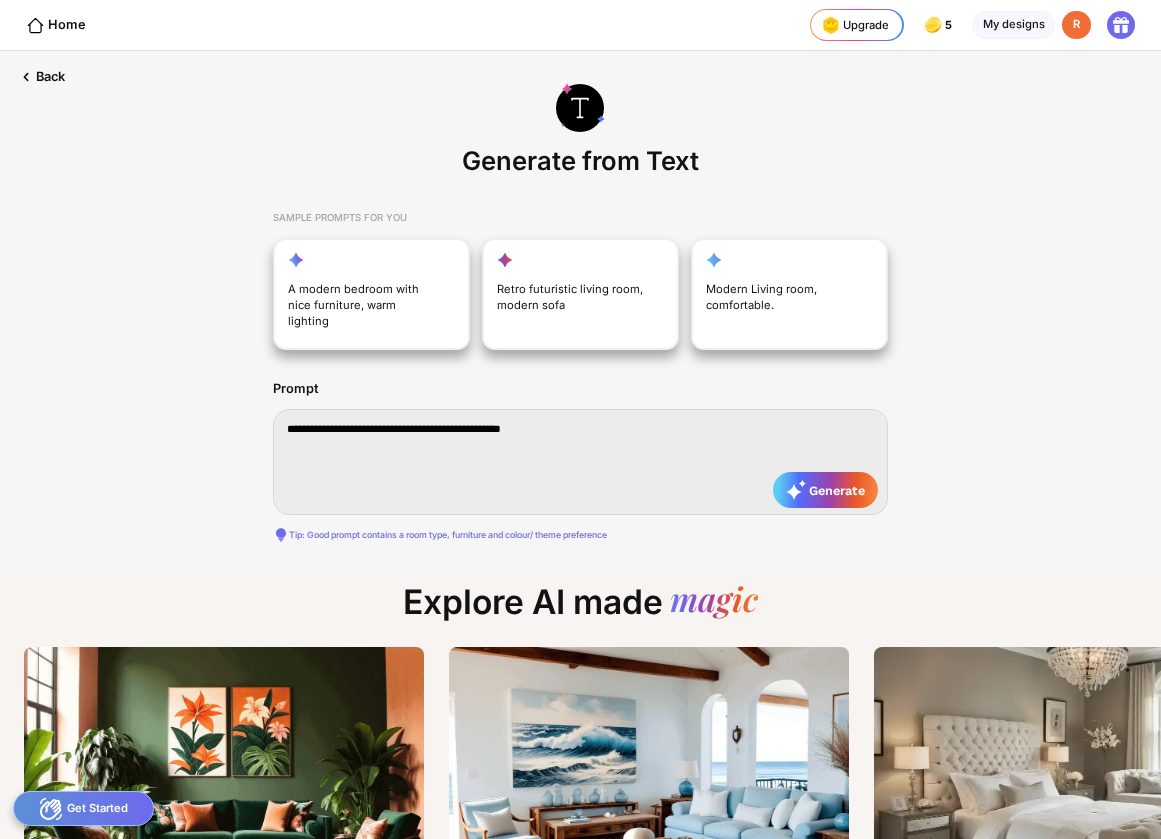 type on "**********" 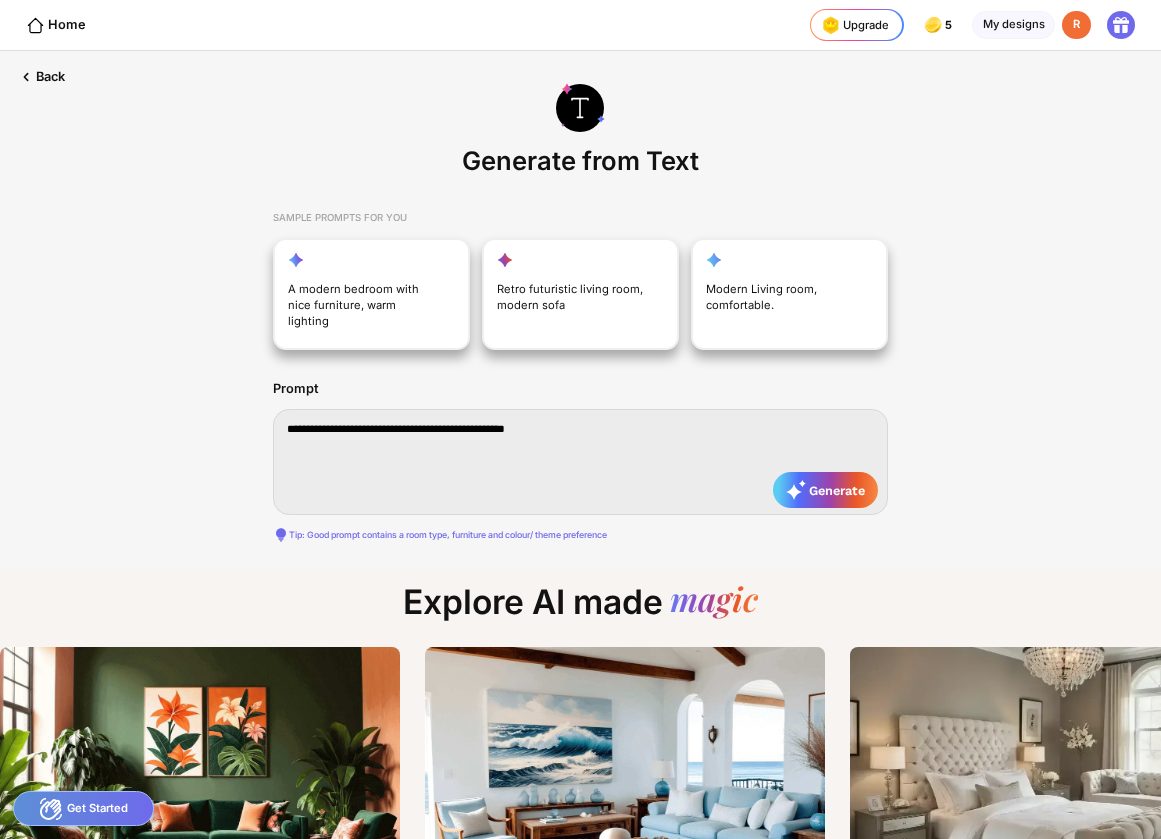 type on "**********" 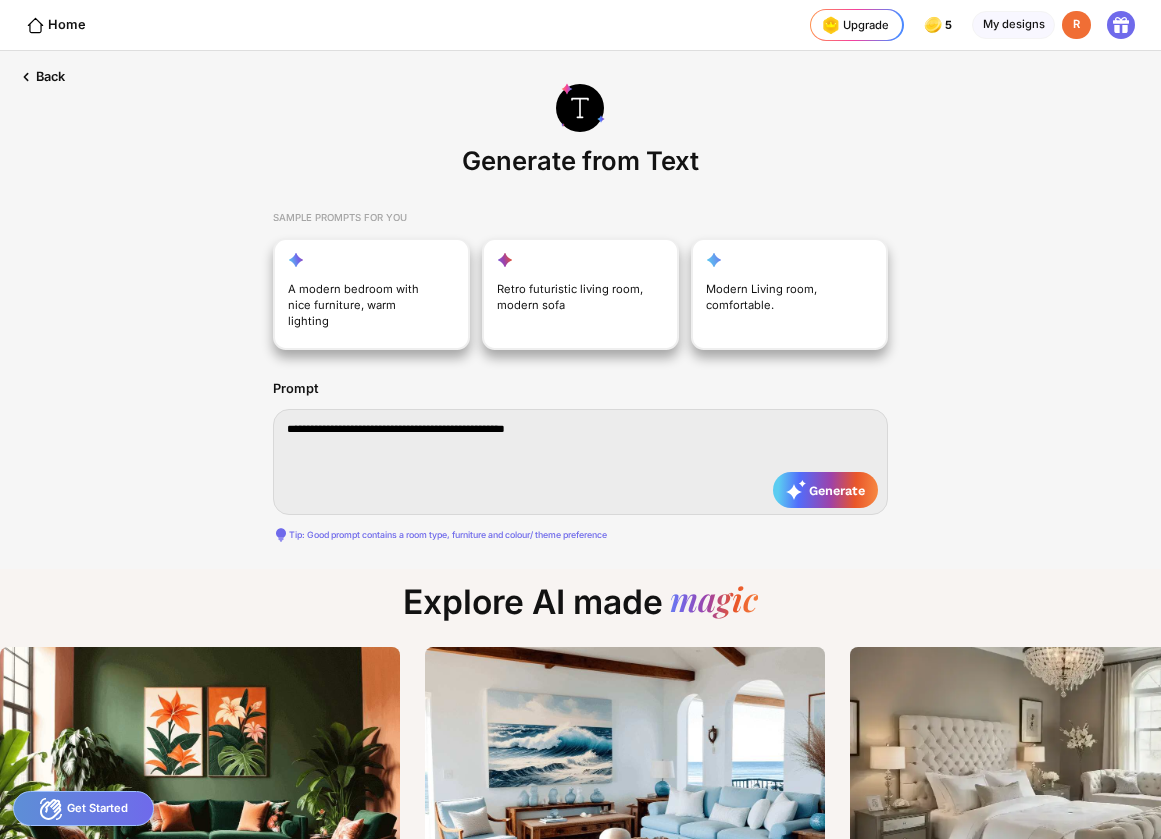 type on "**********" 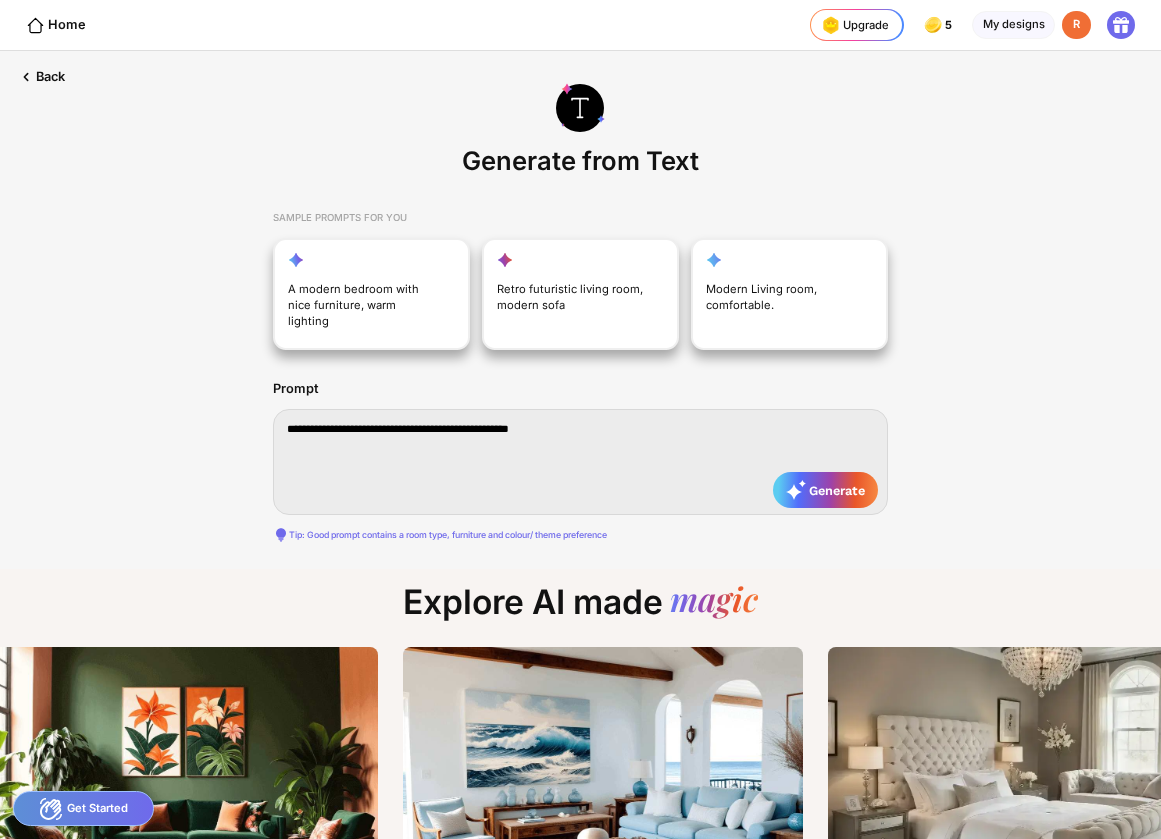 type on "**********" 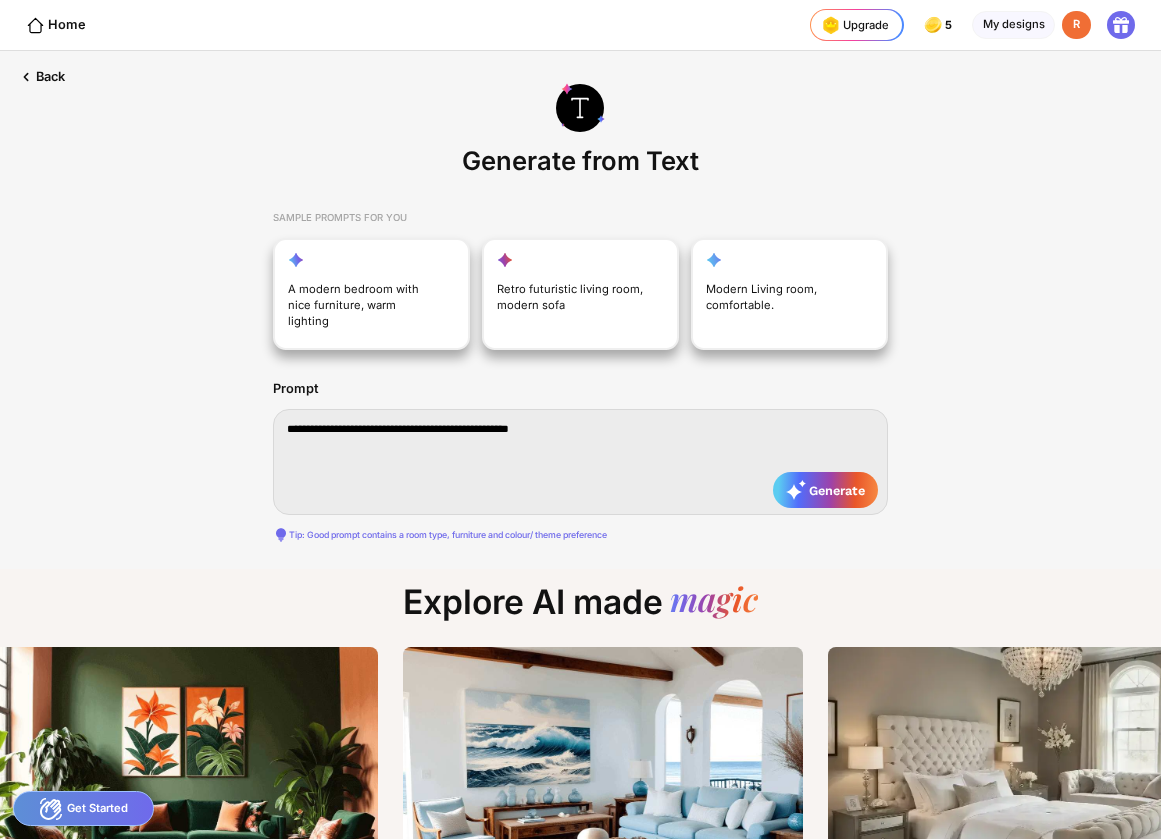 type on "**********" 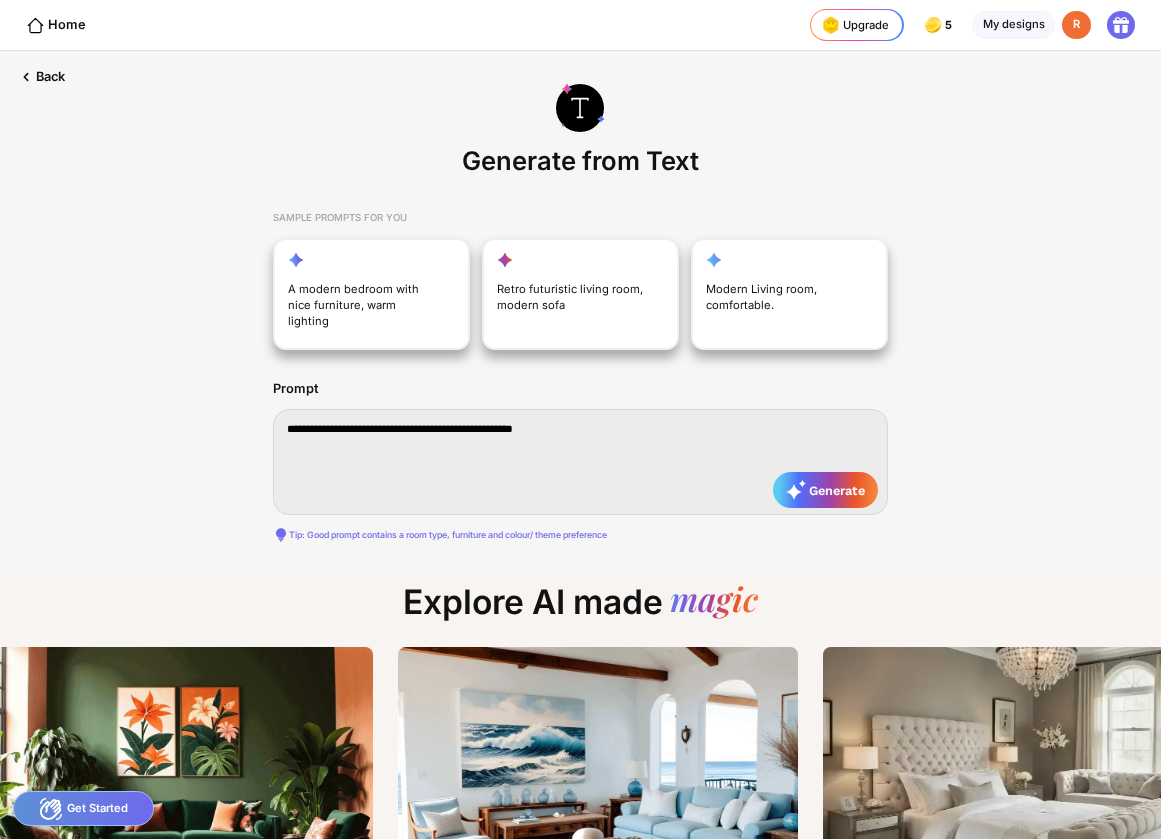 type on "**********" 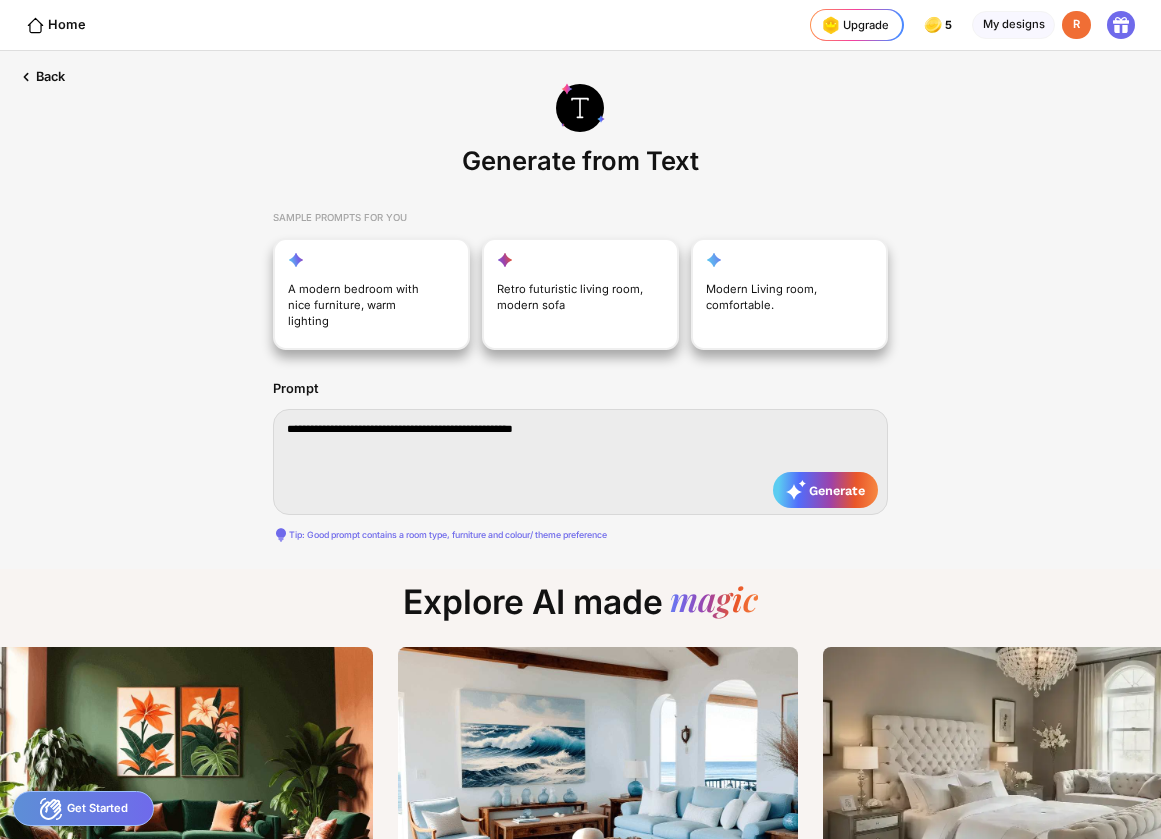 type on "**********" 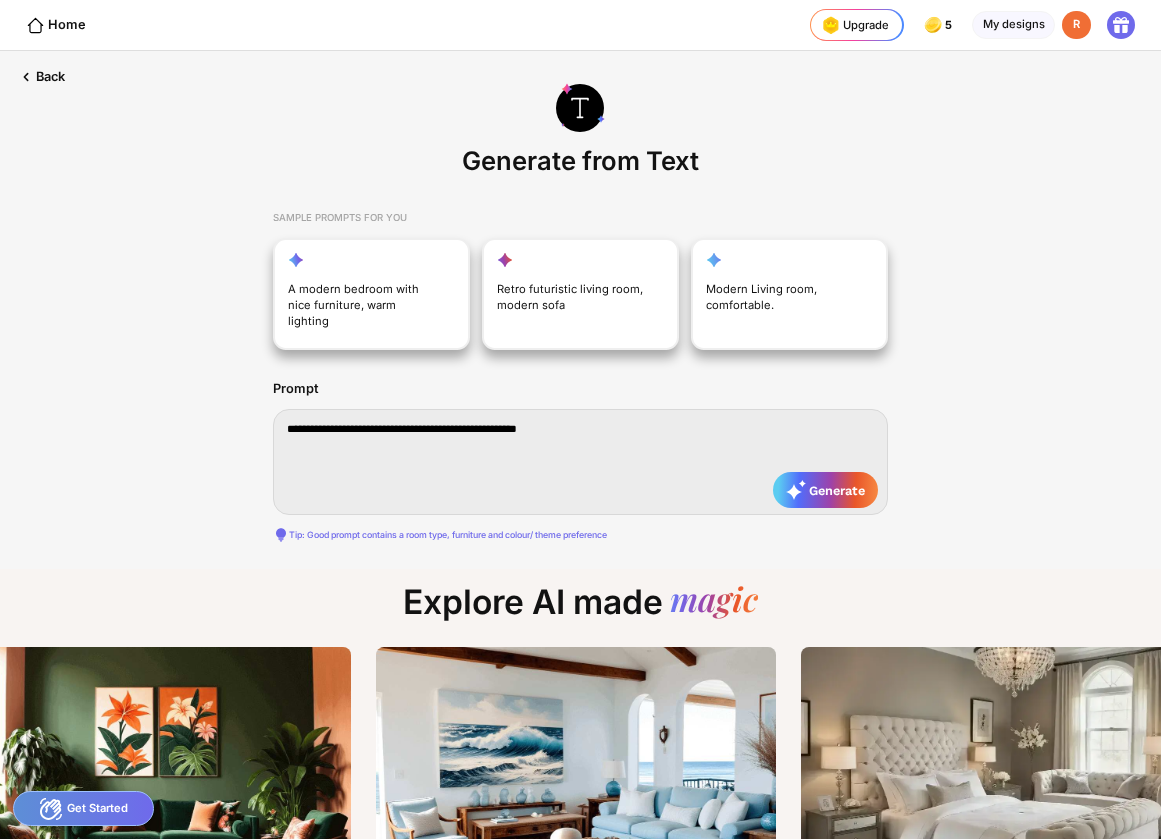 type on "**********" 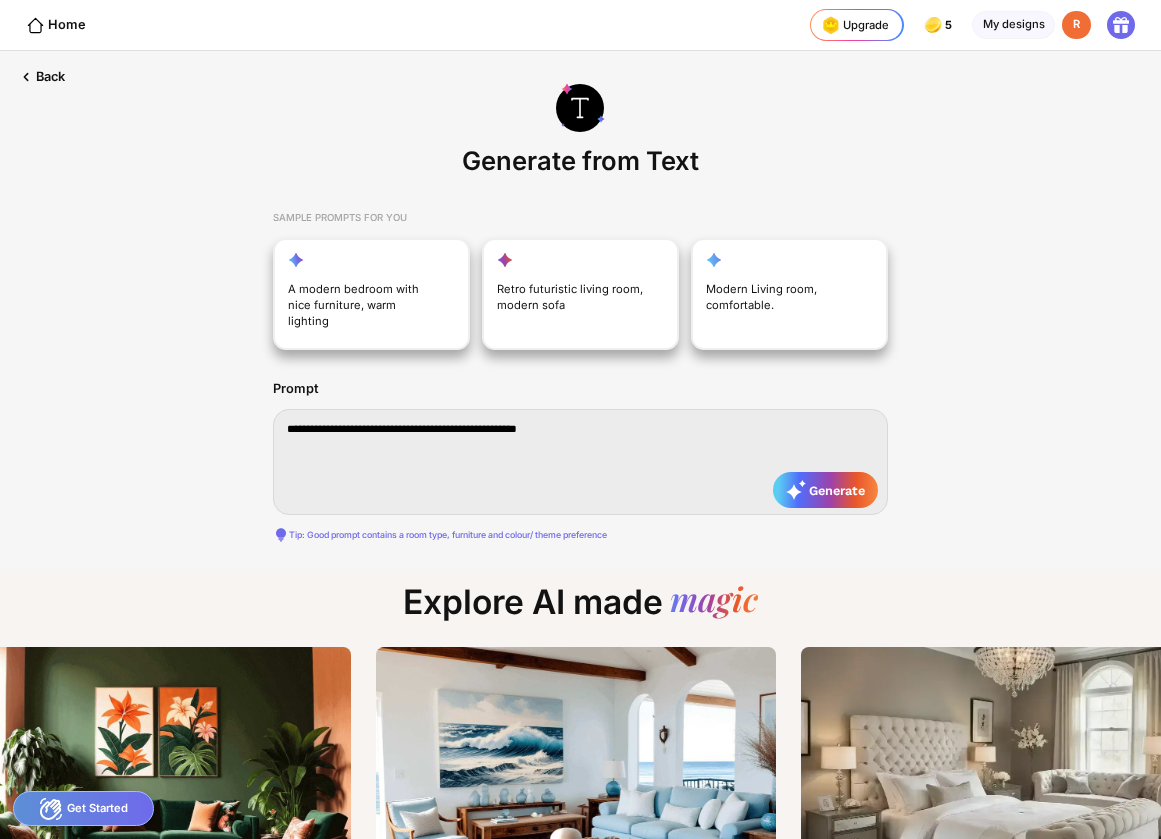 type on "**********" 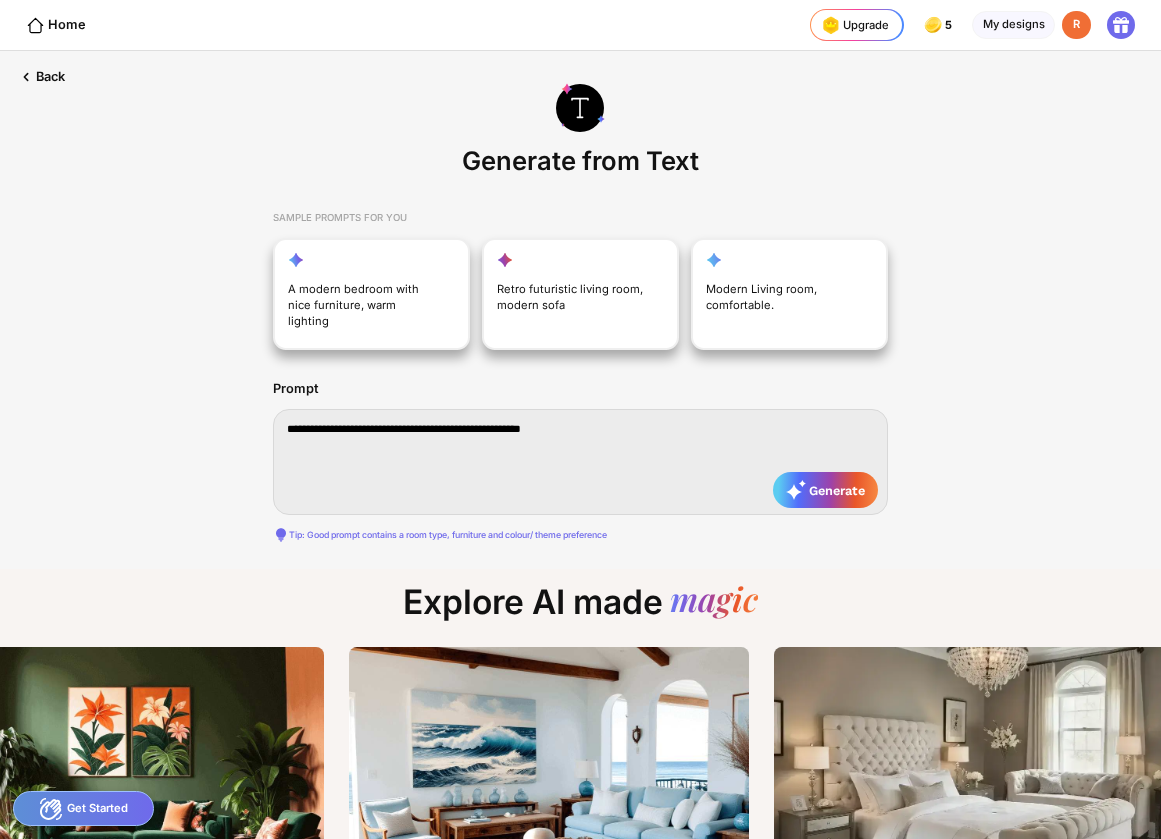 type on "**********" 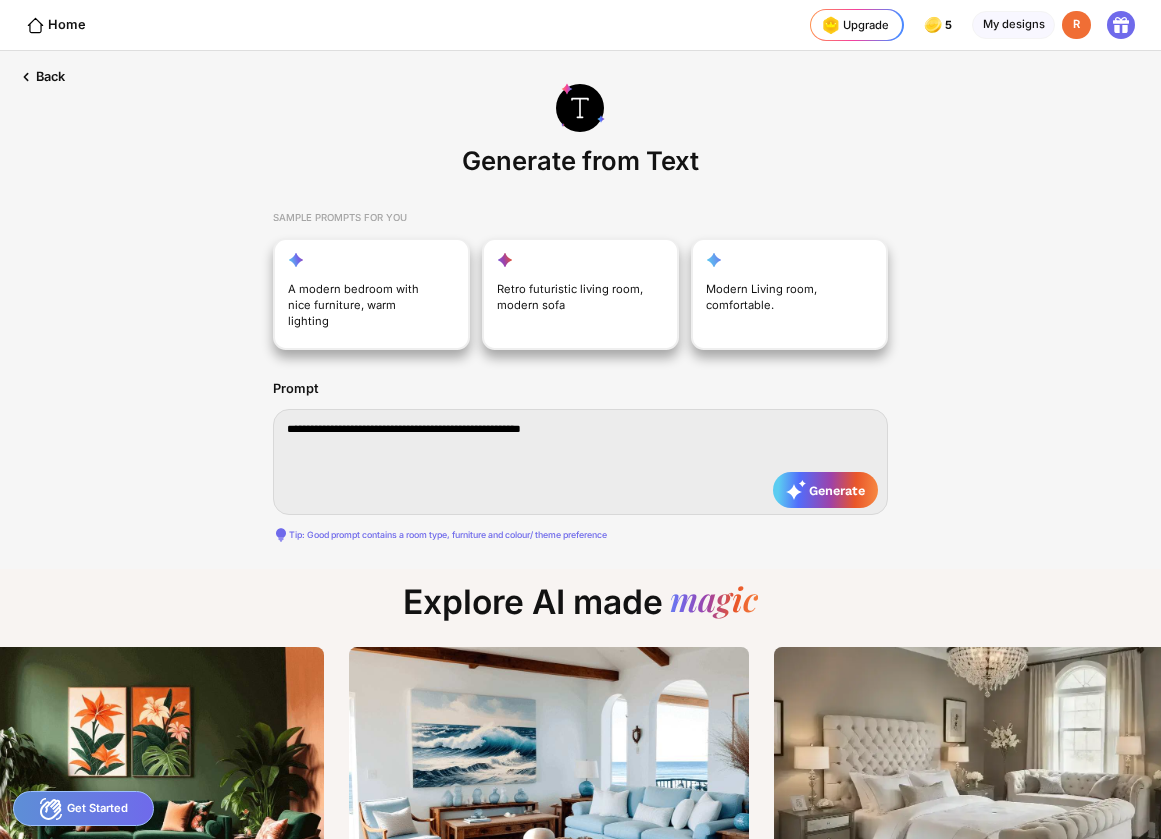 type on "**********" 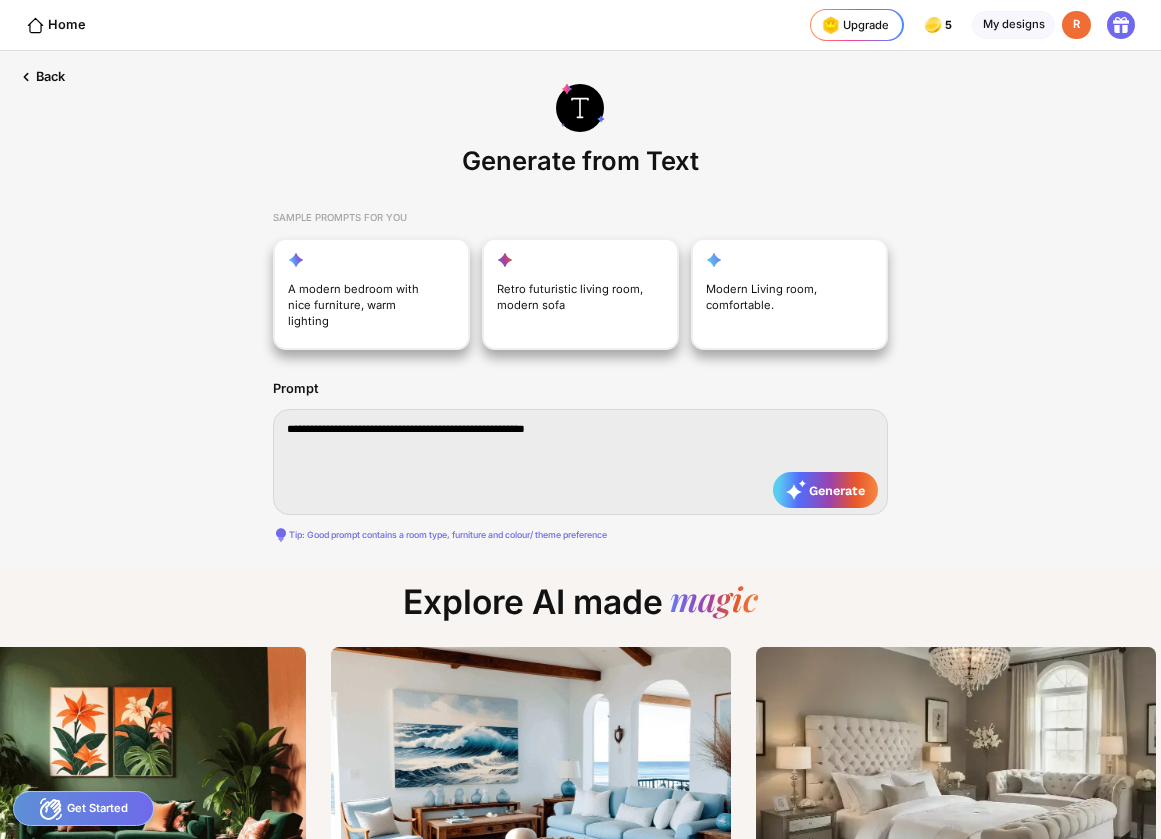 type on "**********" 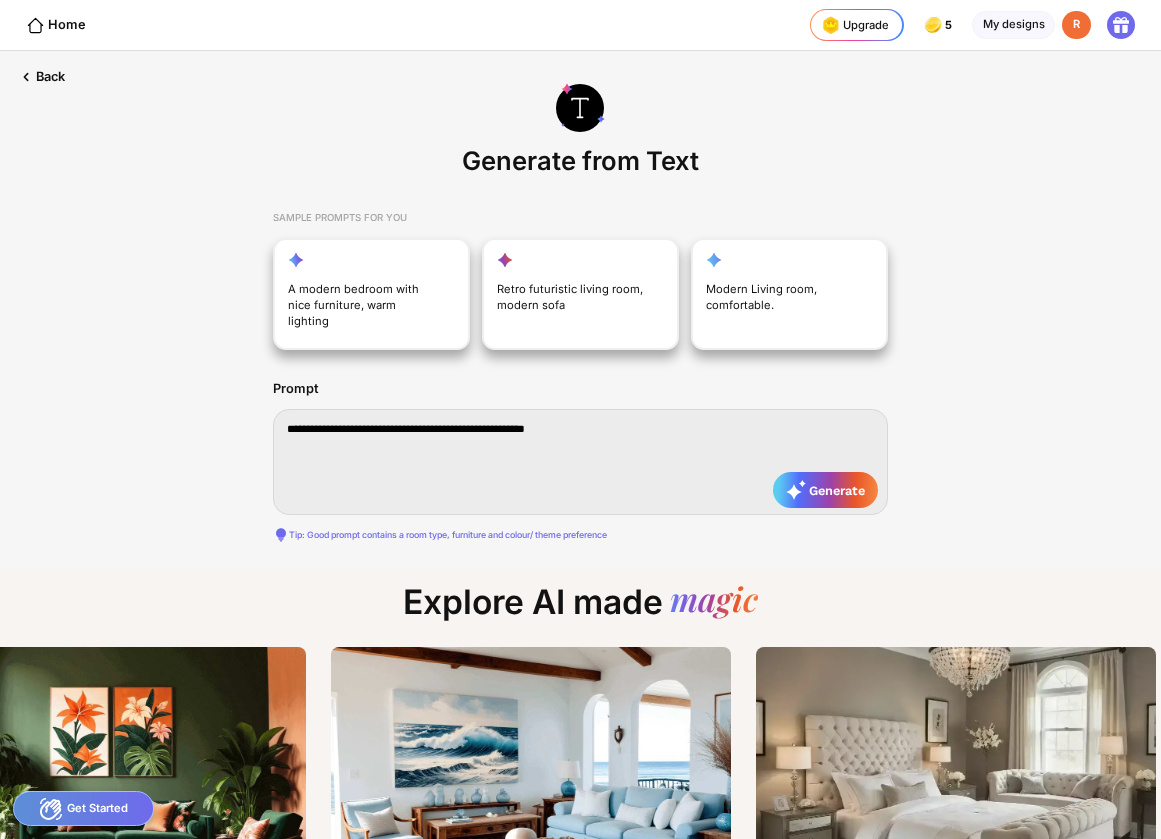 type on "**********" 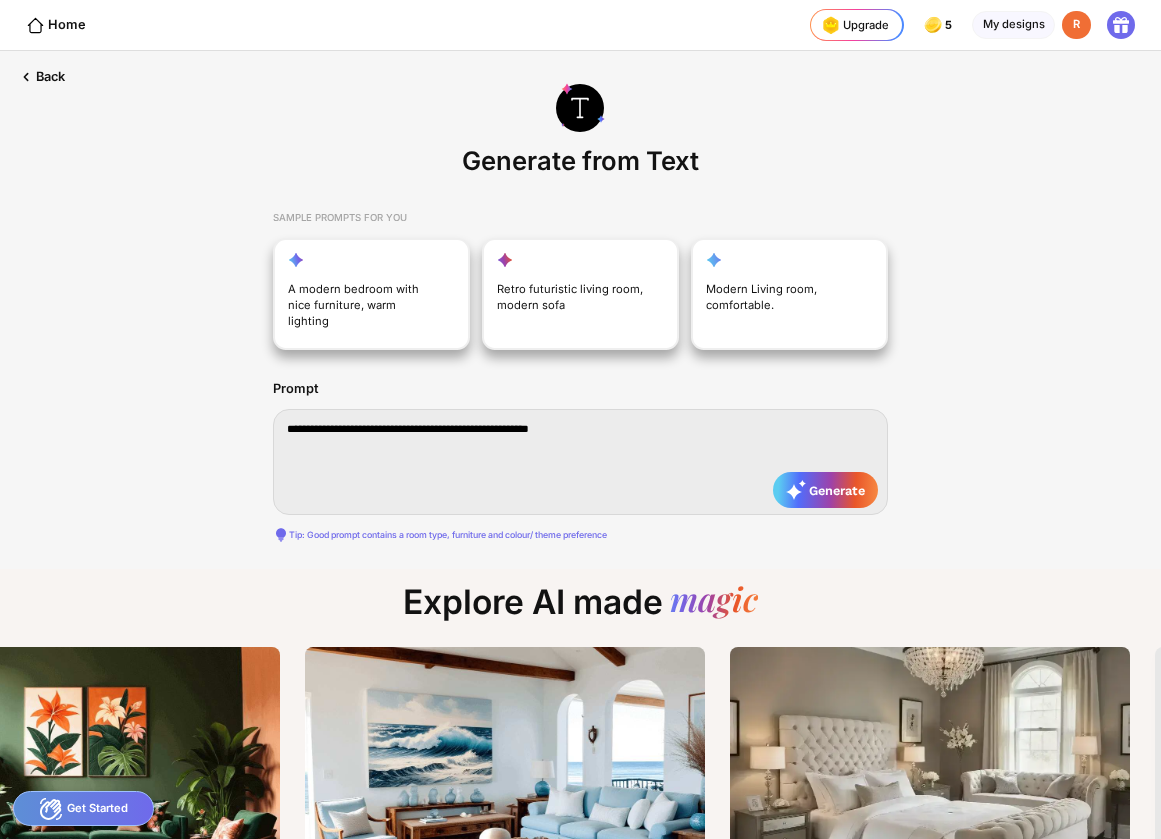 type on "**********" 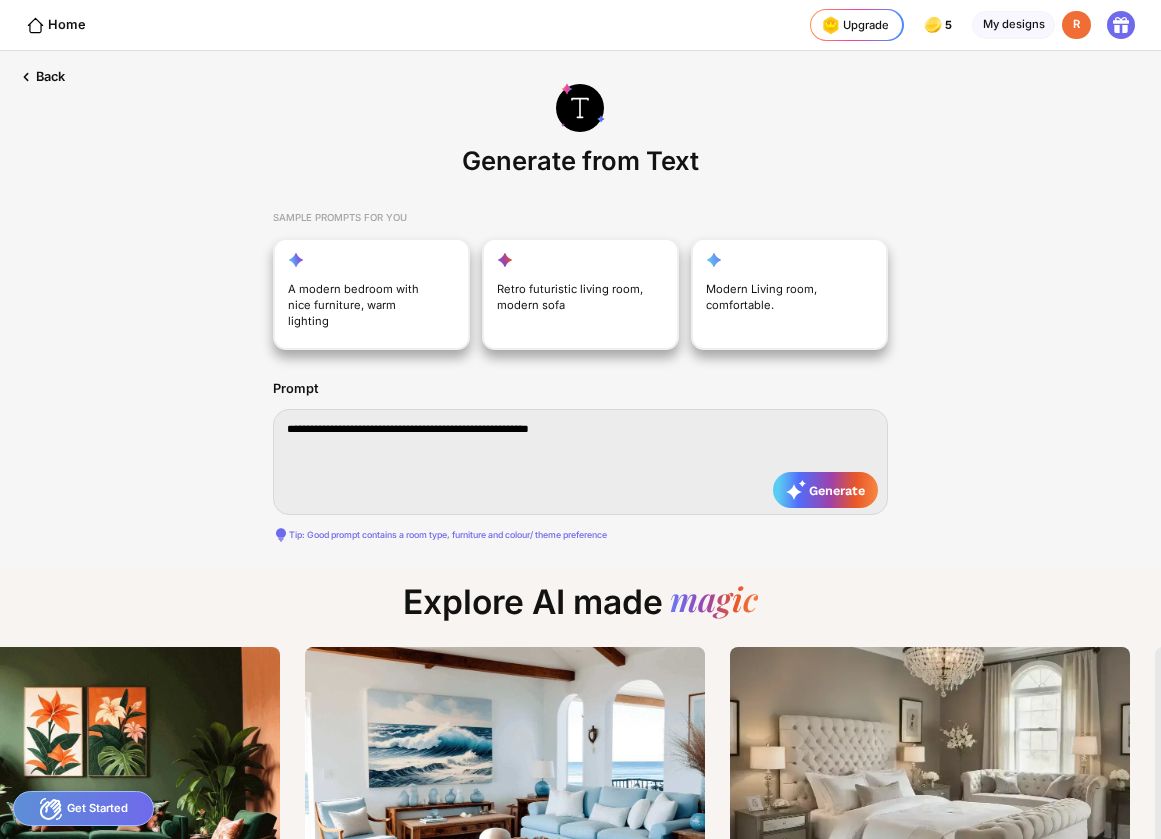 type on "**********" 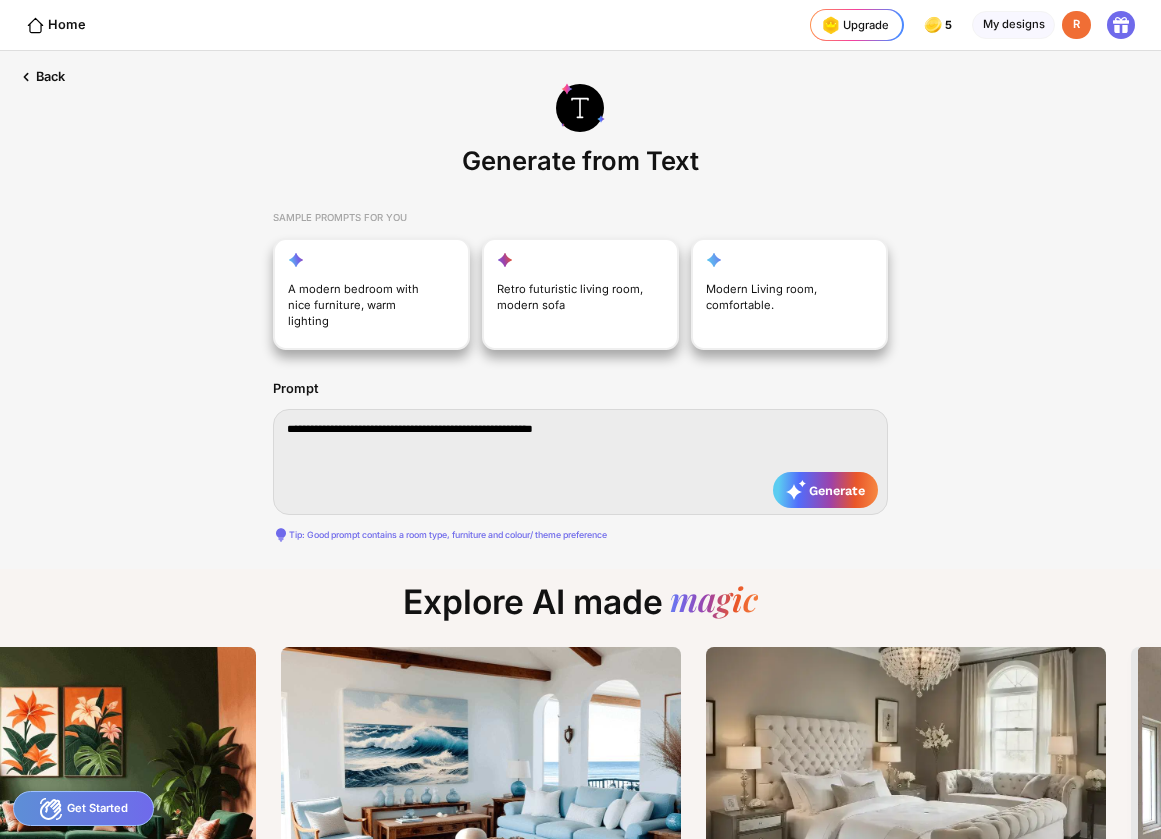 type on "**********" 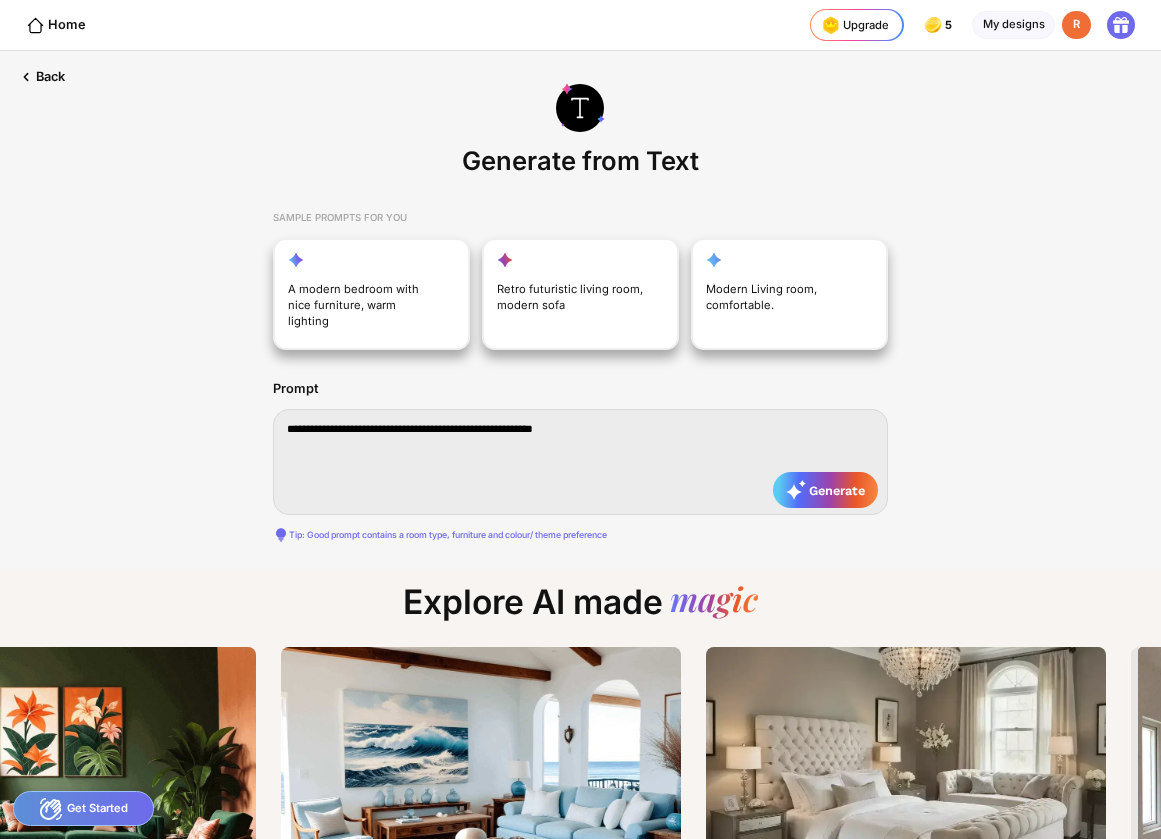 type on "**********" 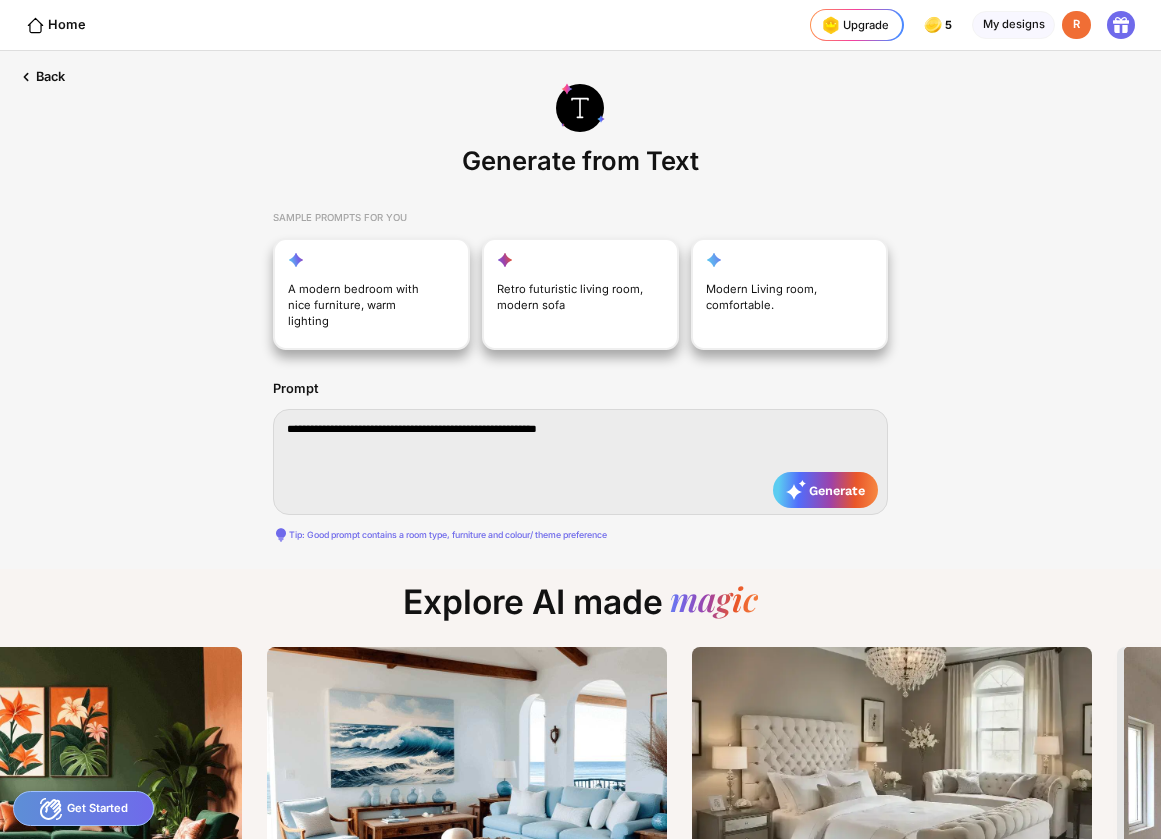 type on "**********" 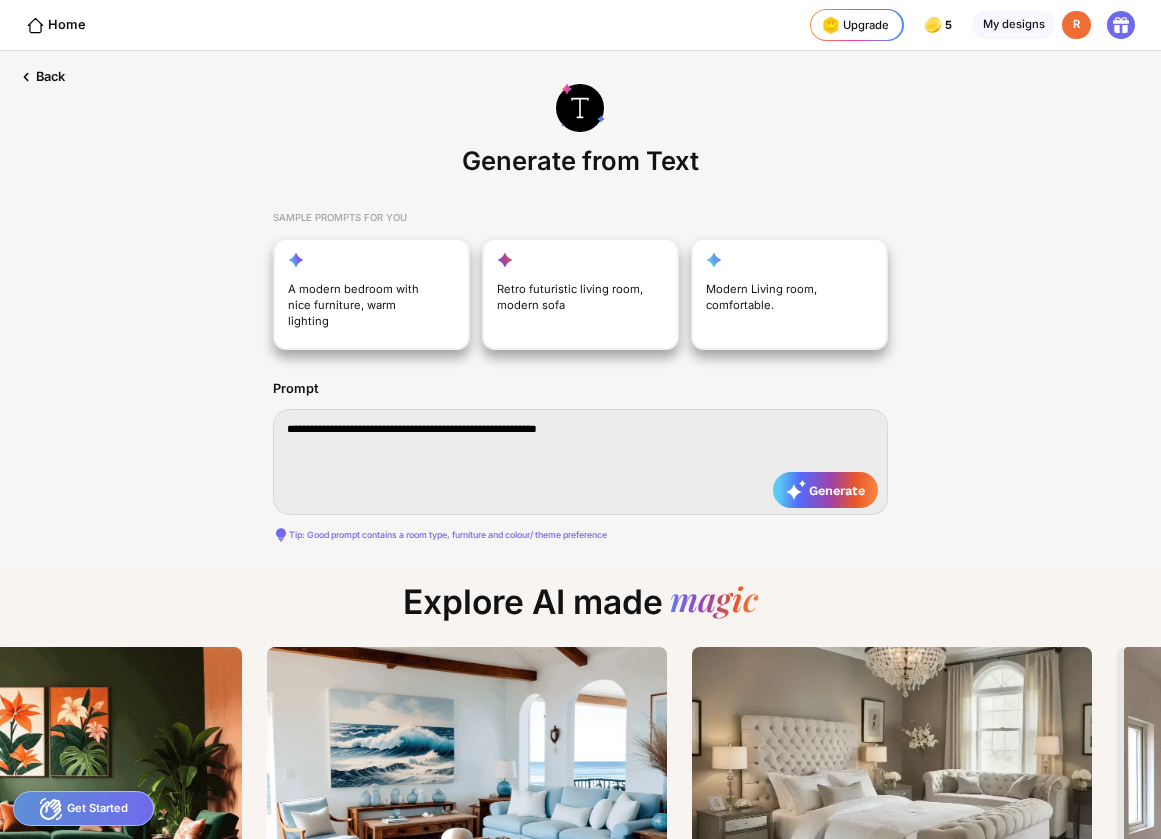 type on "**********" 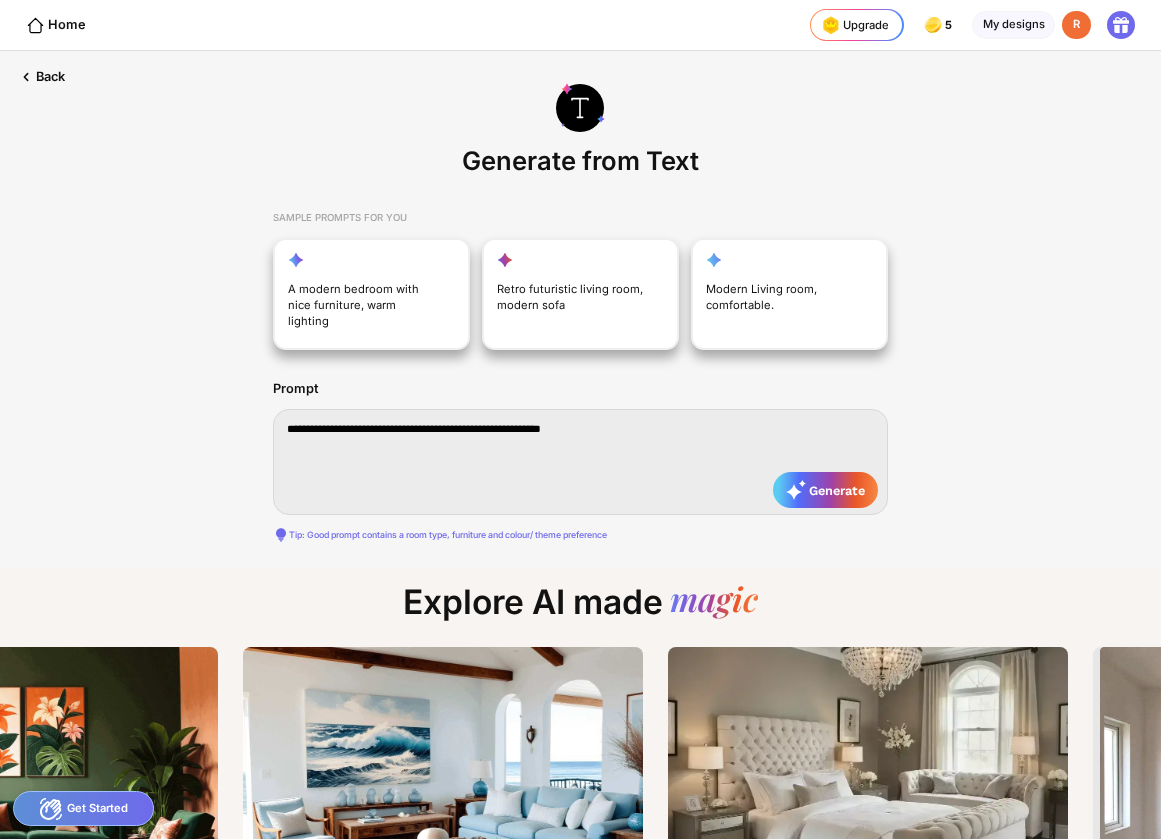type on "**********" 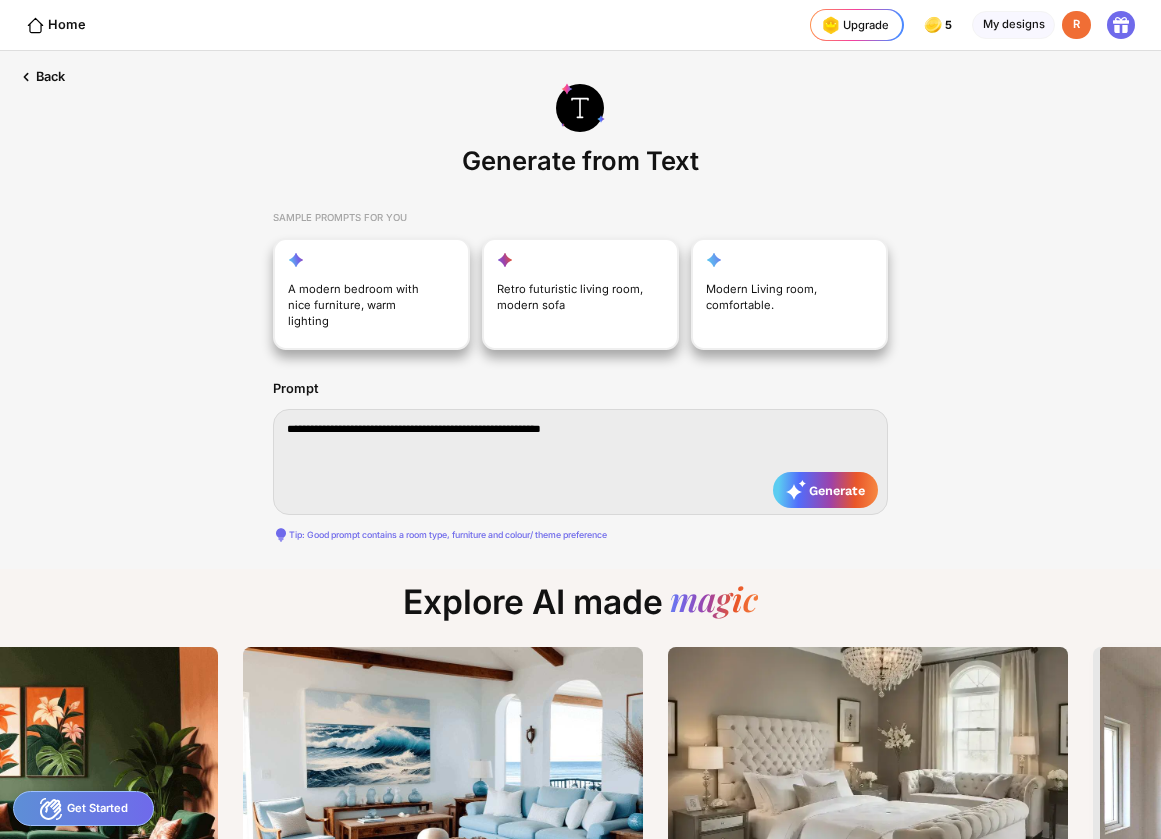 type on "**********" 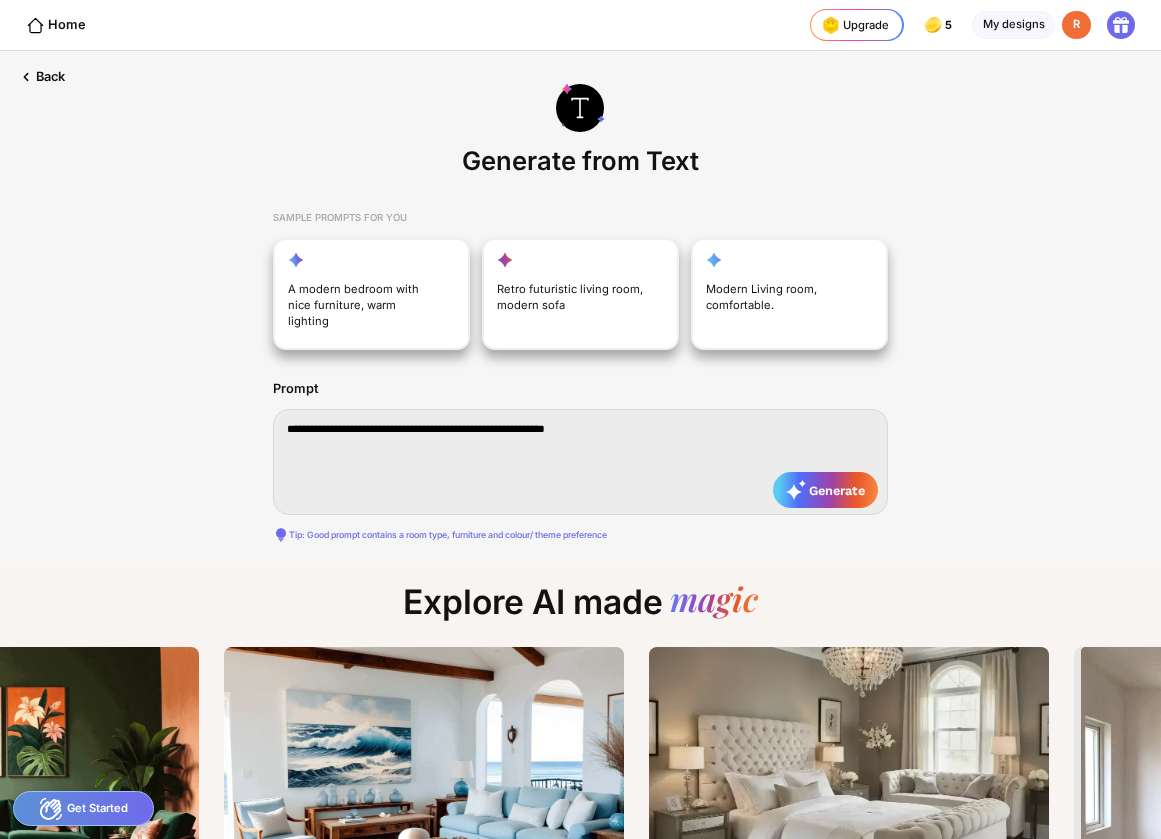 type on "**********" 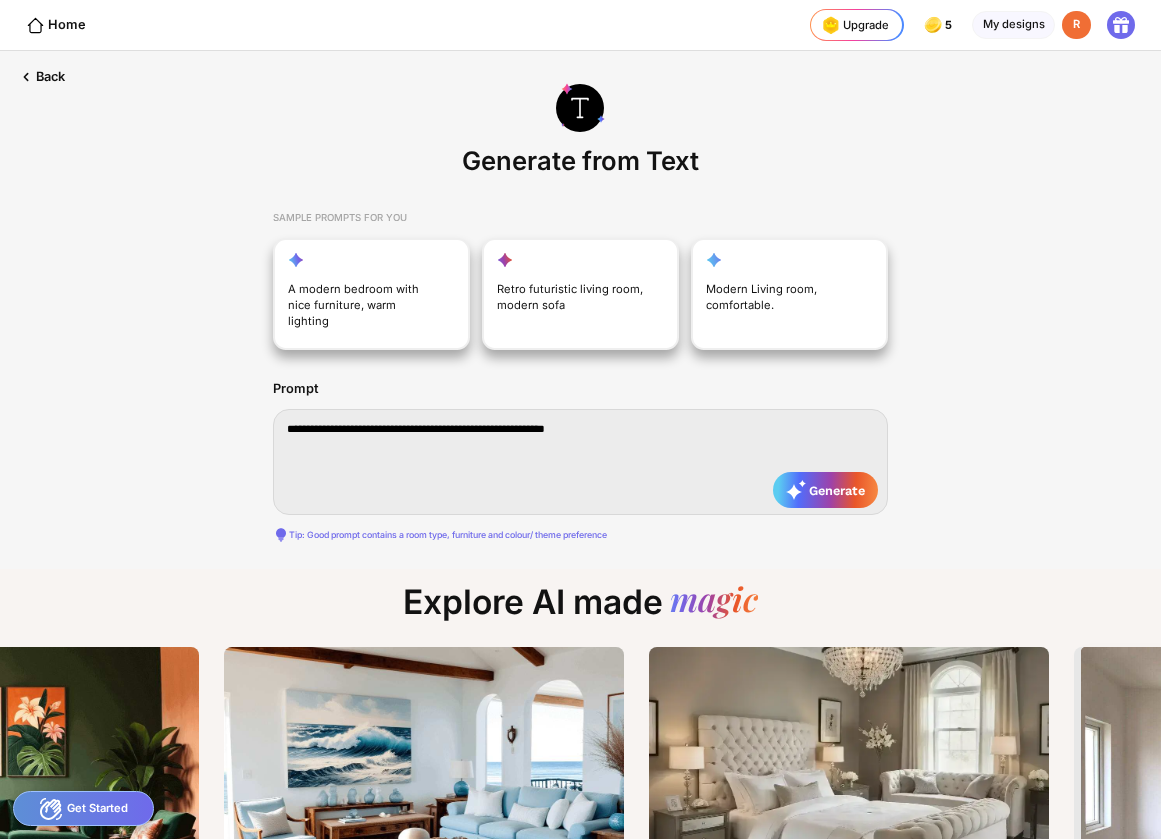 type on "**********" 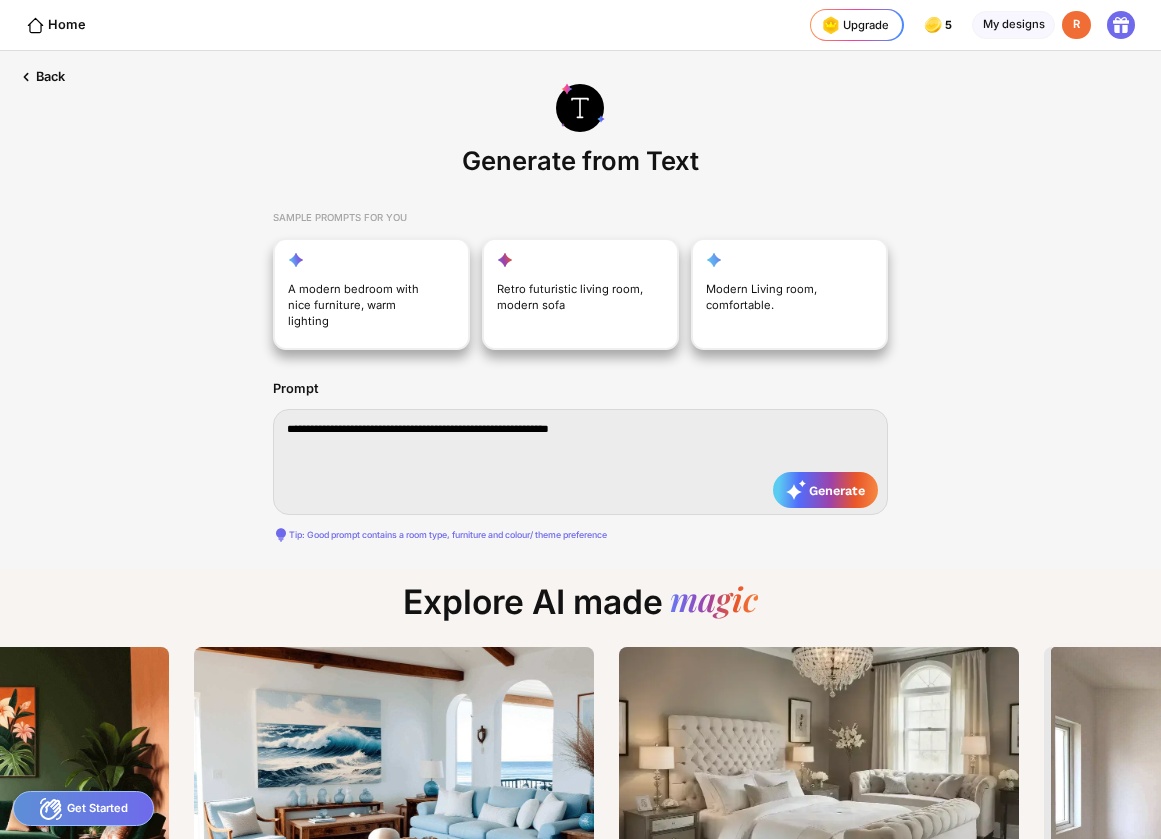 type on "**********" 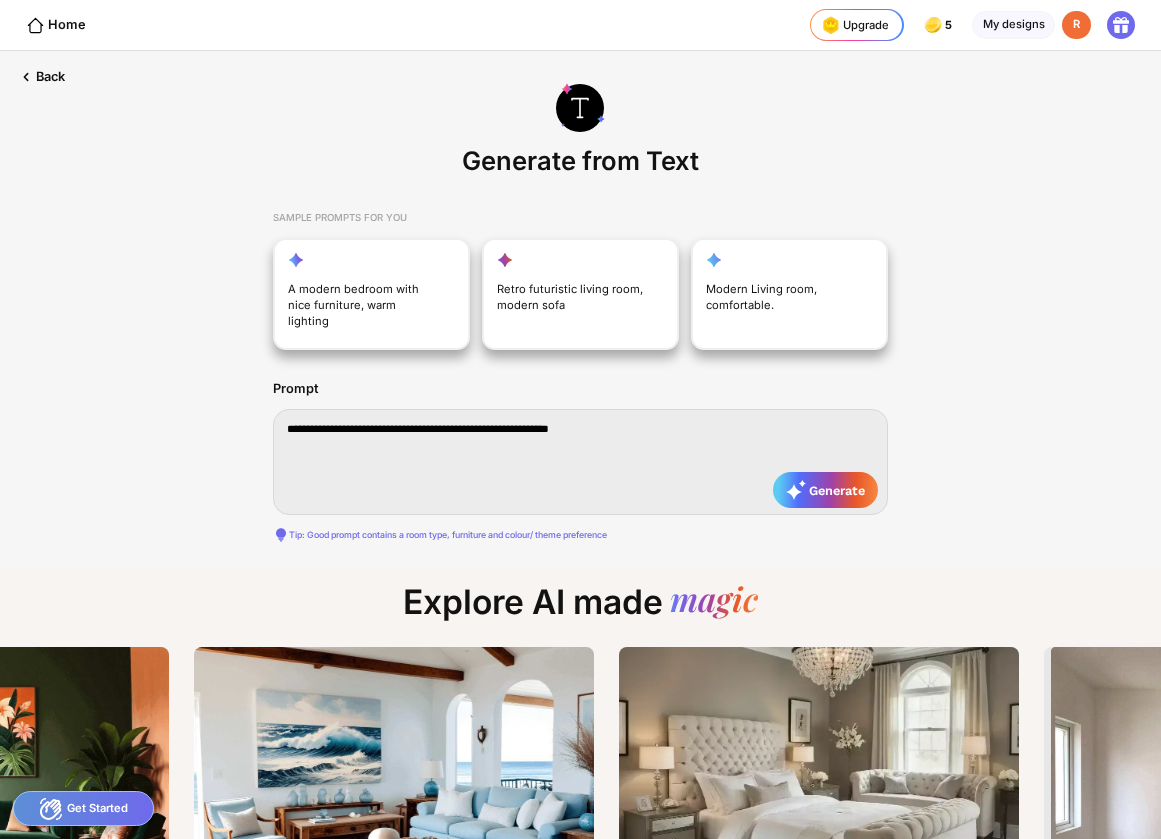 type on "**********" 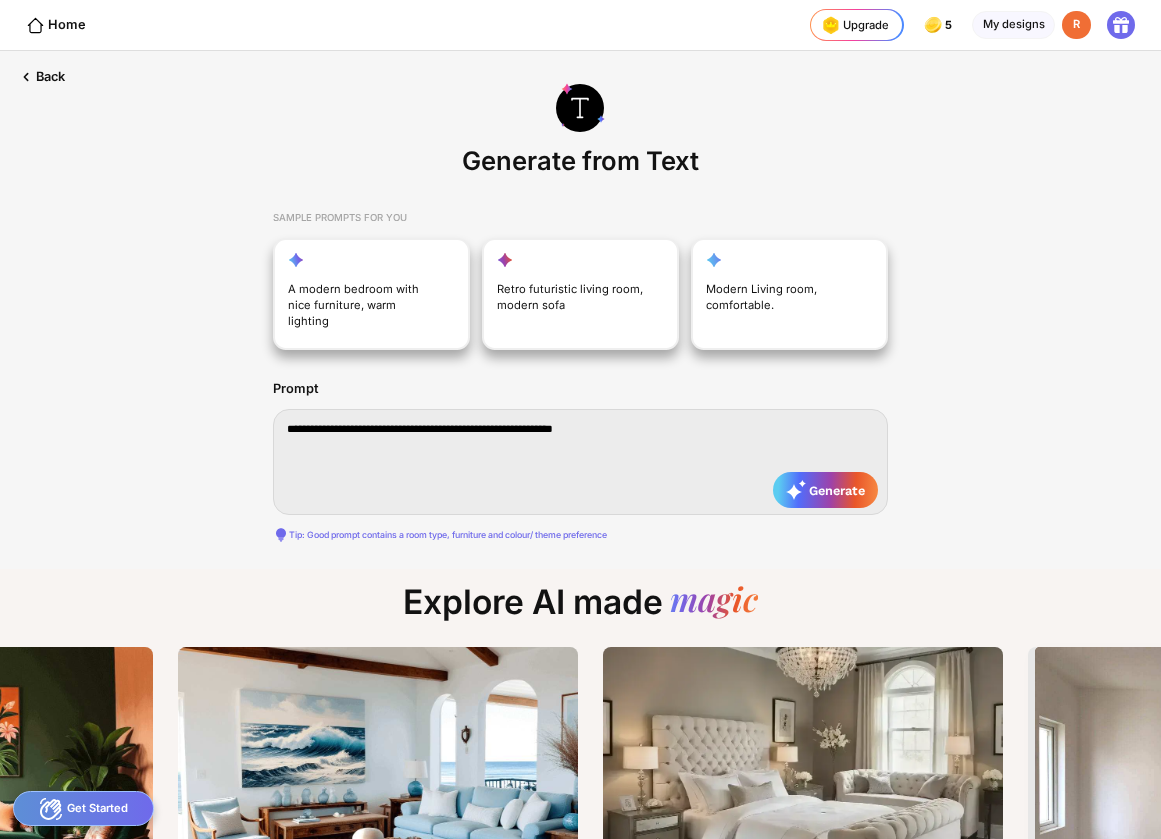 type on "**********" 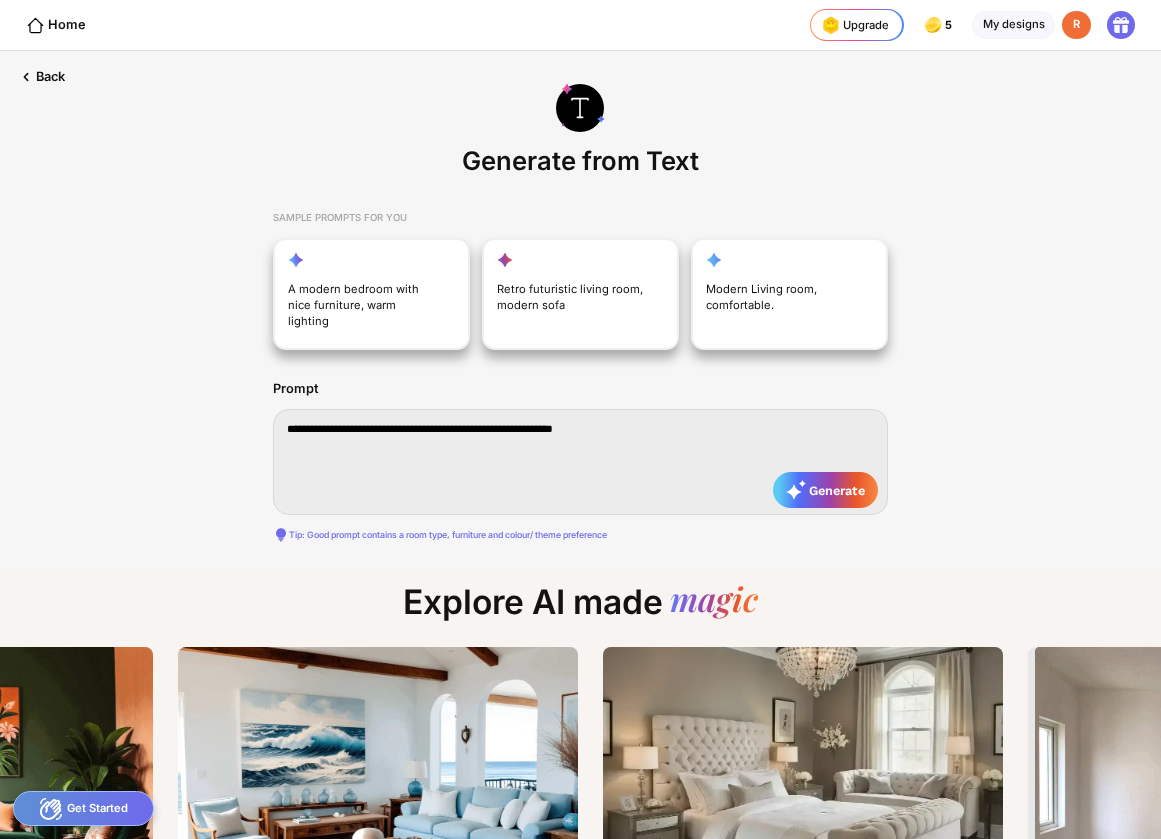 type on "**********" 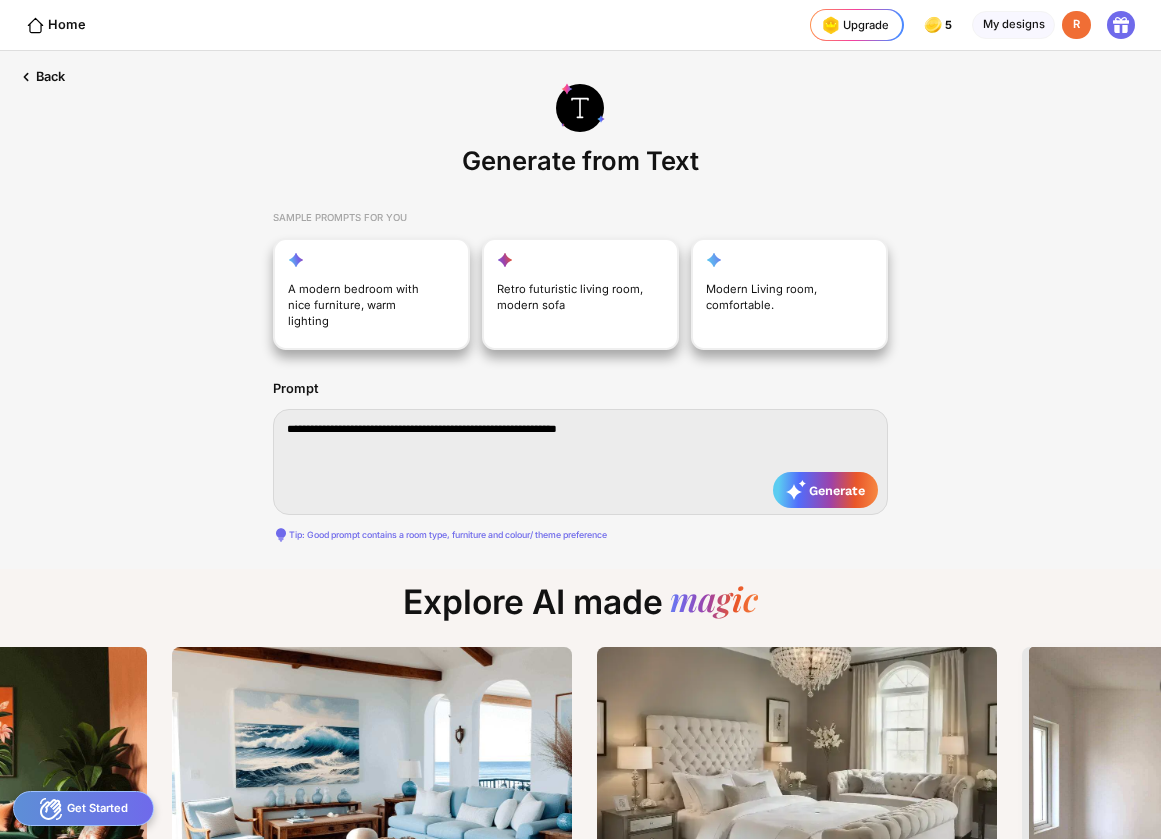 type on "**********" 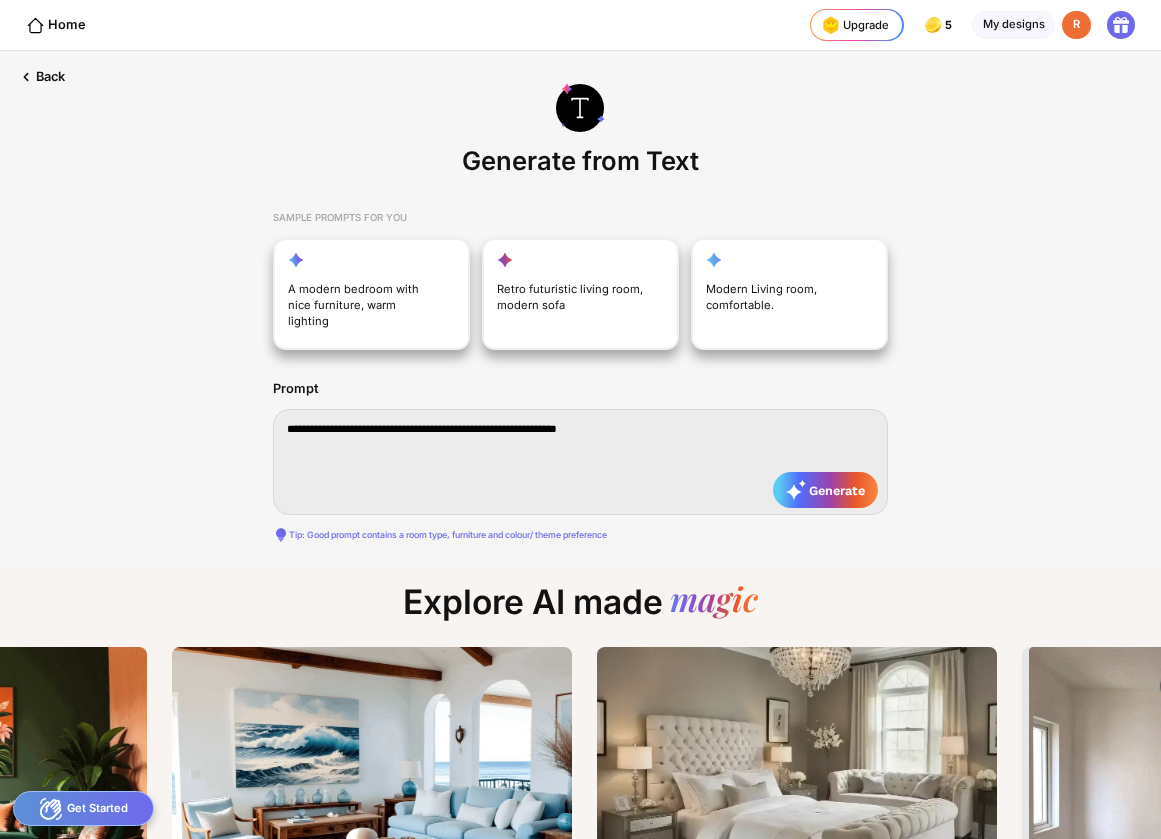type on "**********" 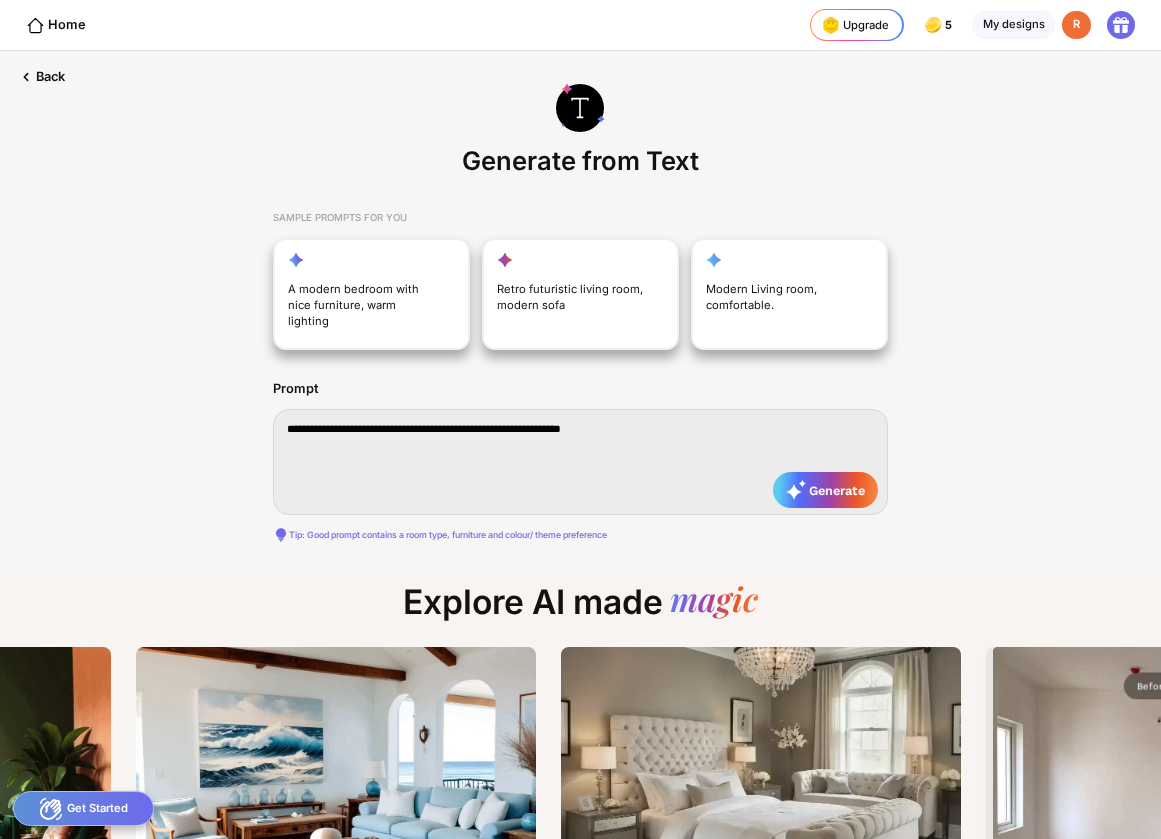 type on "**********" 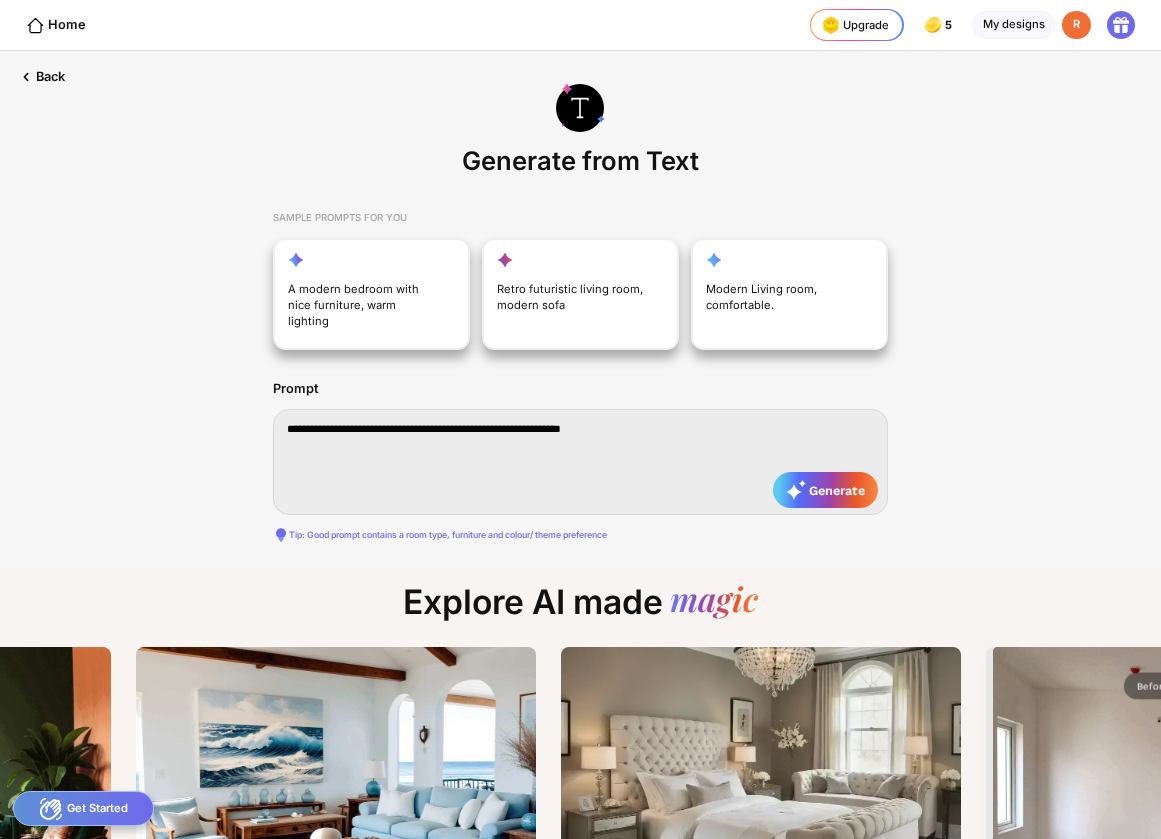 type on "**********" 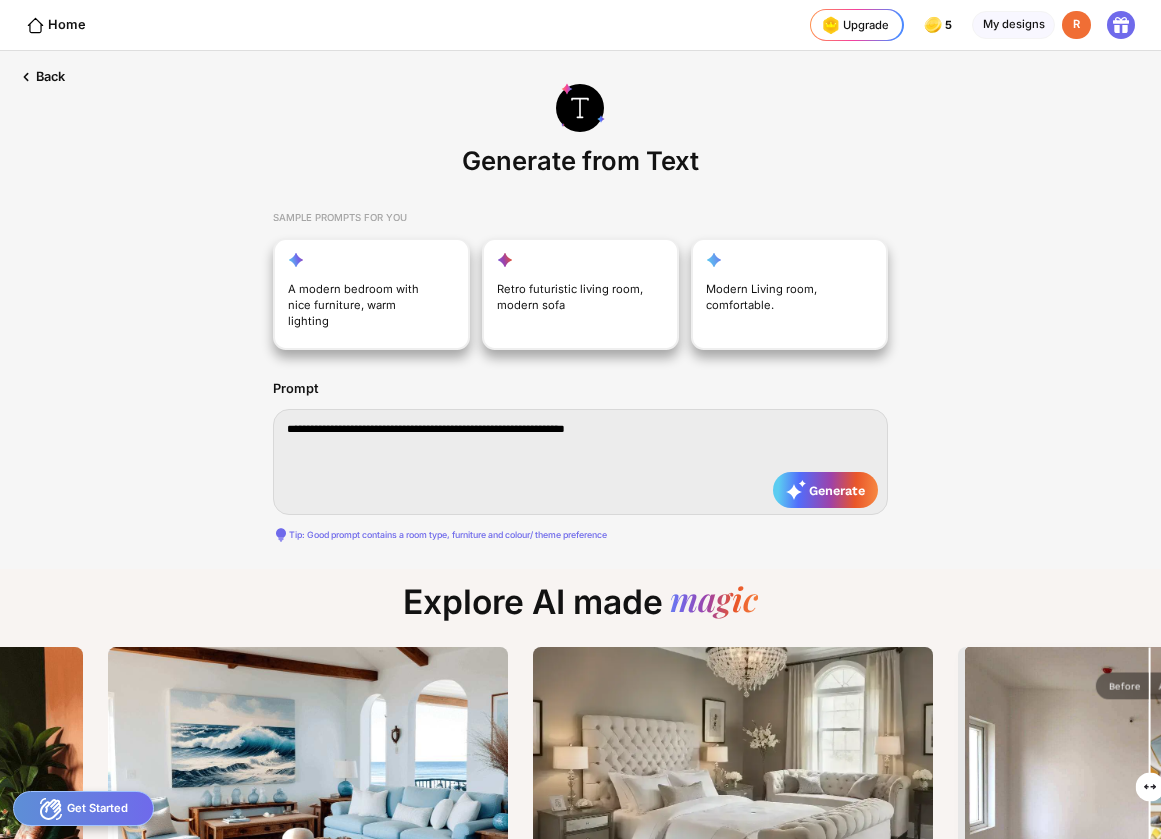 type on "**********" 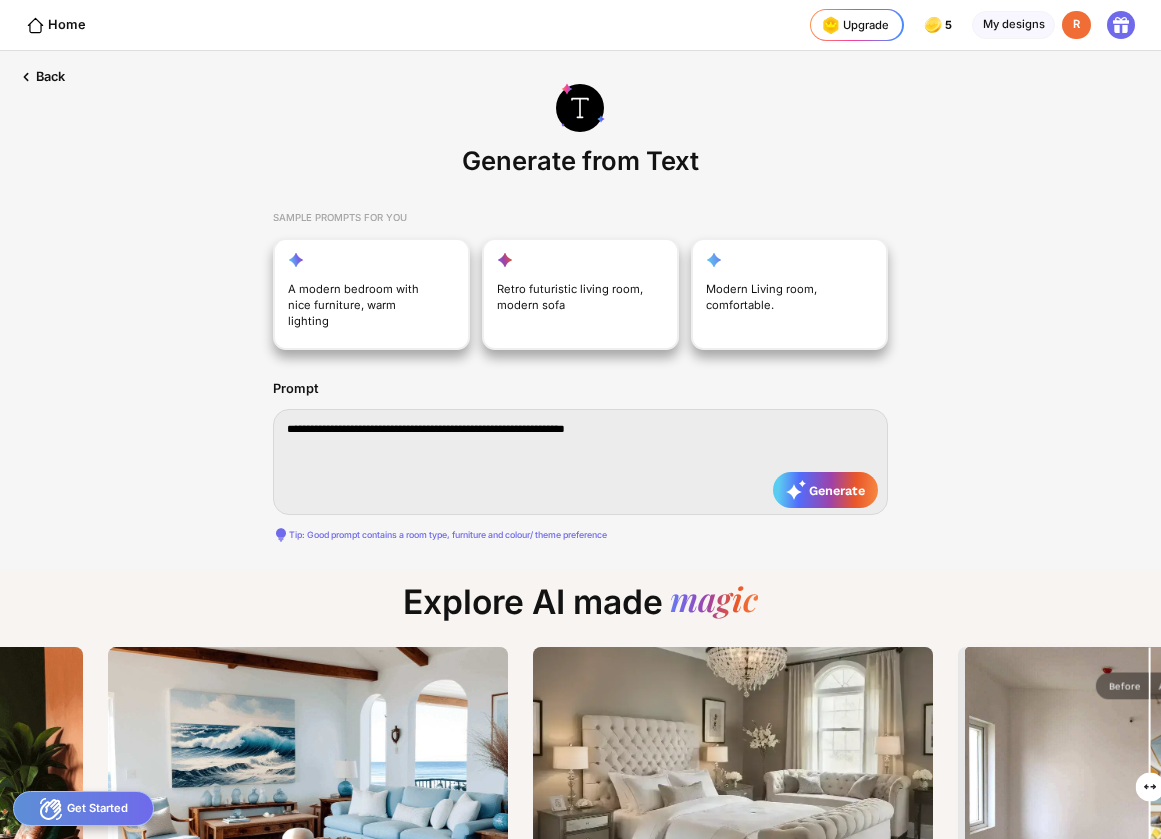 type on "**********" 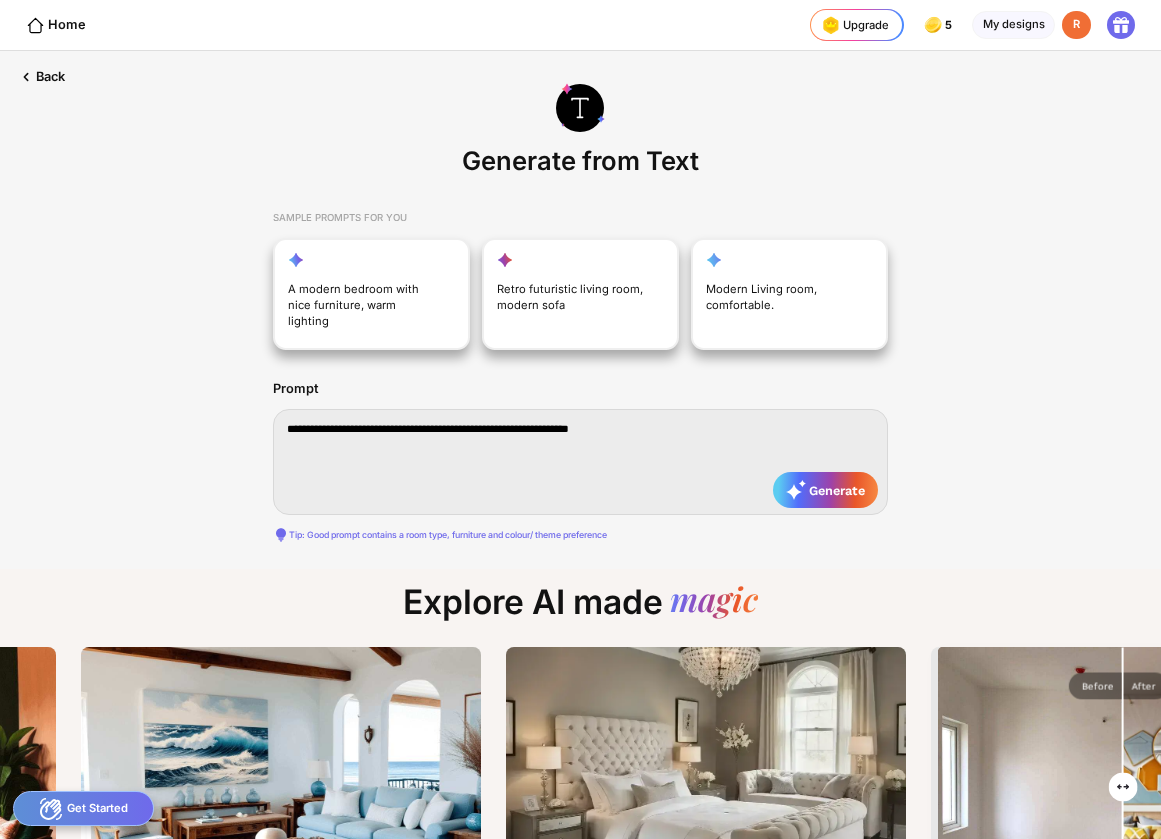 type on "**********" 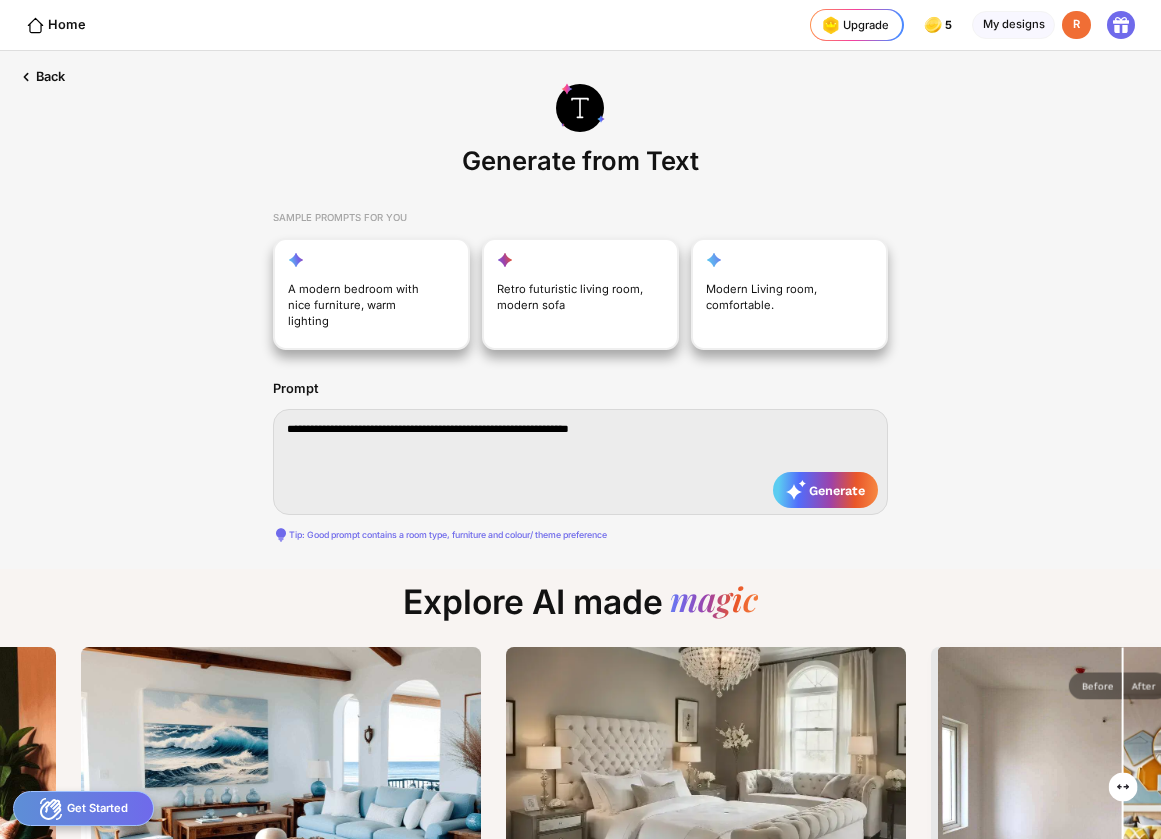 type on "**********" 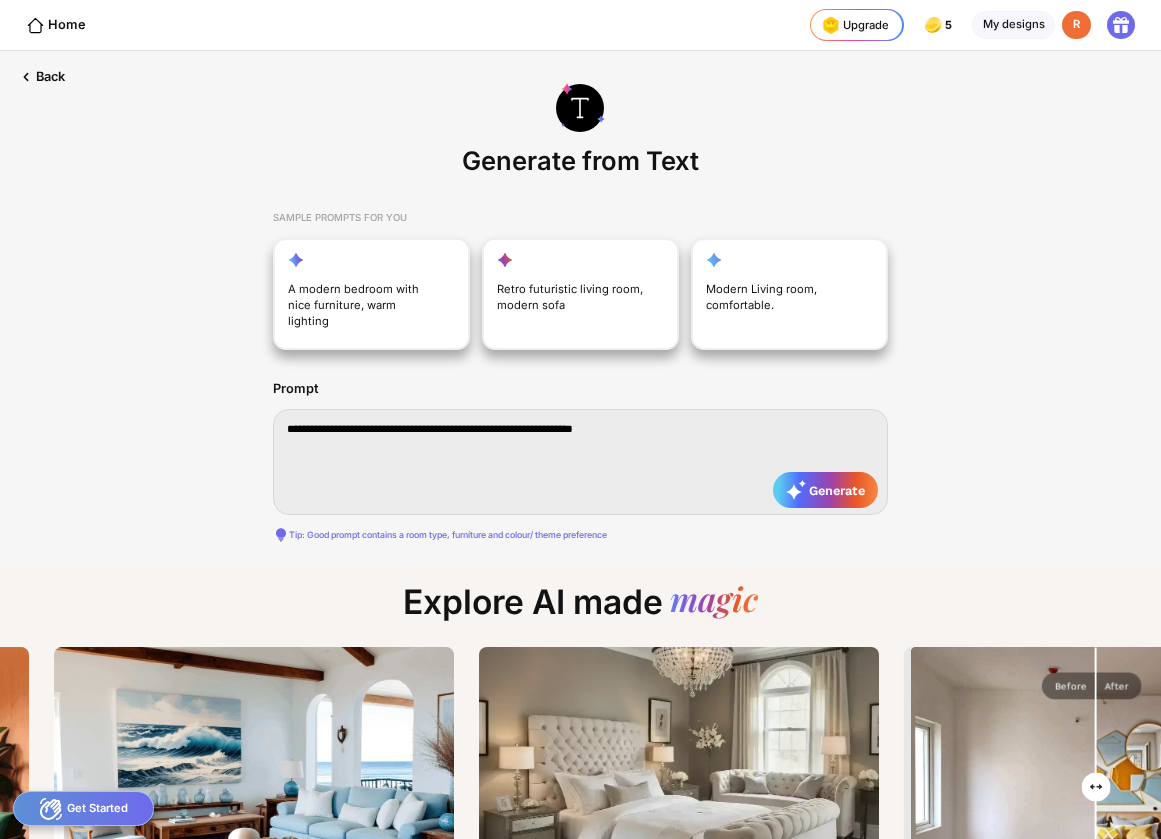 type on "**********" 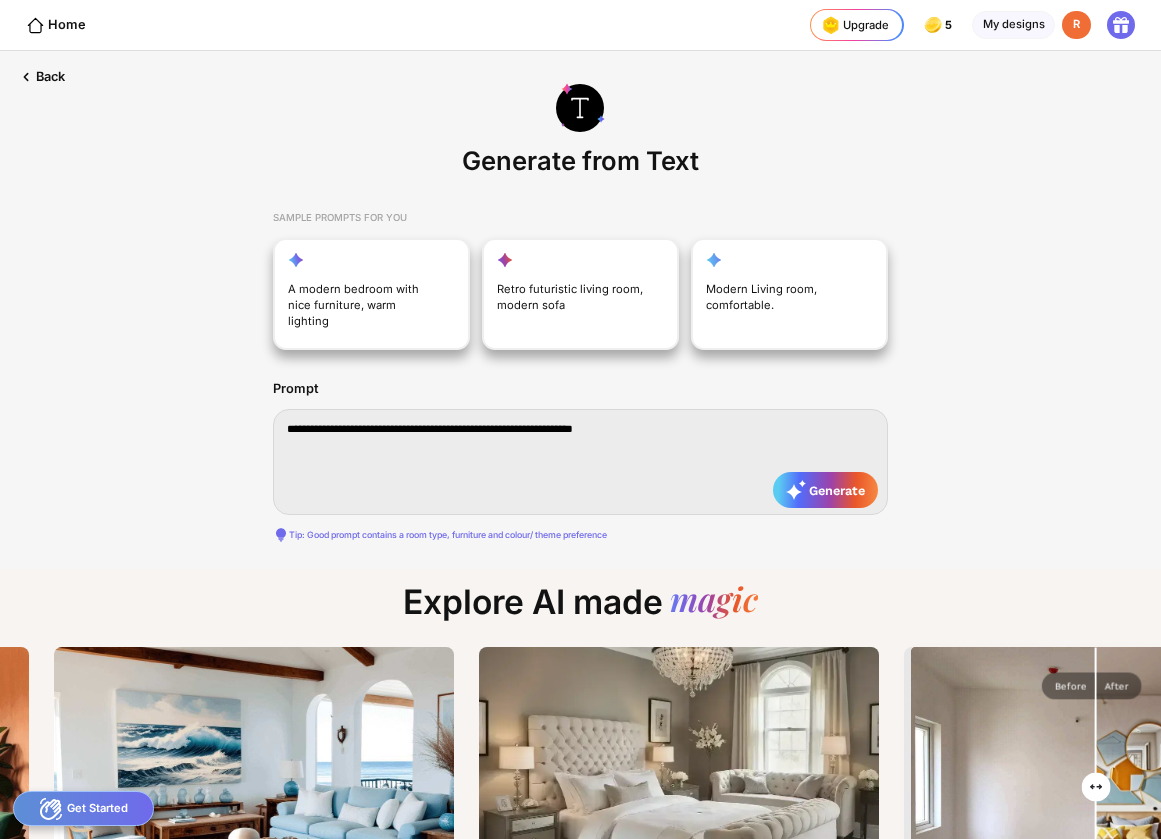 type on "**********" 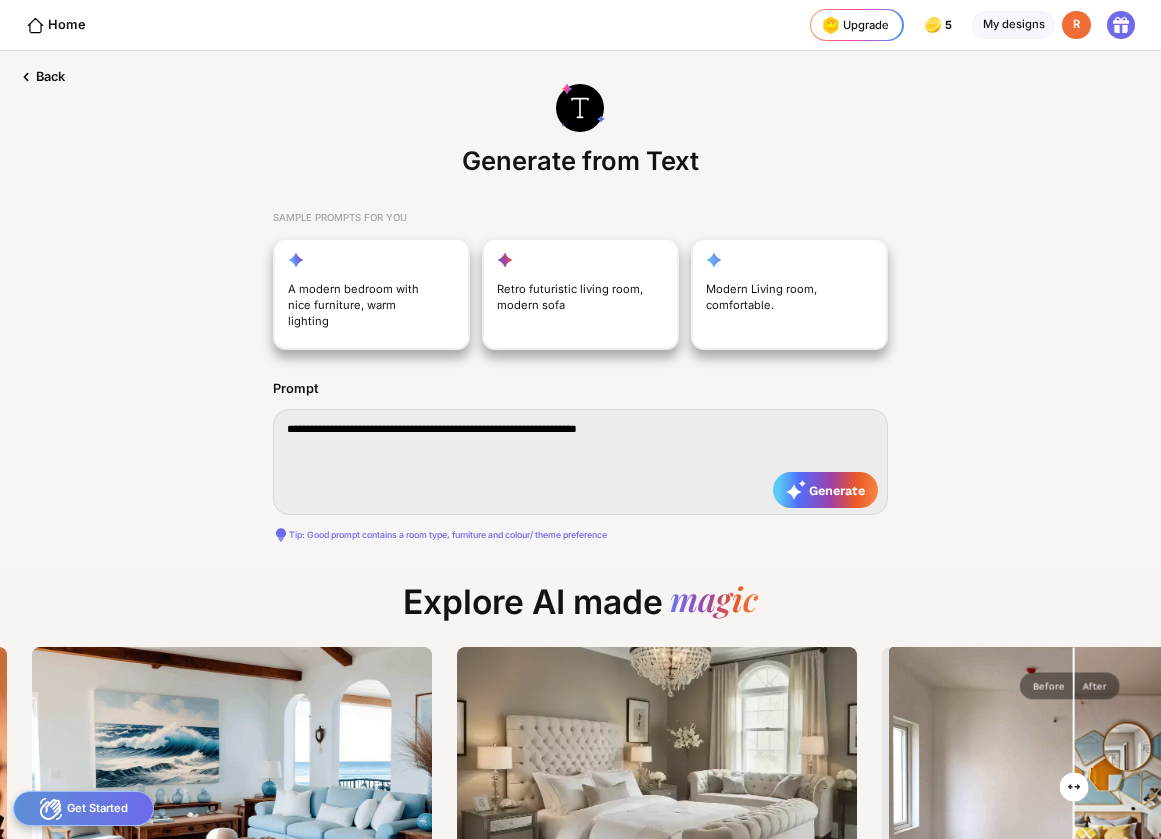 type on "**********" 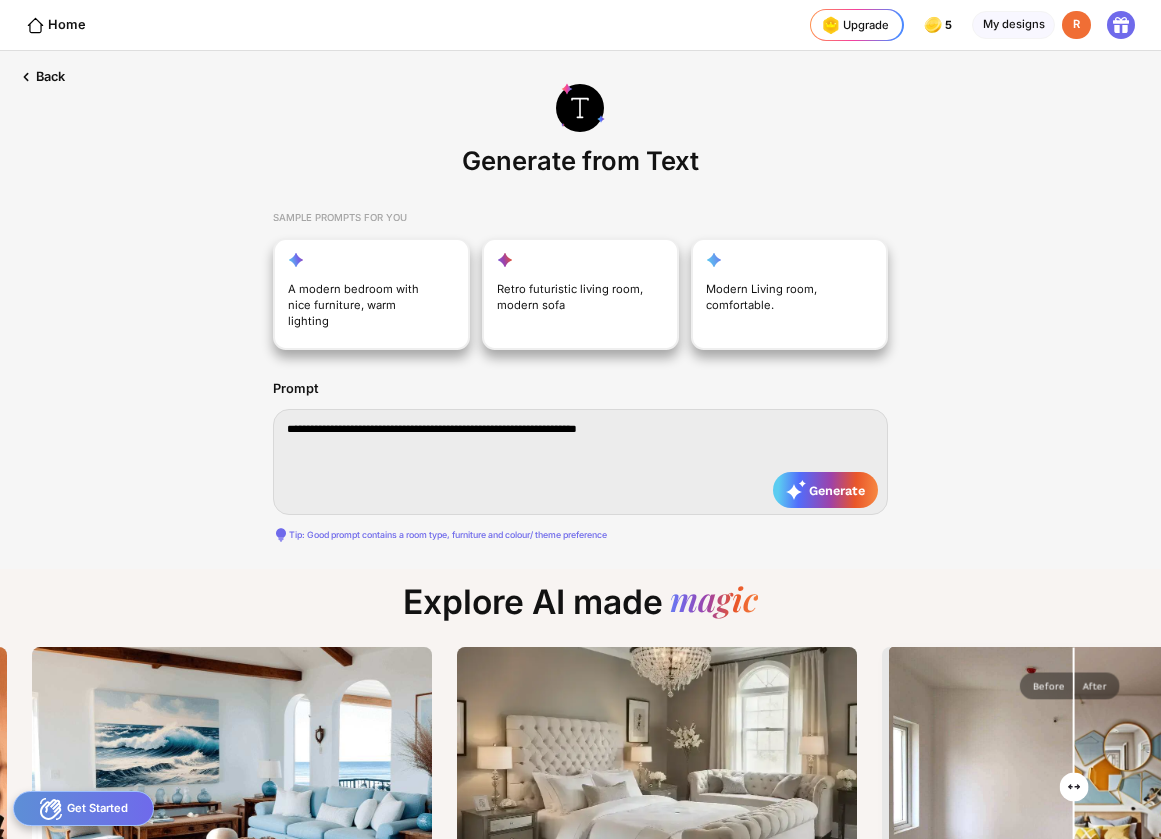 type on "**********" 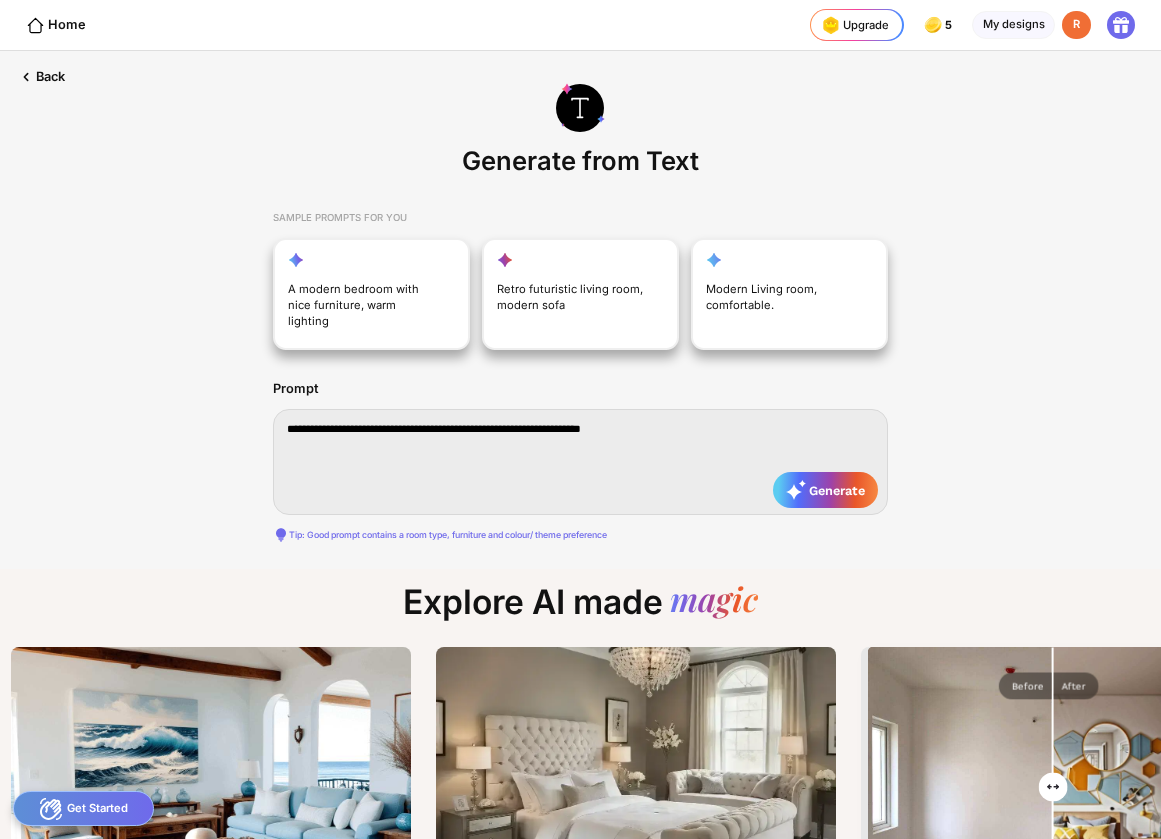 type on "**********" 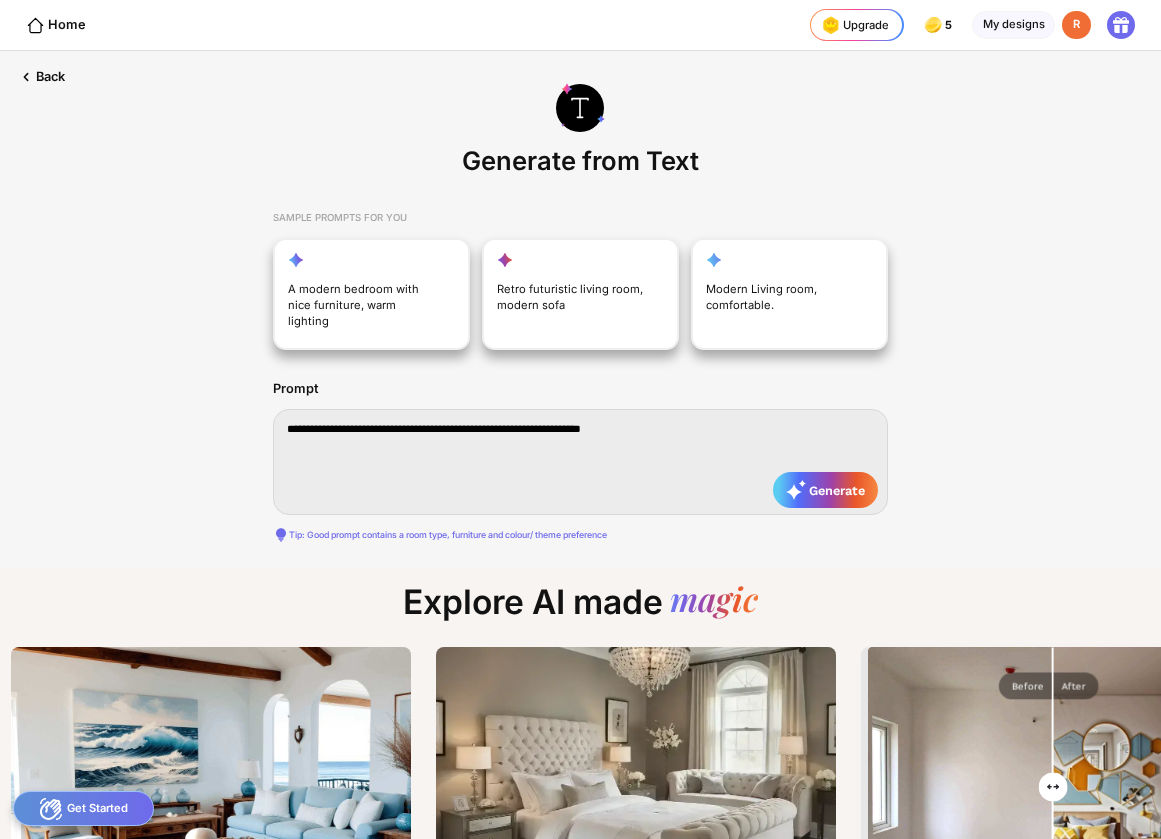 type on "**********" 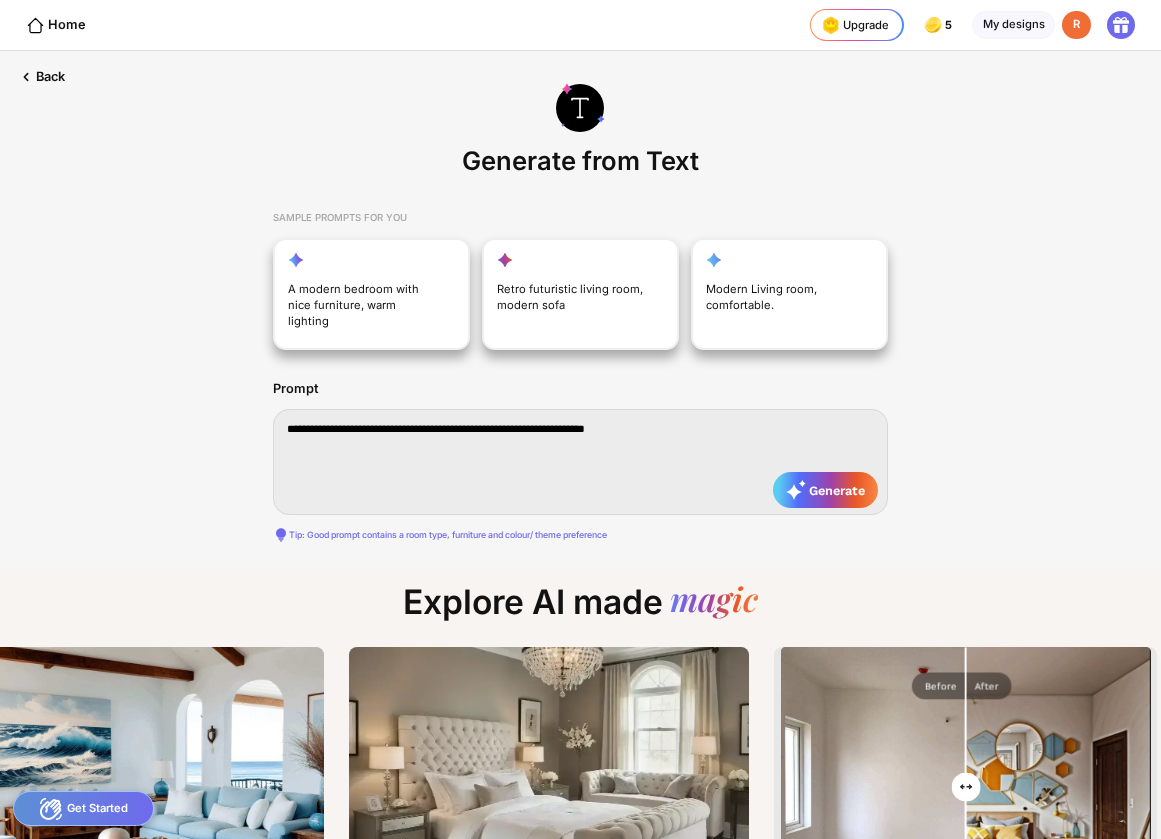 type on "**********" 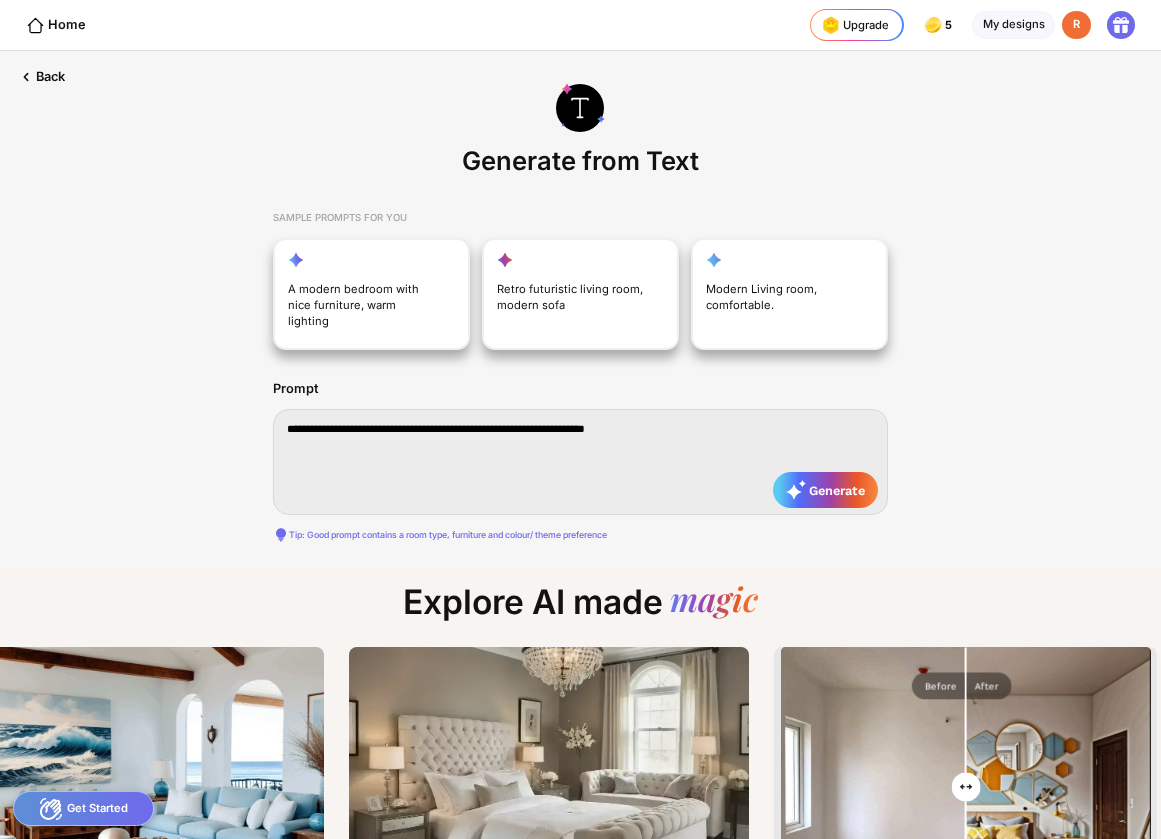 type on "**********" 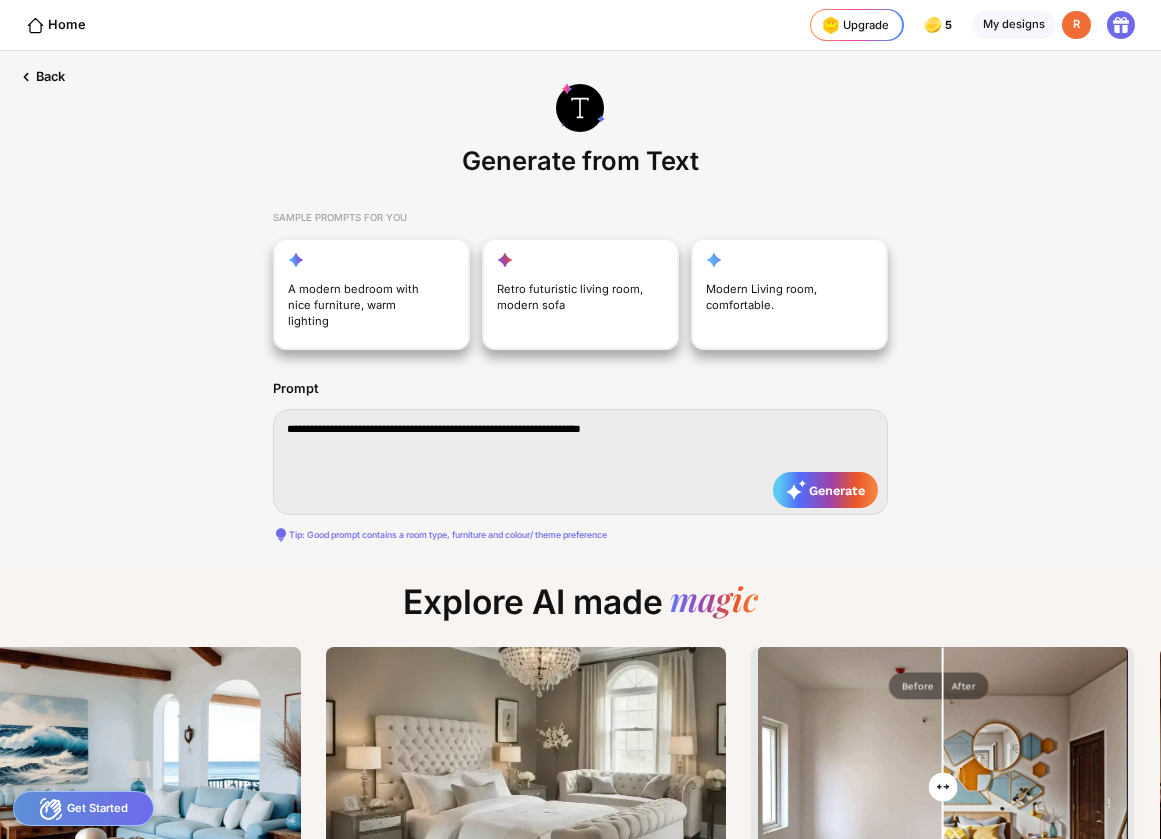 type on "**********" 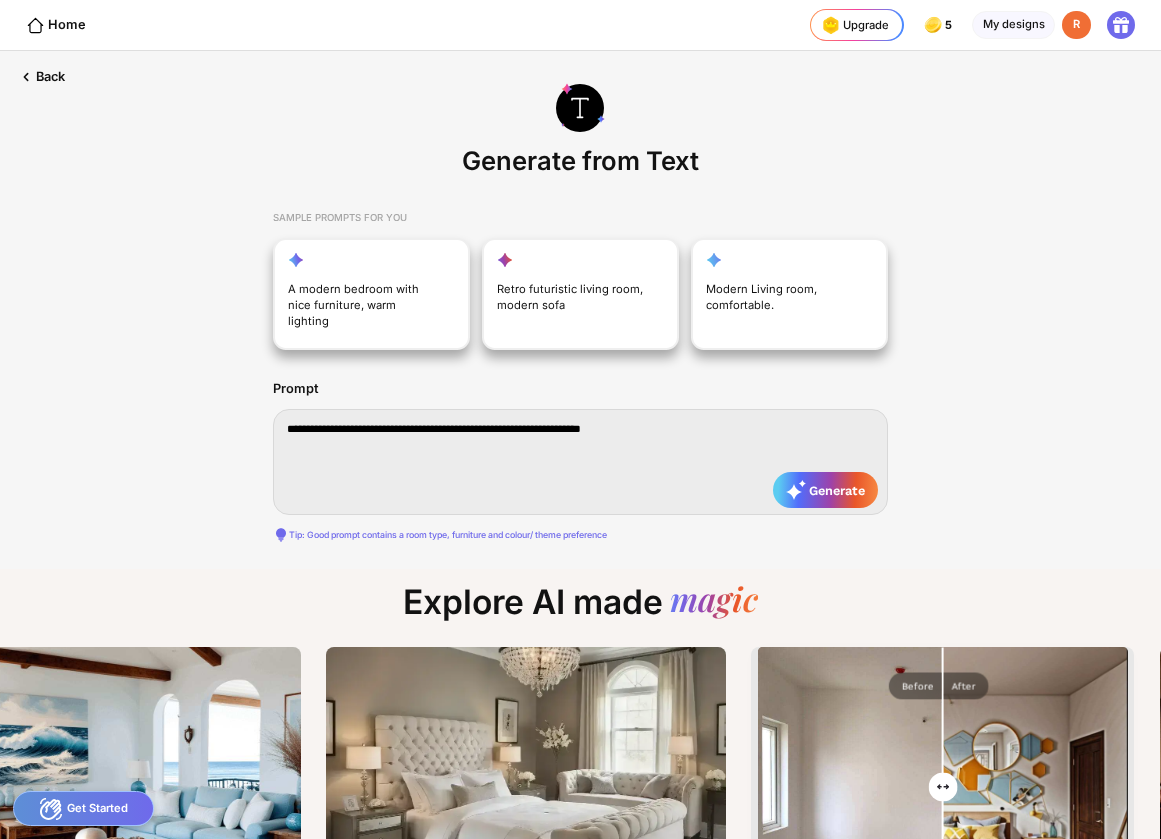 type on "**********" 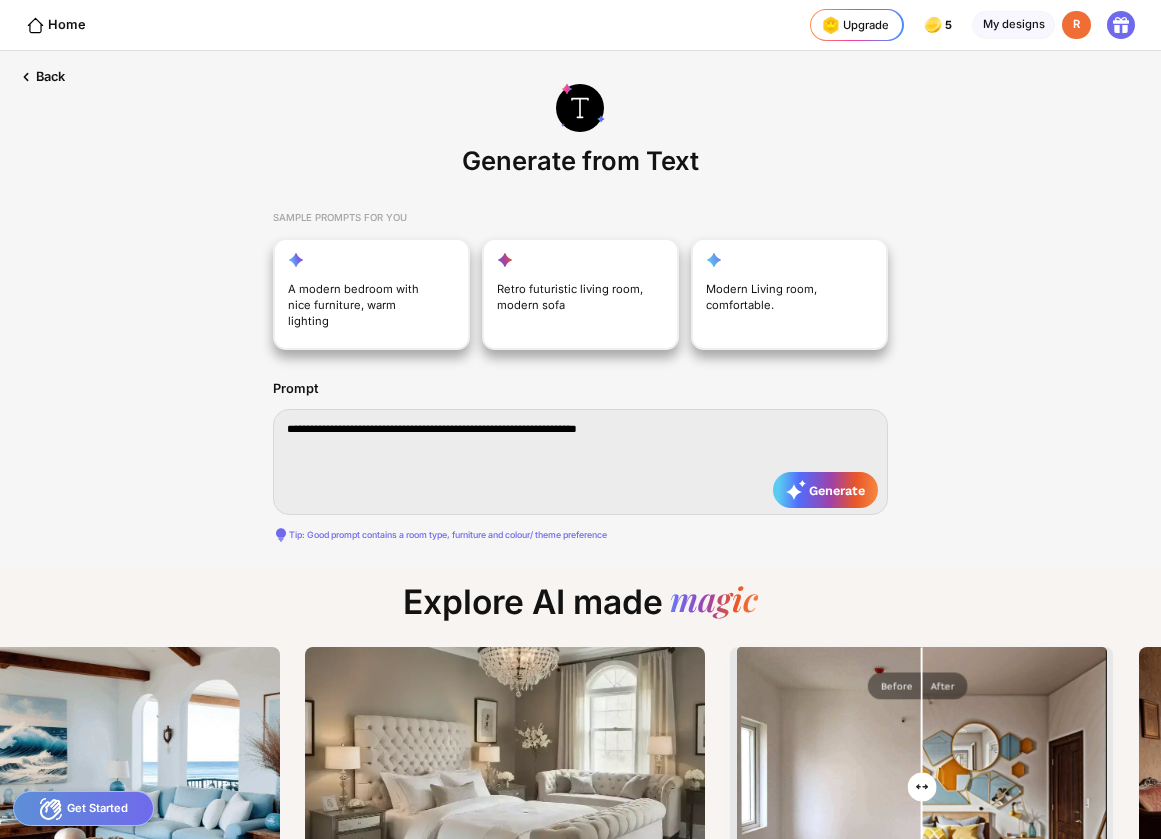 type on "**********" 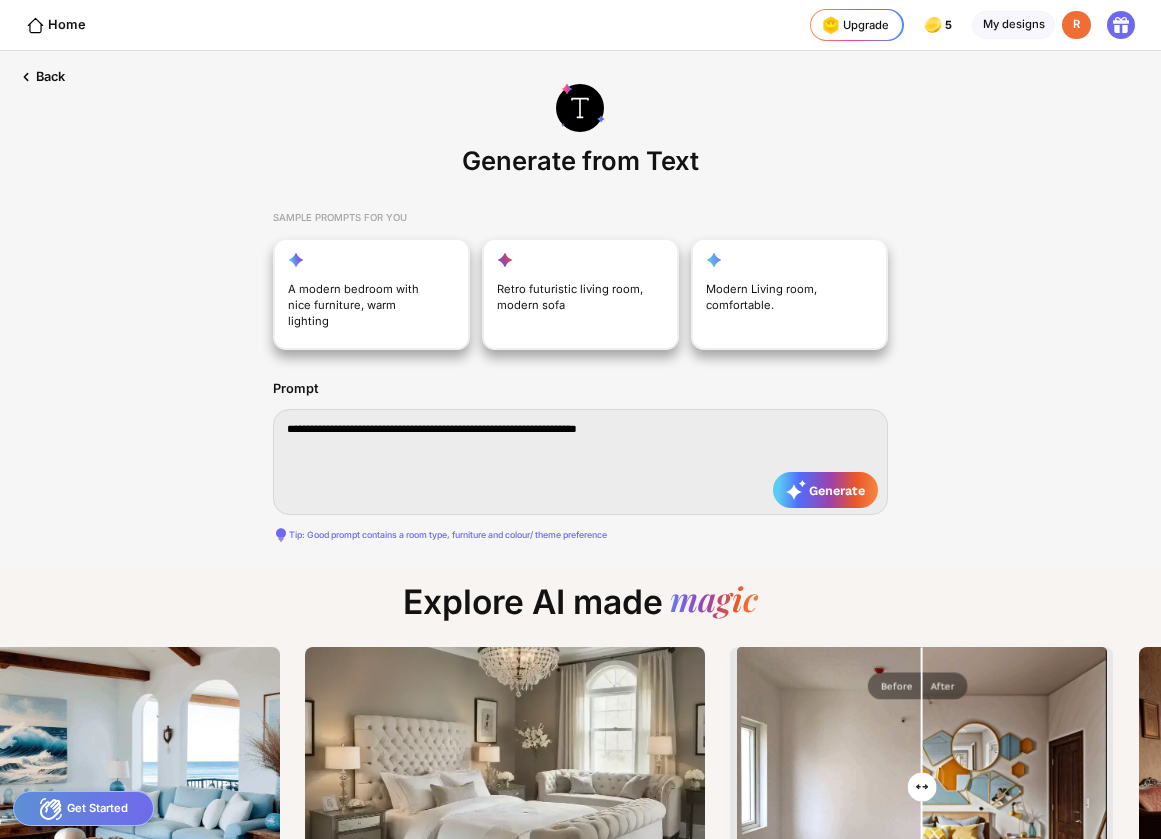 type on "**********" 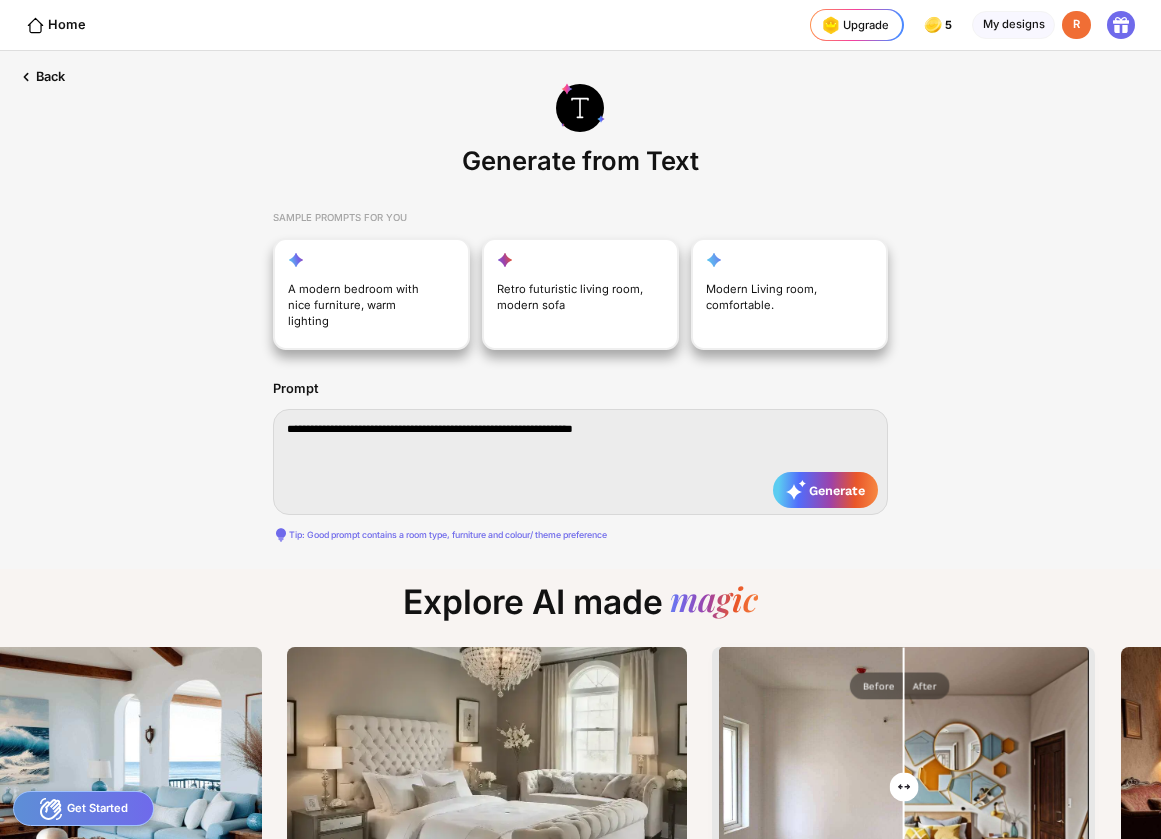 type on "**********" 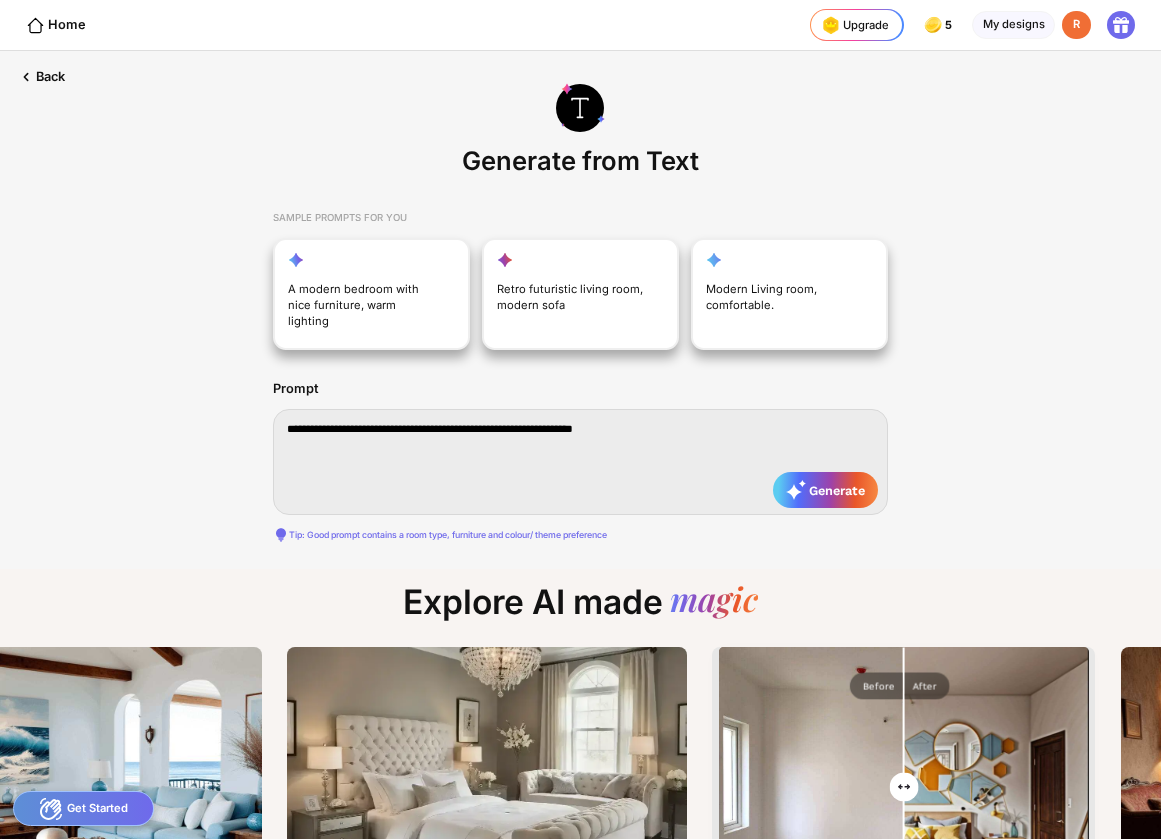 type on "**********" 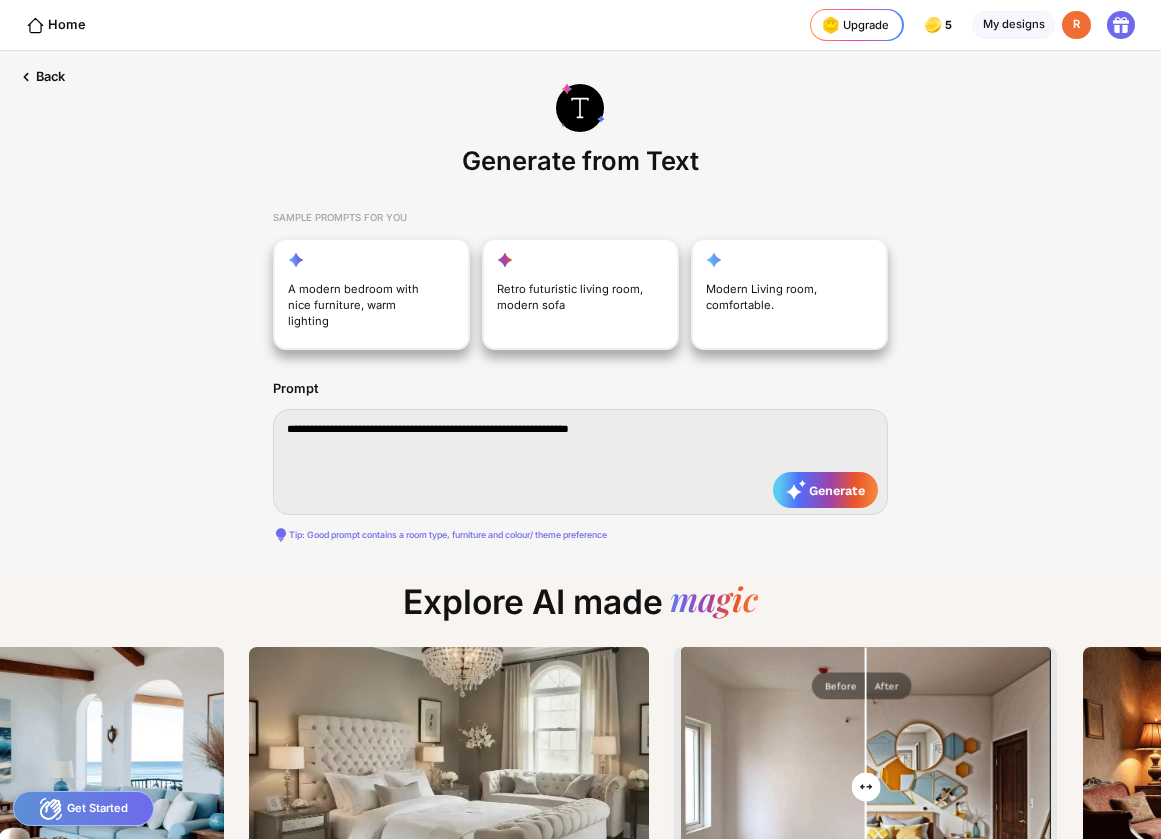 type on "**********" 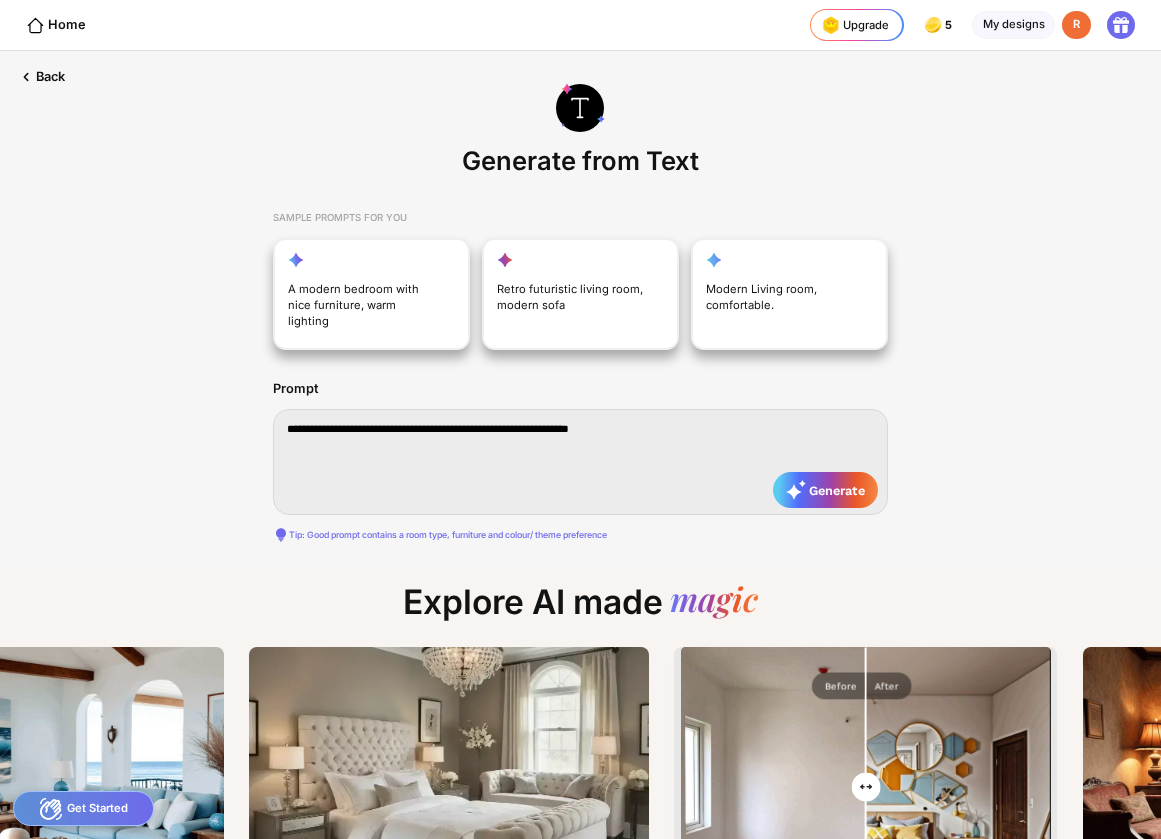 type on "**********" 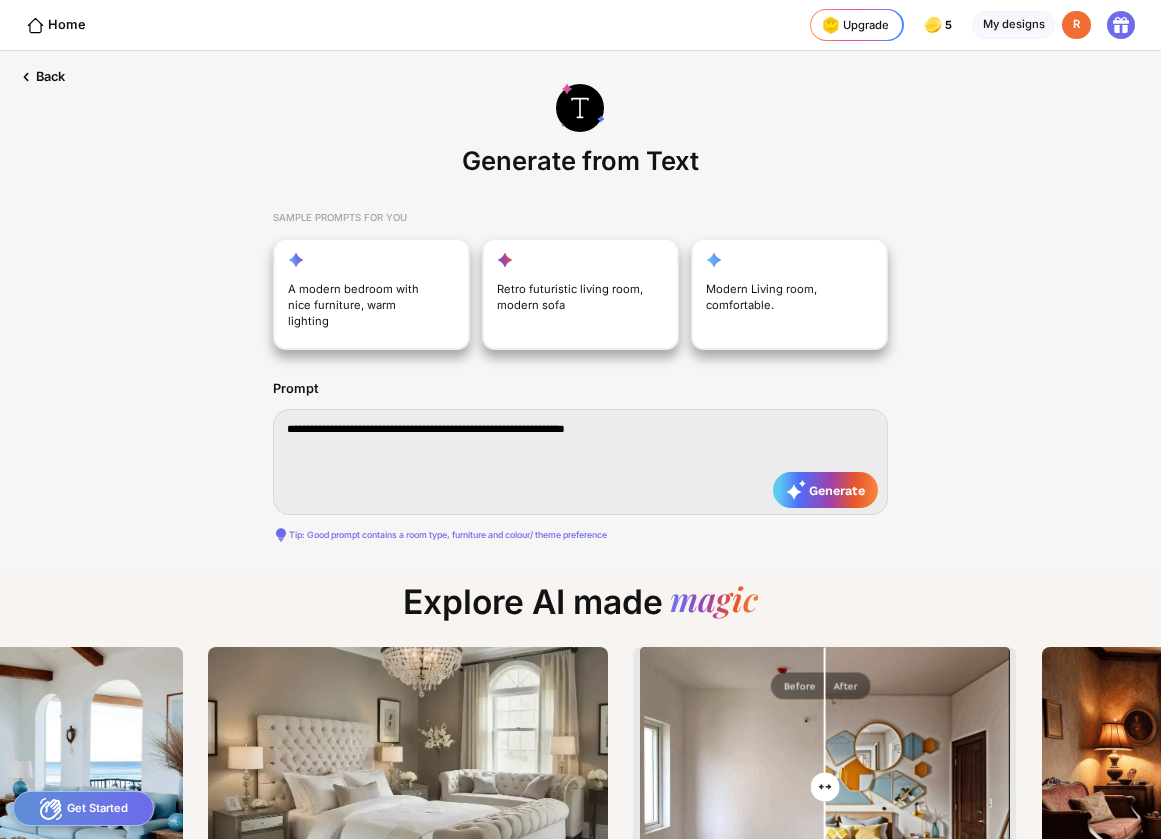 type on "**********" 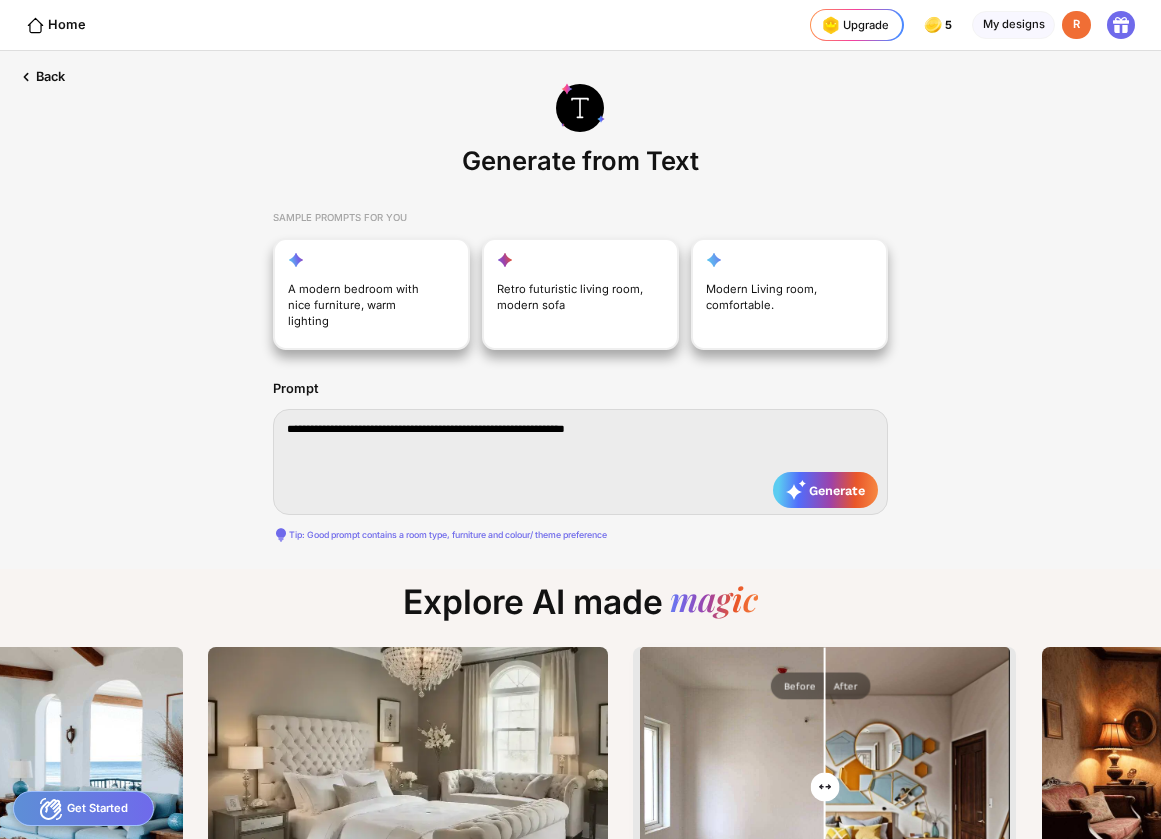 type on "**********" 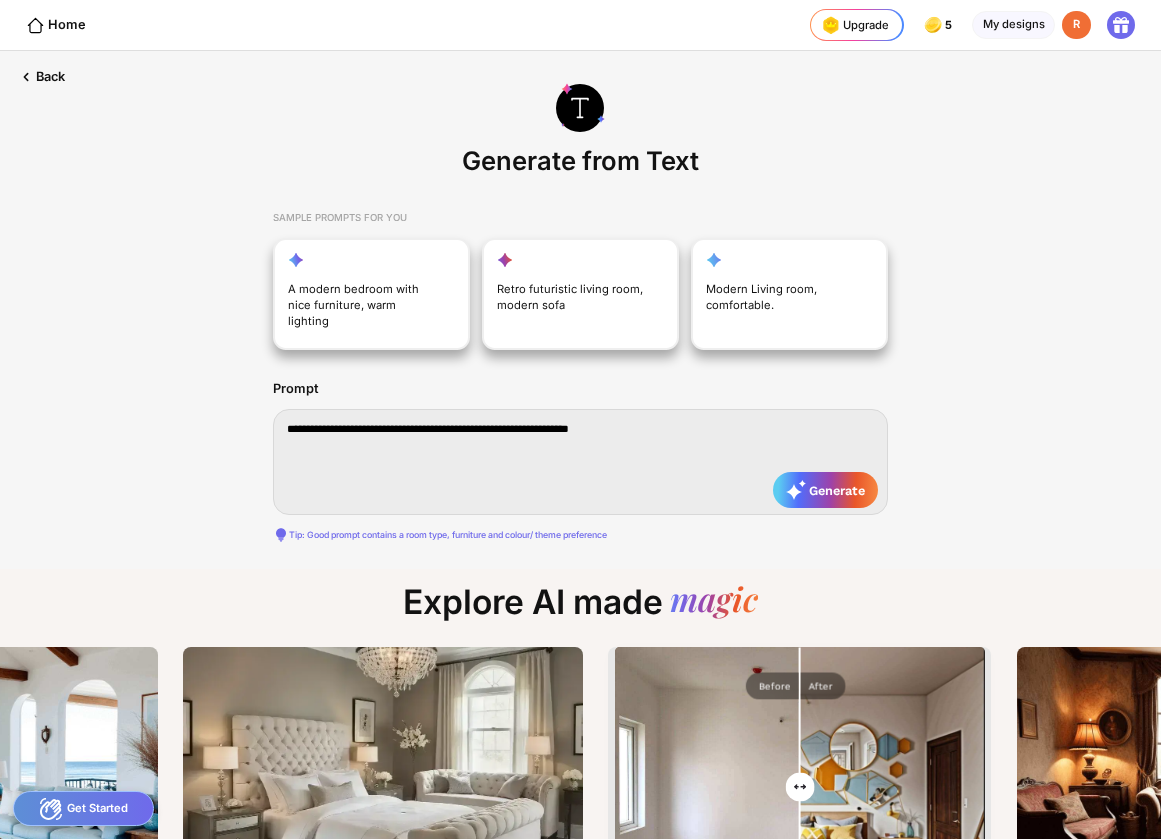 type on "**********" 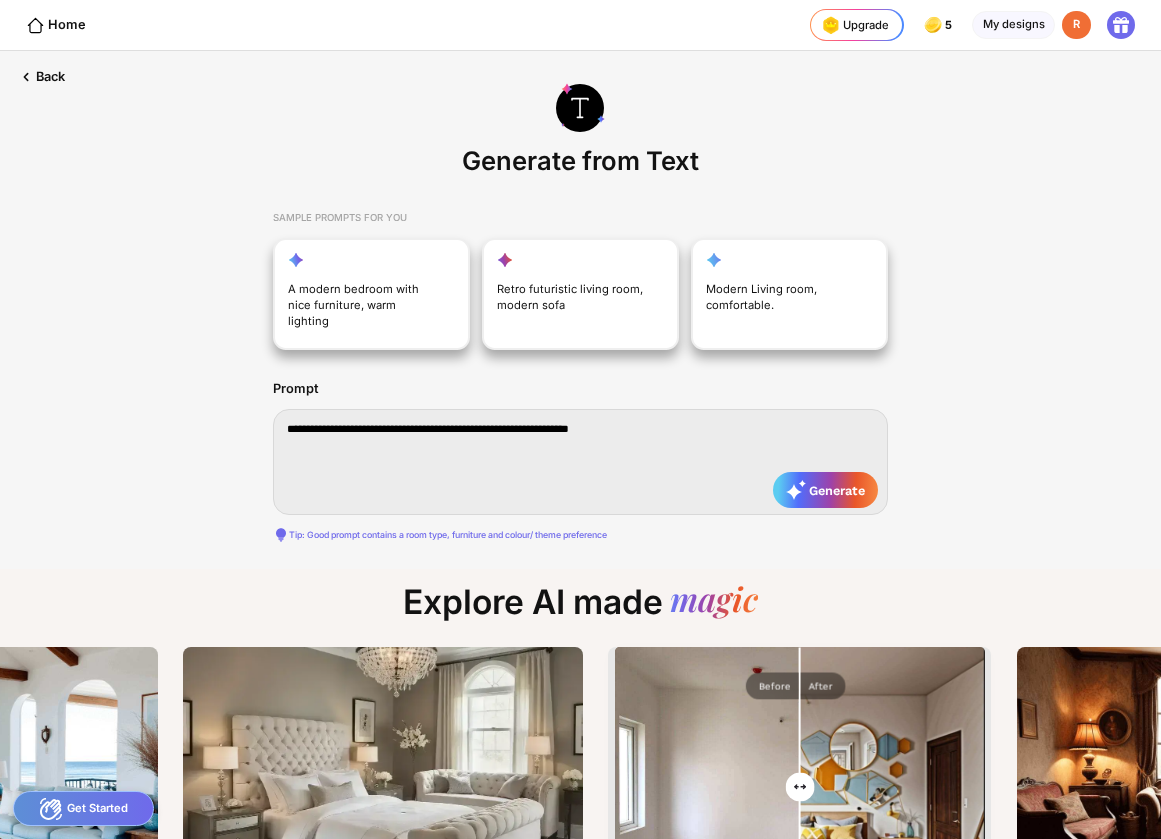 type on "**********" 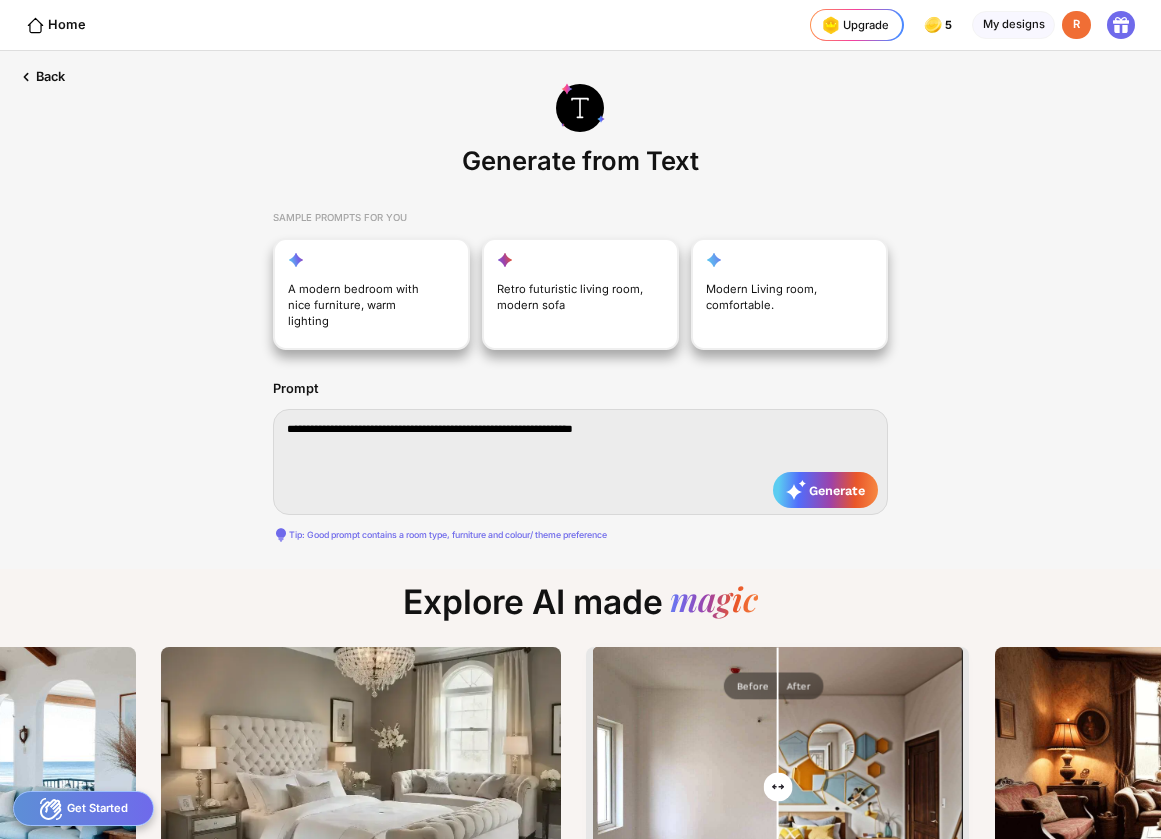 type on "**********" 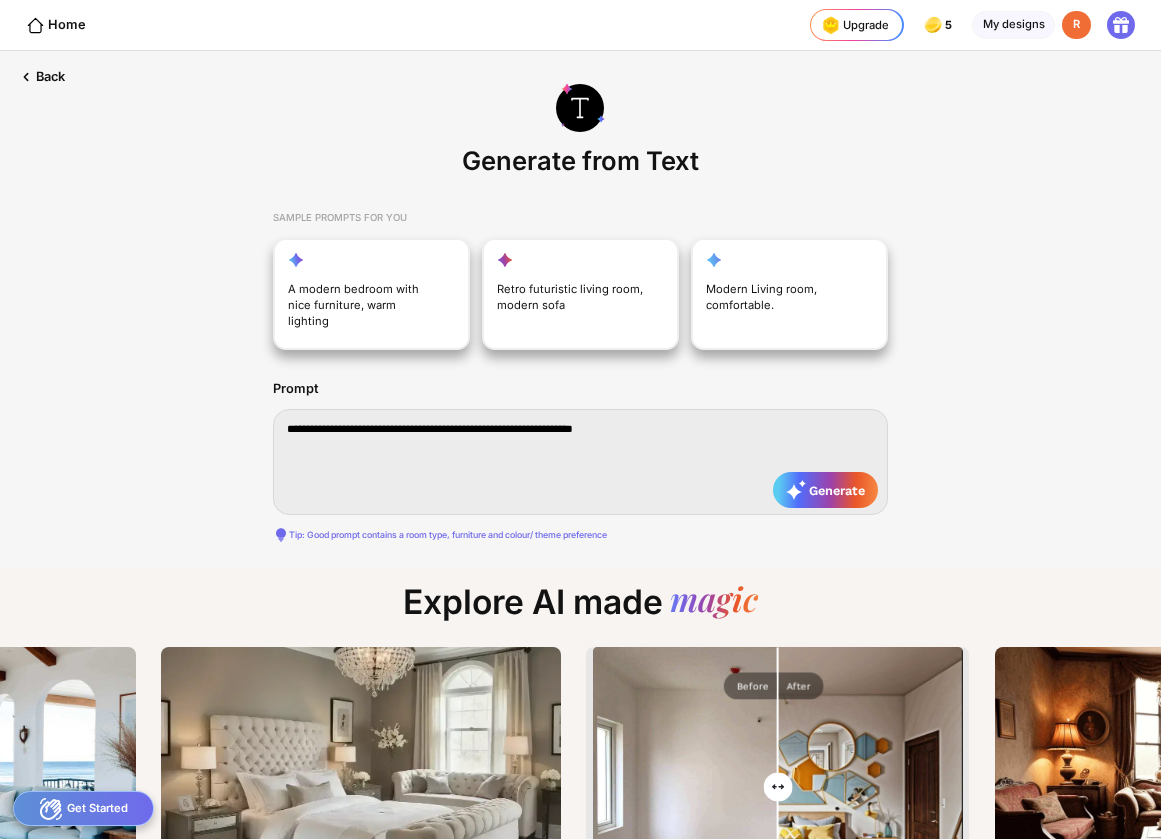 type on "**********" 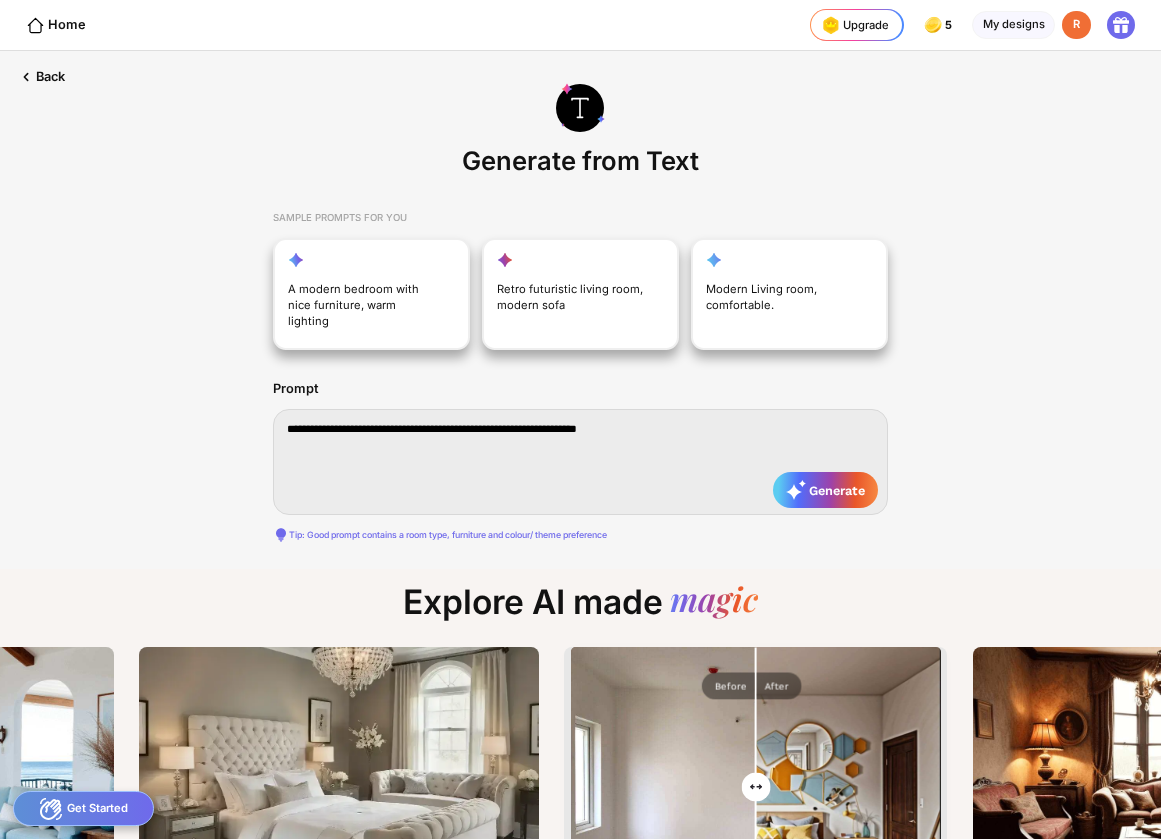 type on "**********" 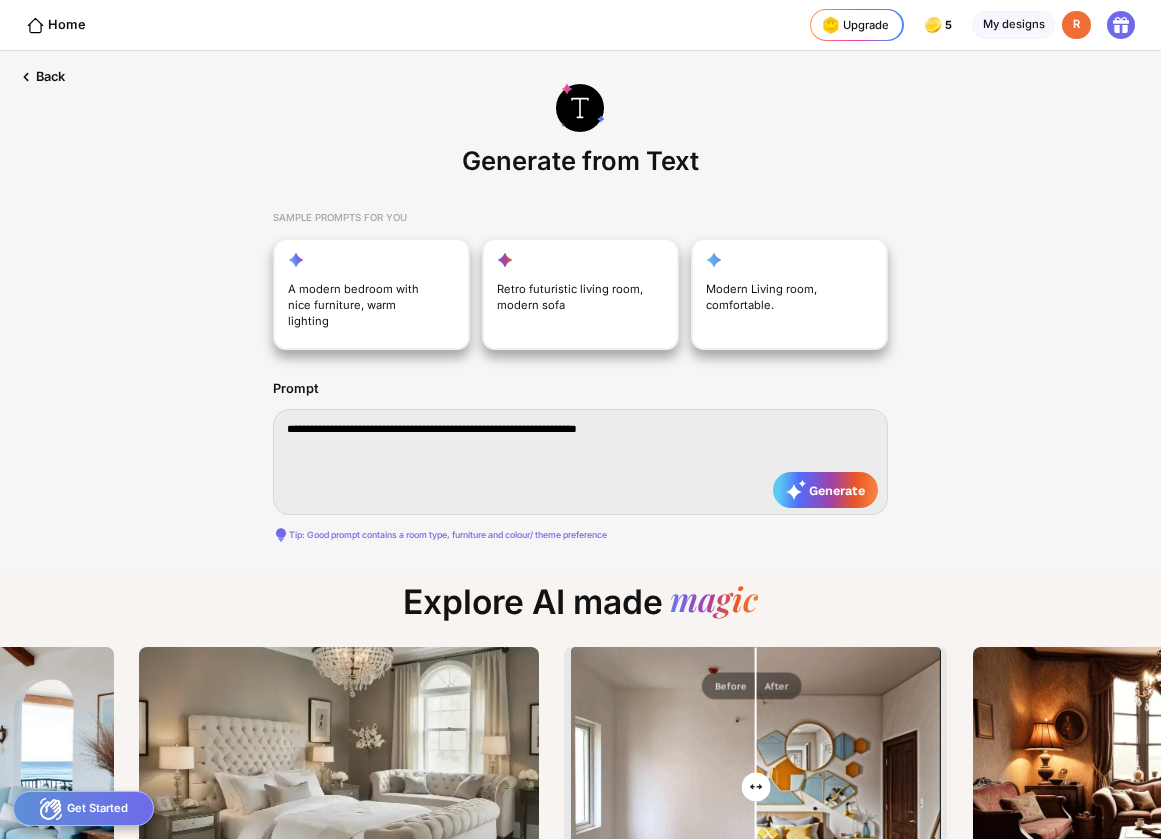 type on "**********" 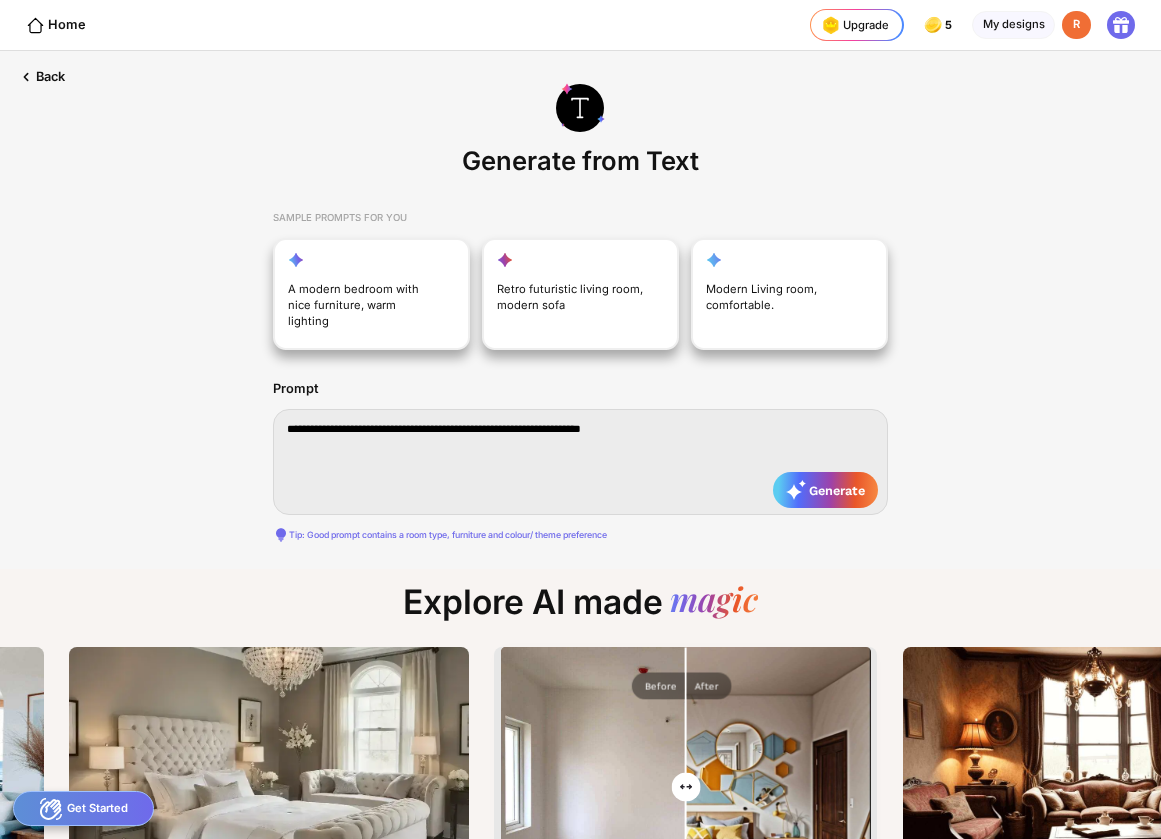 type on "**********" 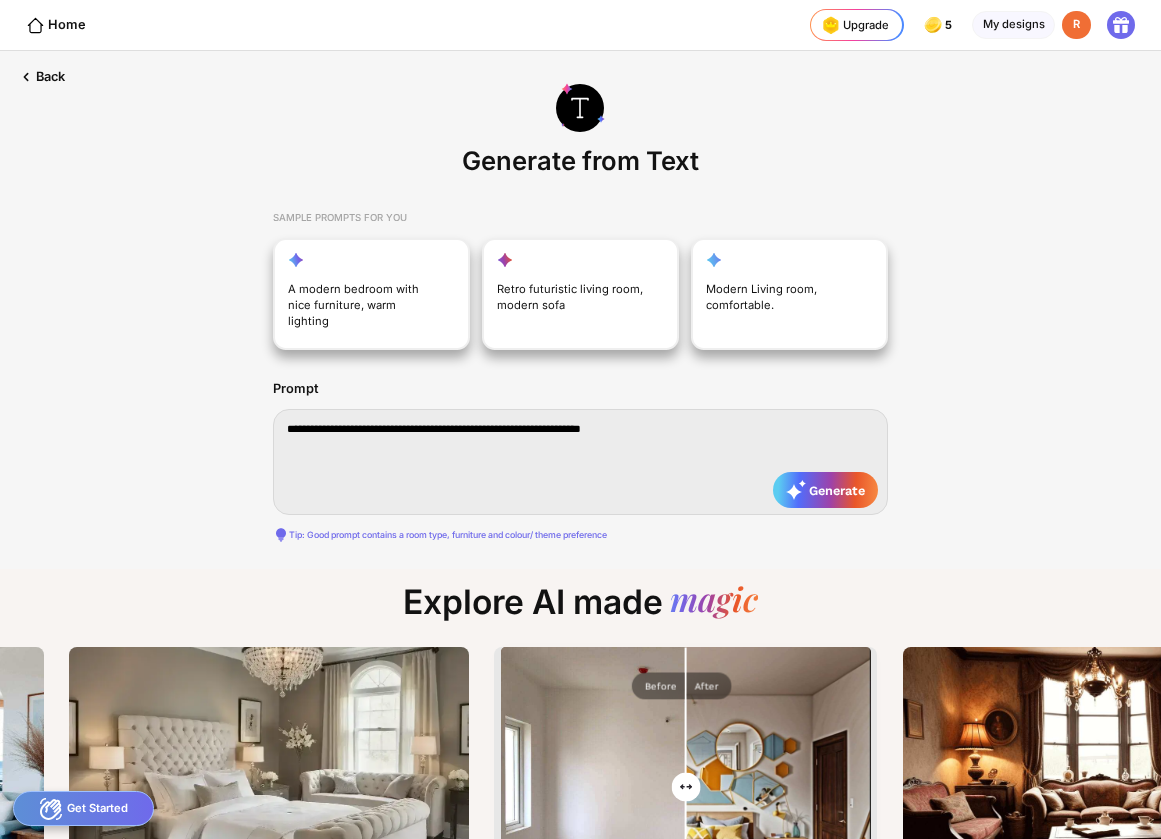 type on "**********" 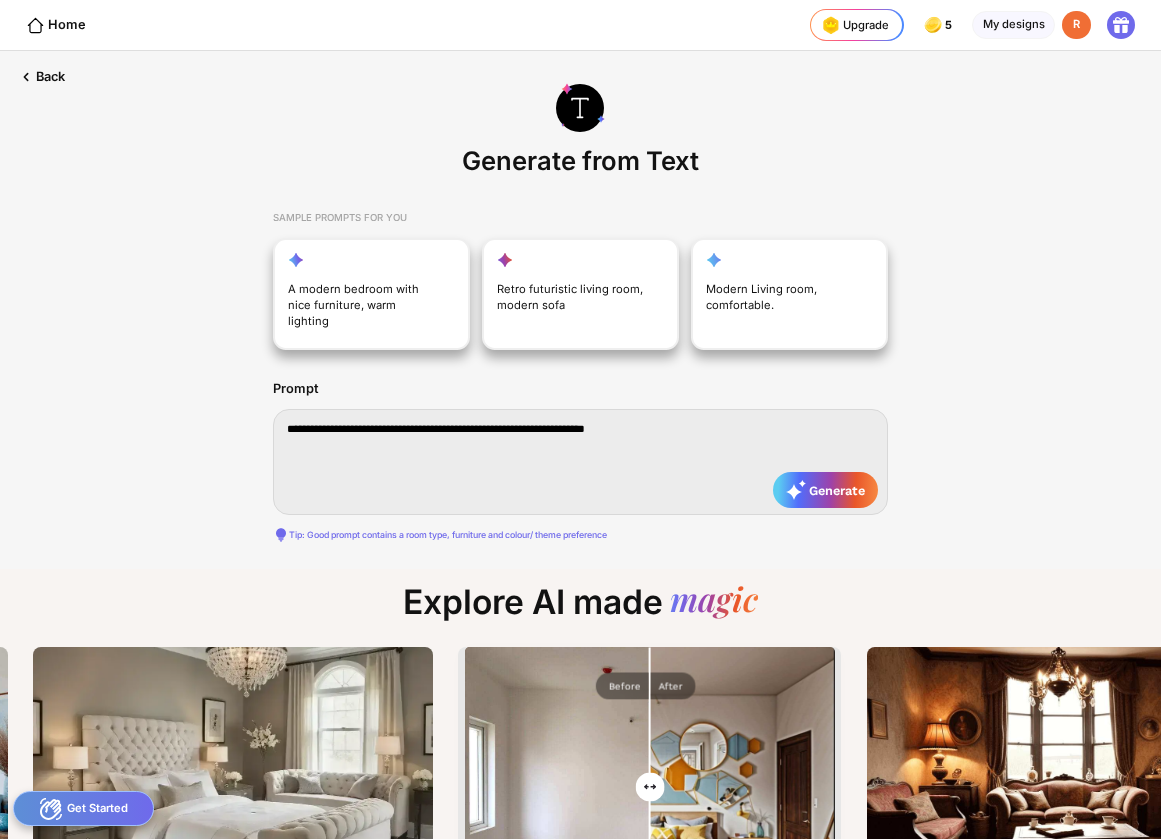type on "**********" 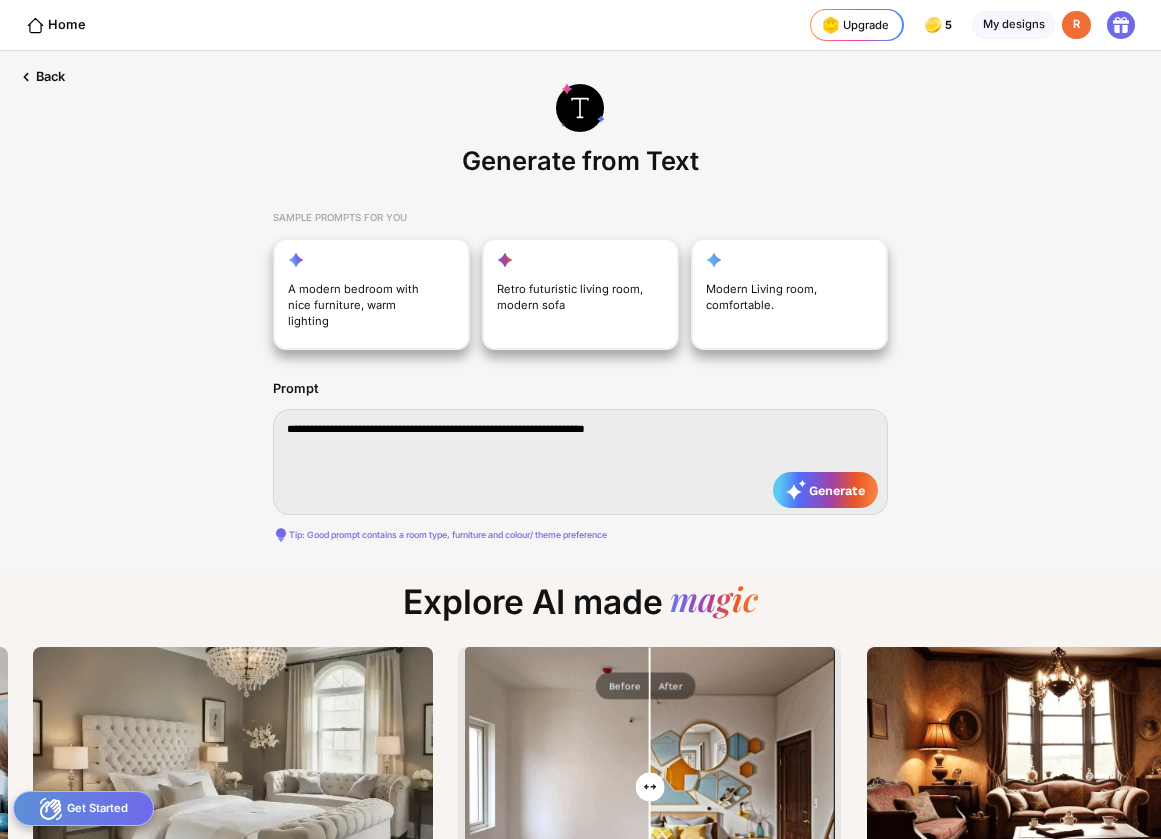 type on "**********" 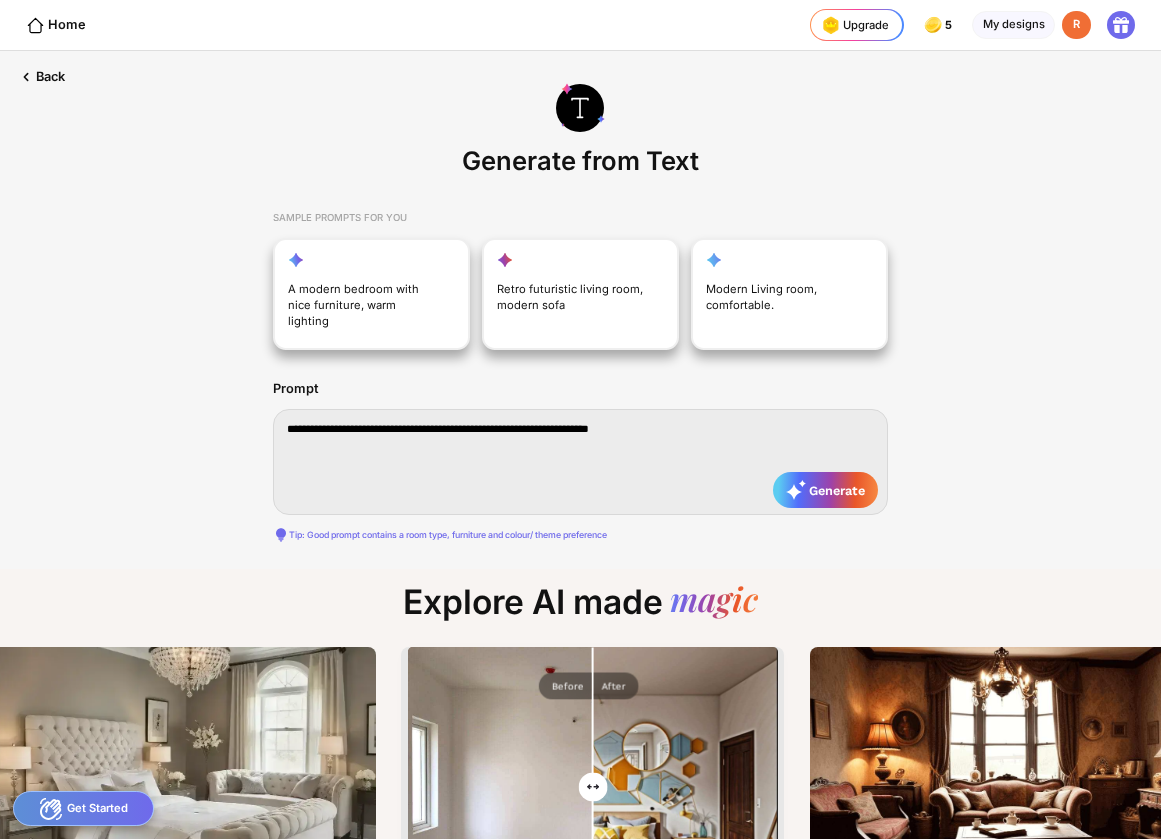 type on "**********" 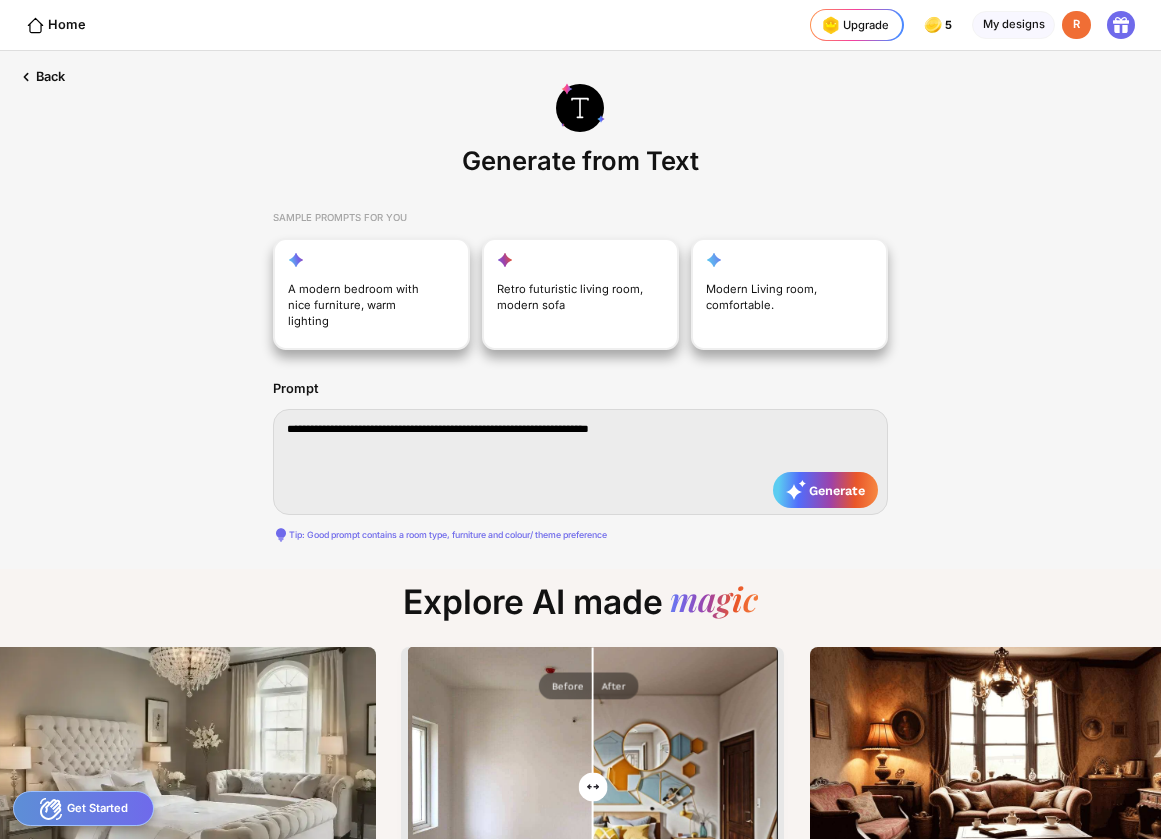 type on "**********" 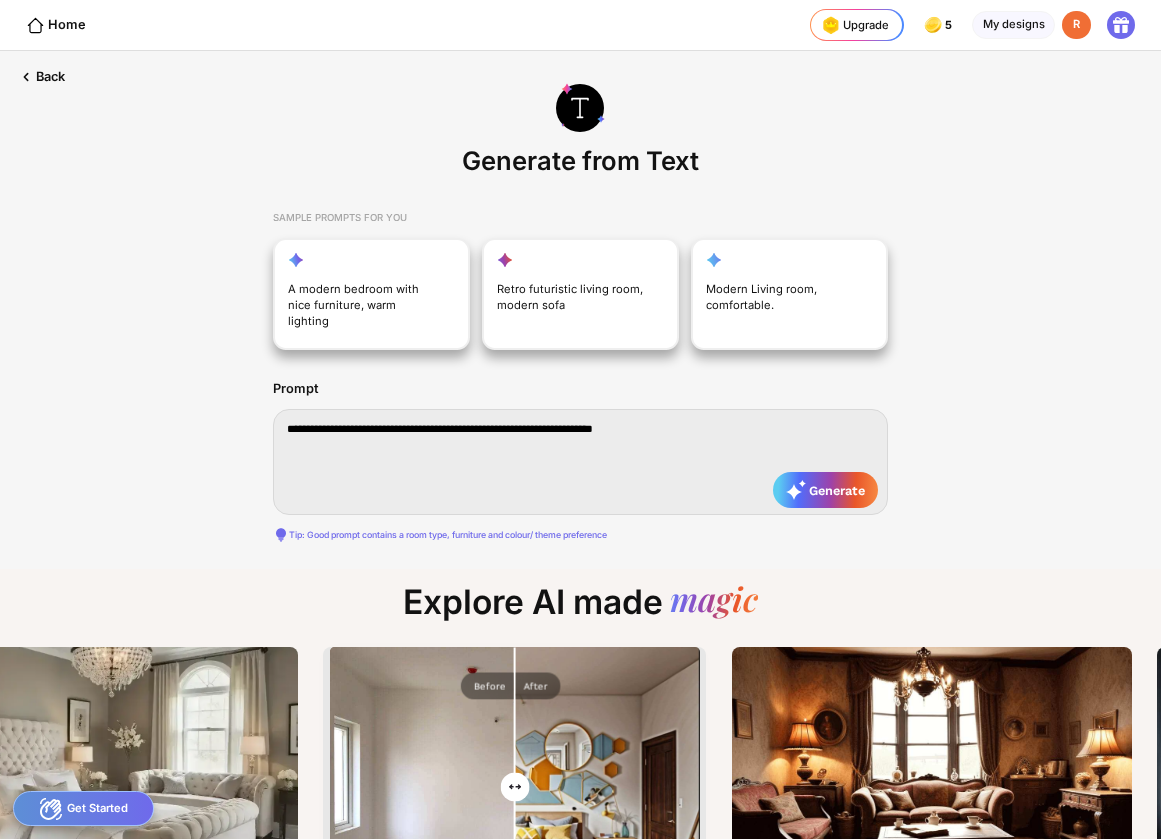 type on "**********" 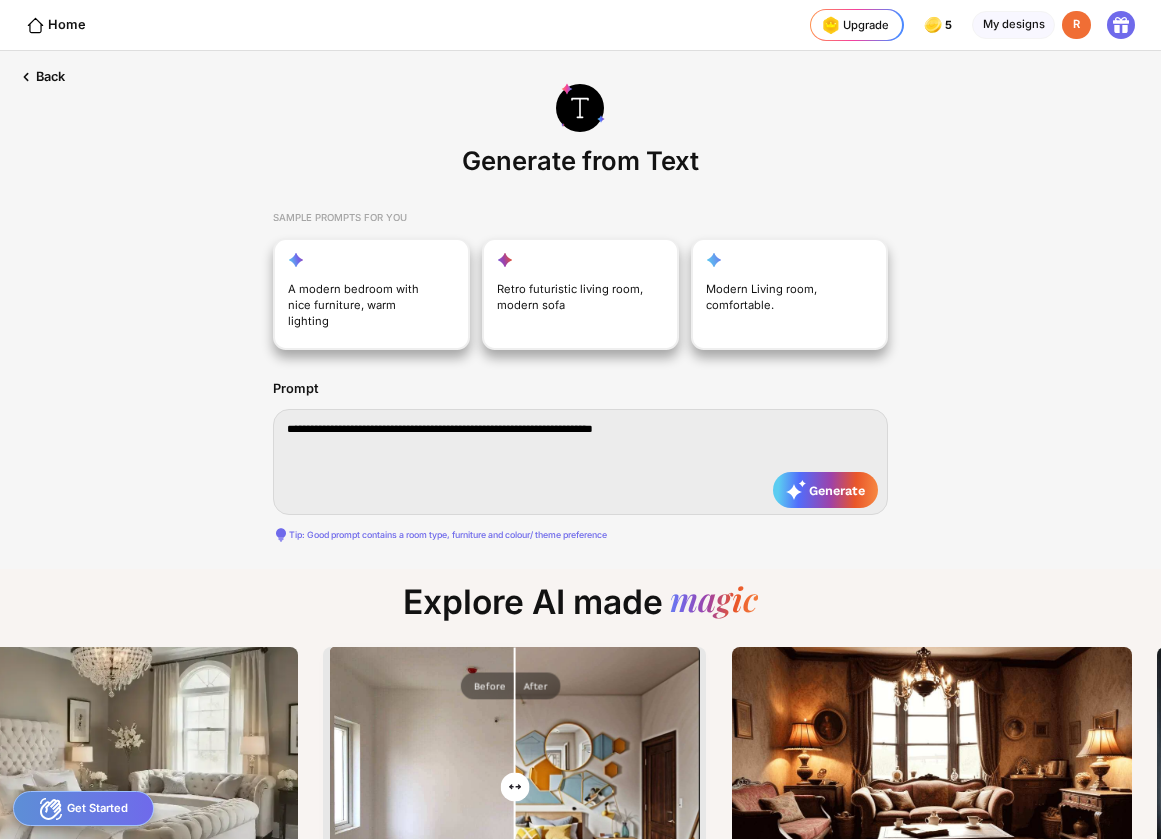 type on "**********" 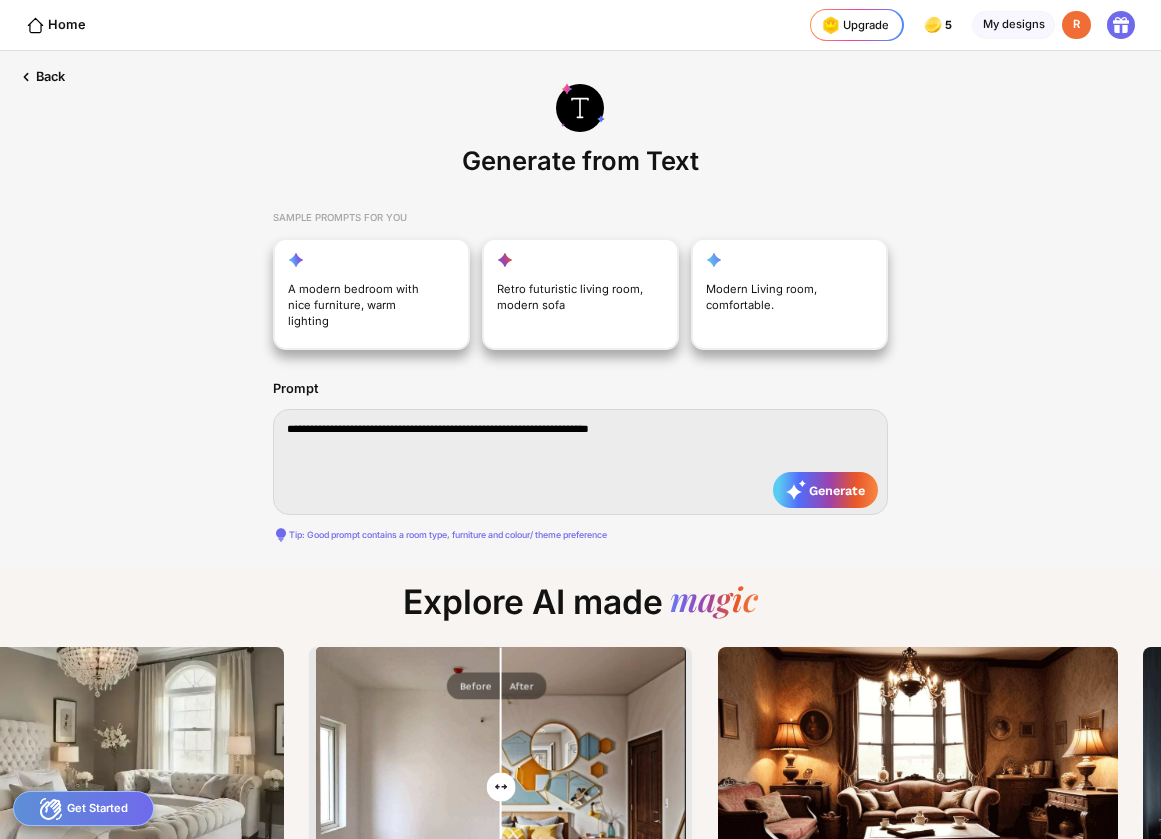 type on "**********" 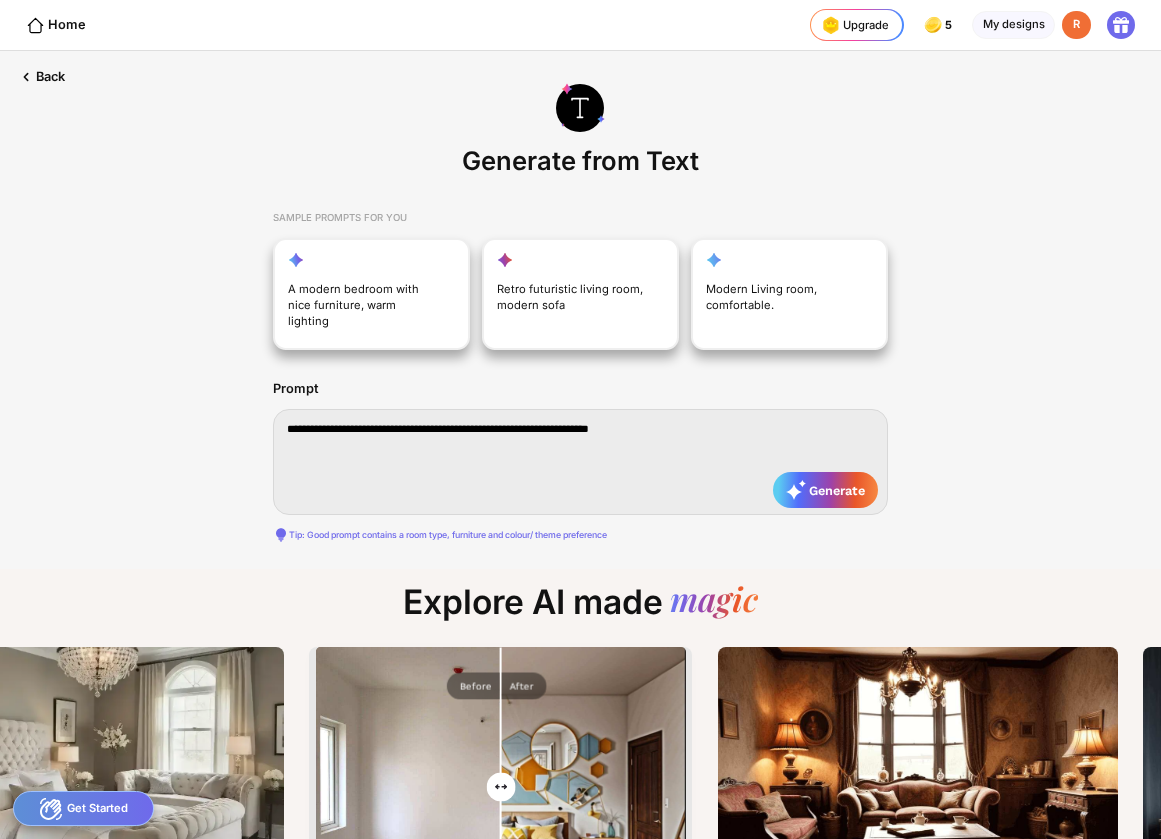 type on "**********" 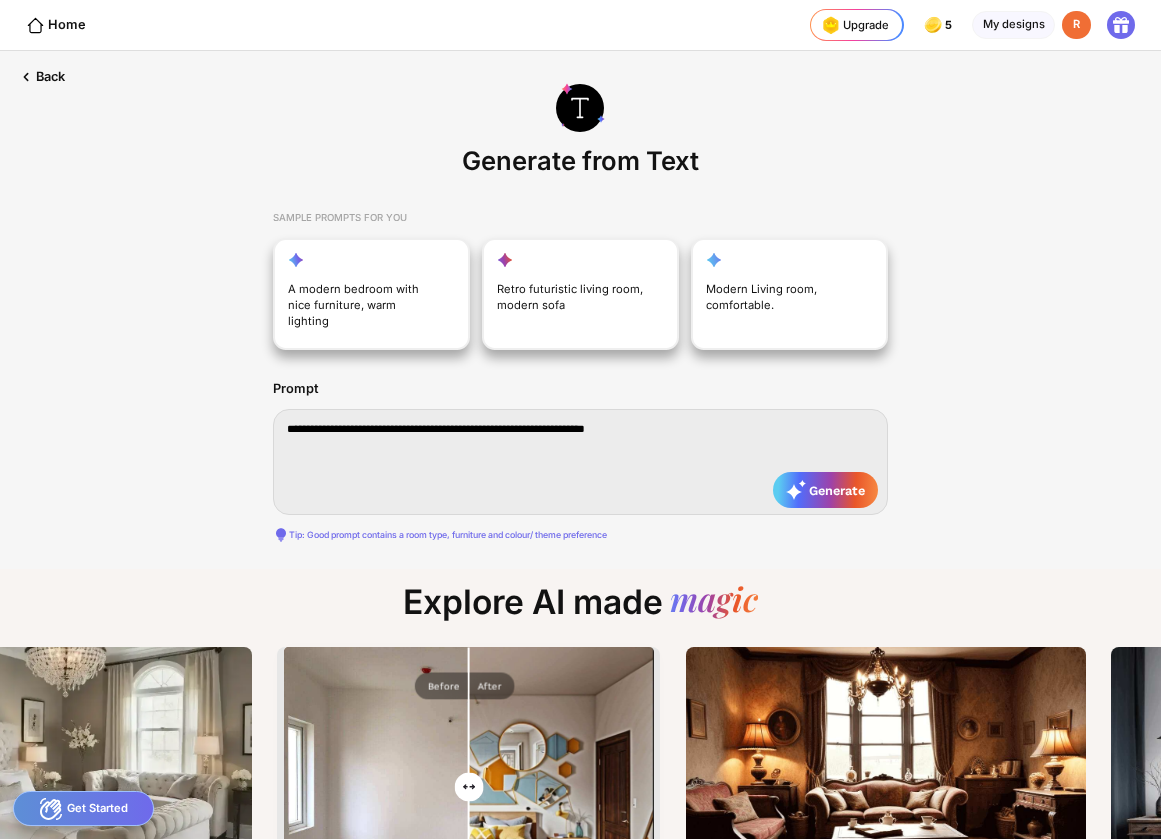 type on "**********" 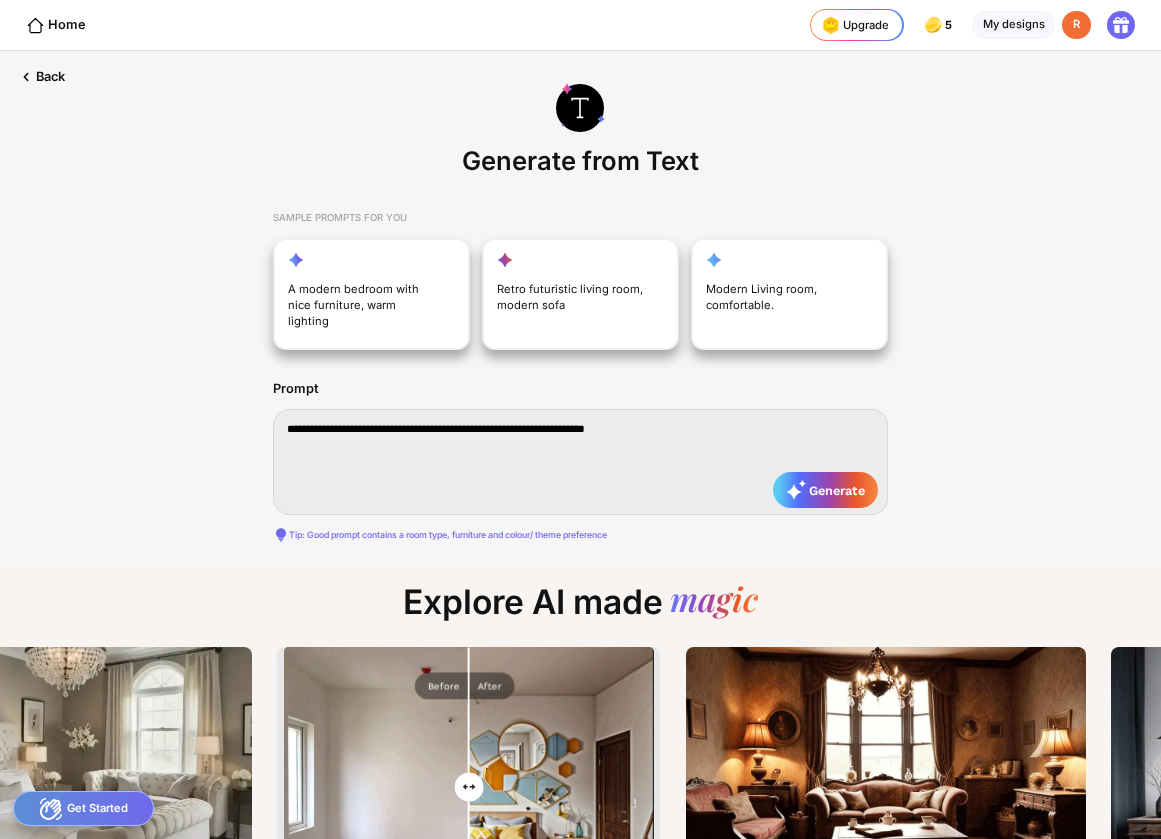 type on "**********" 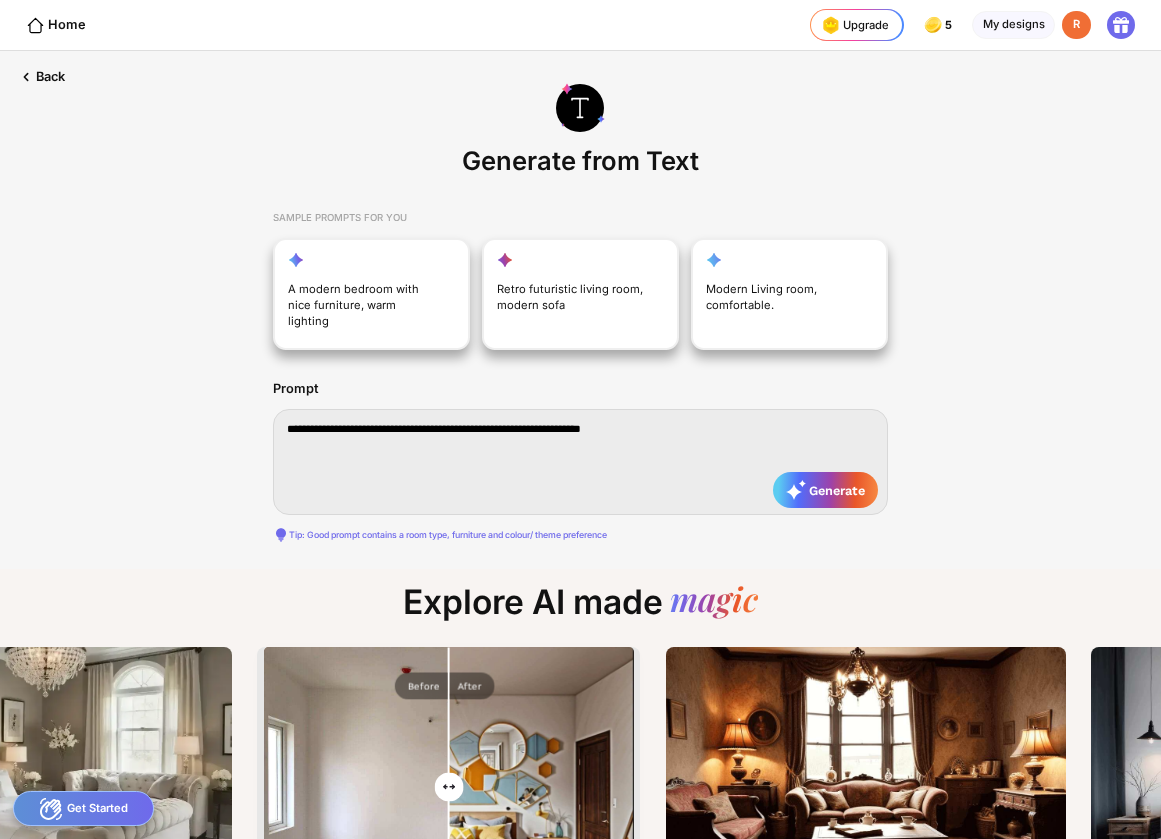 type on "**********" 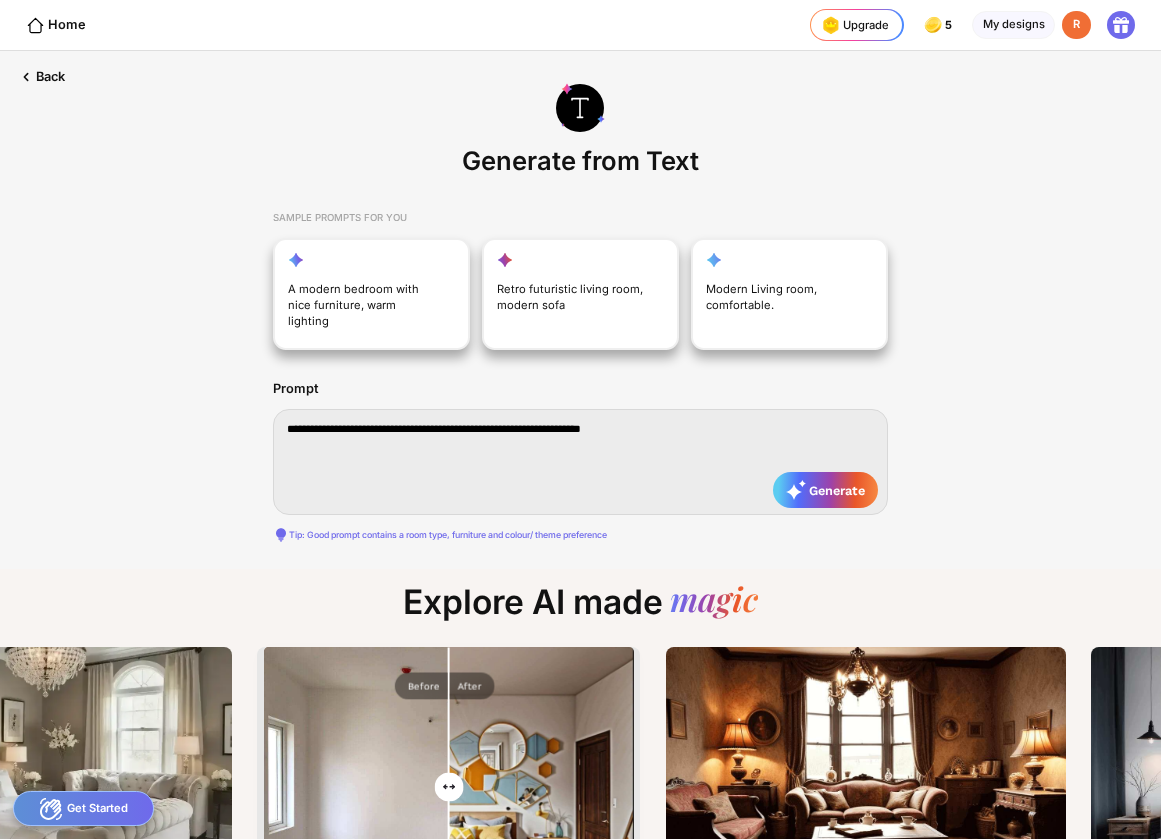 type on "**********" 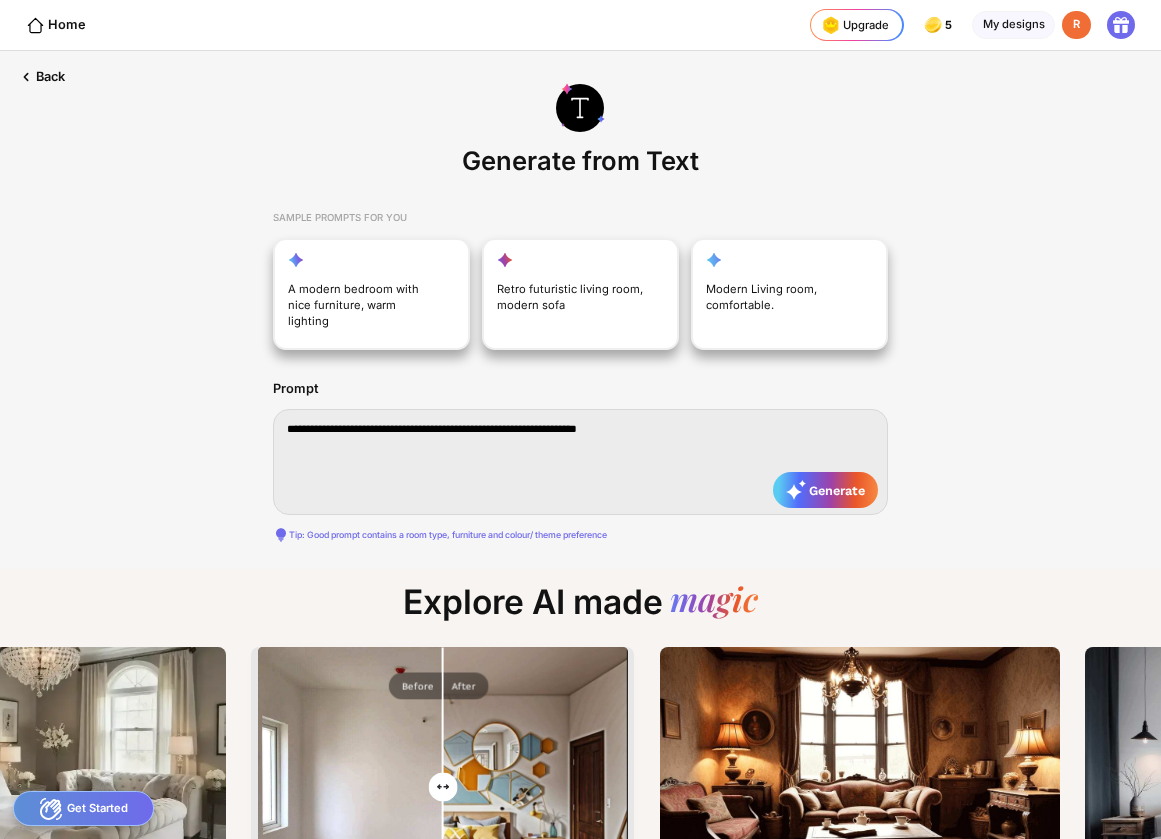 type on "**********" 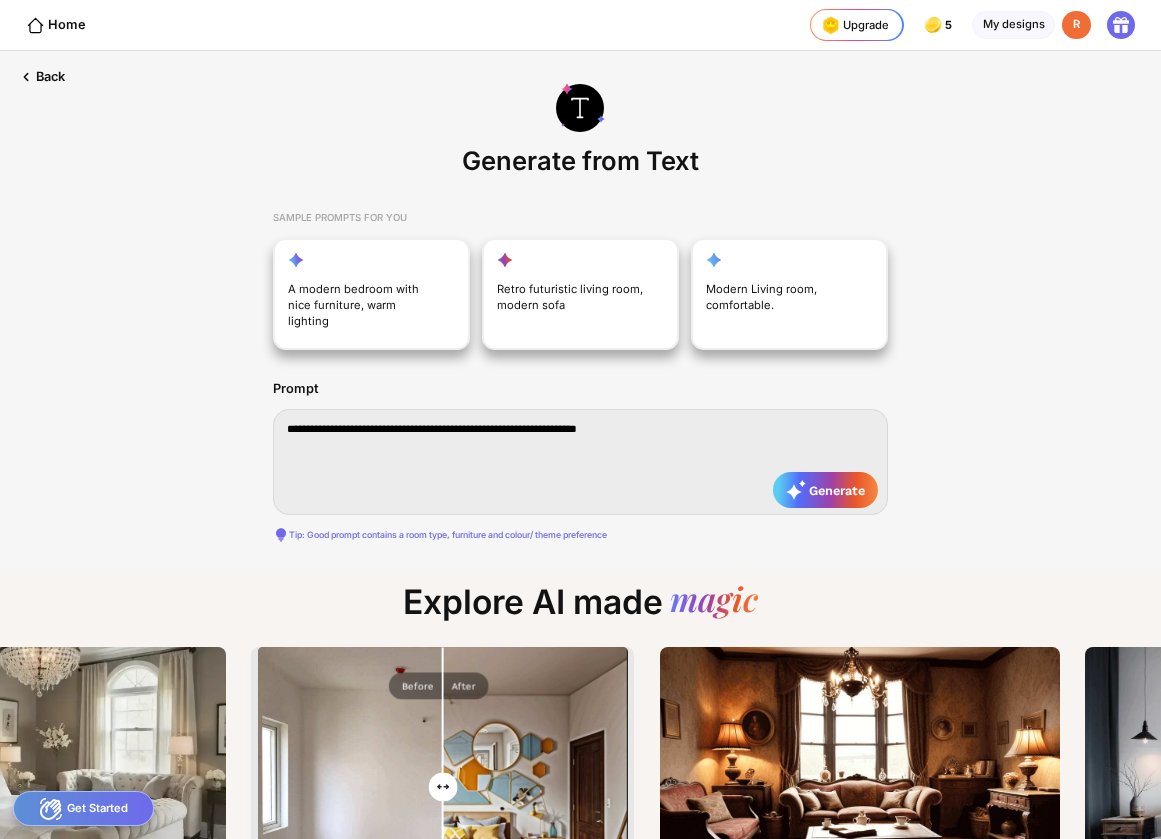 type on "**********" 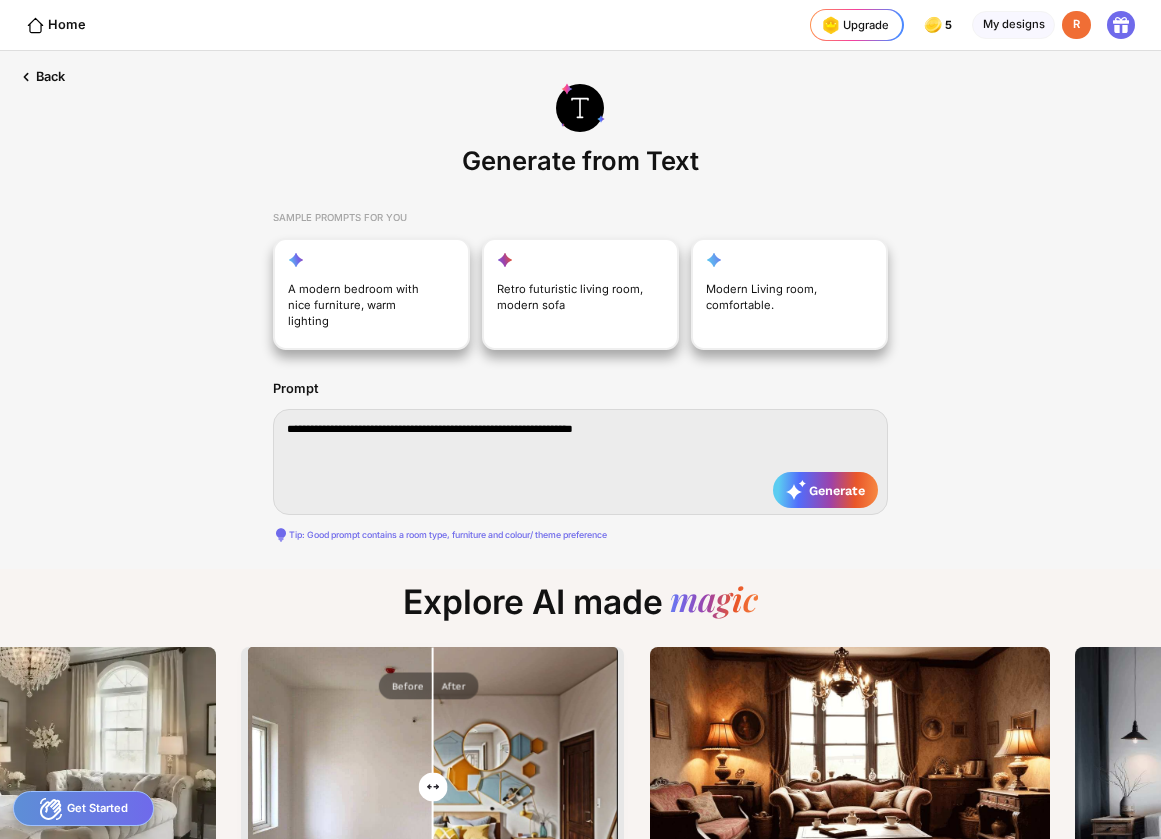 type on "**********" 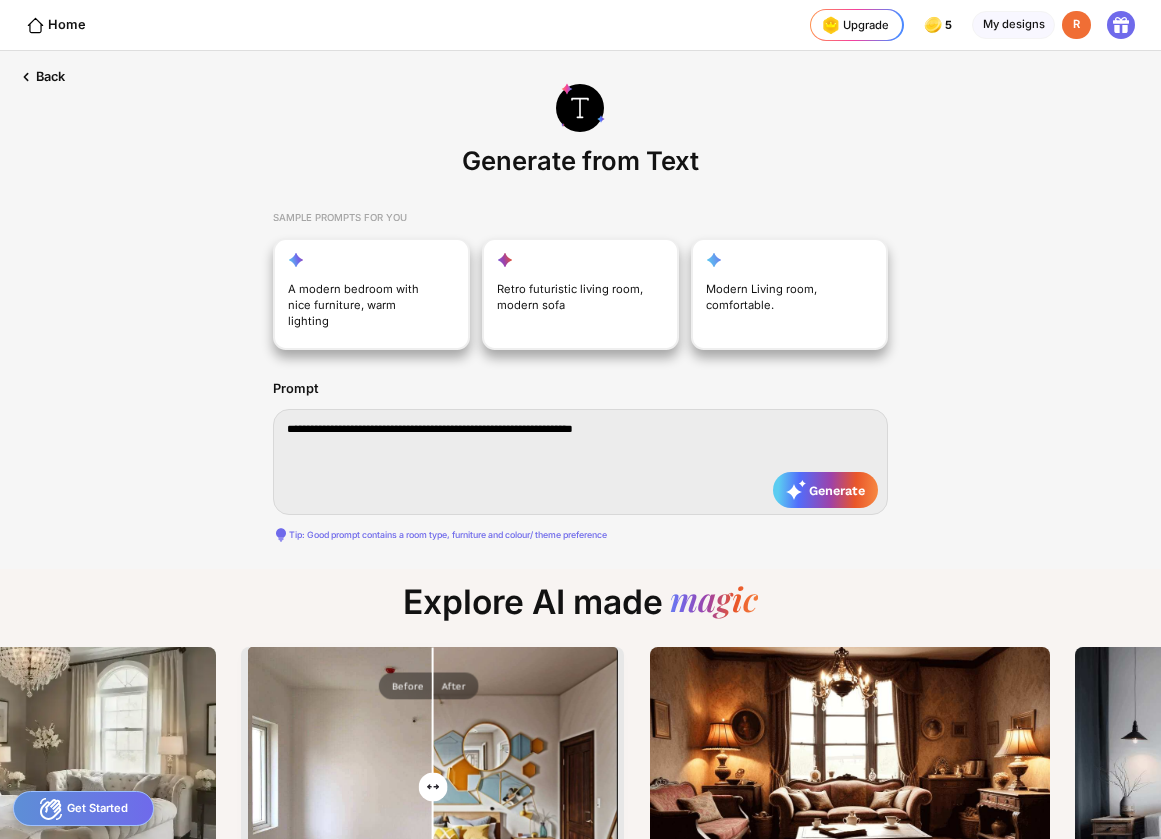 type on "**********" 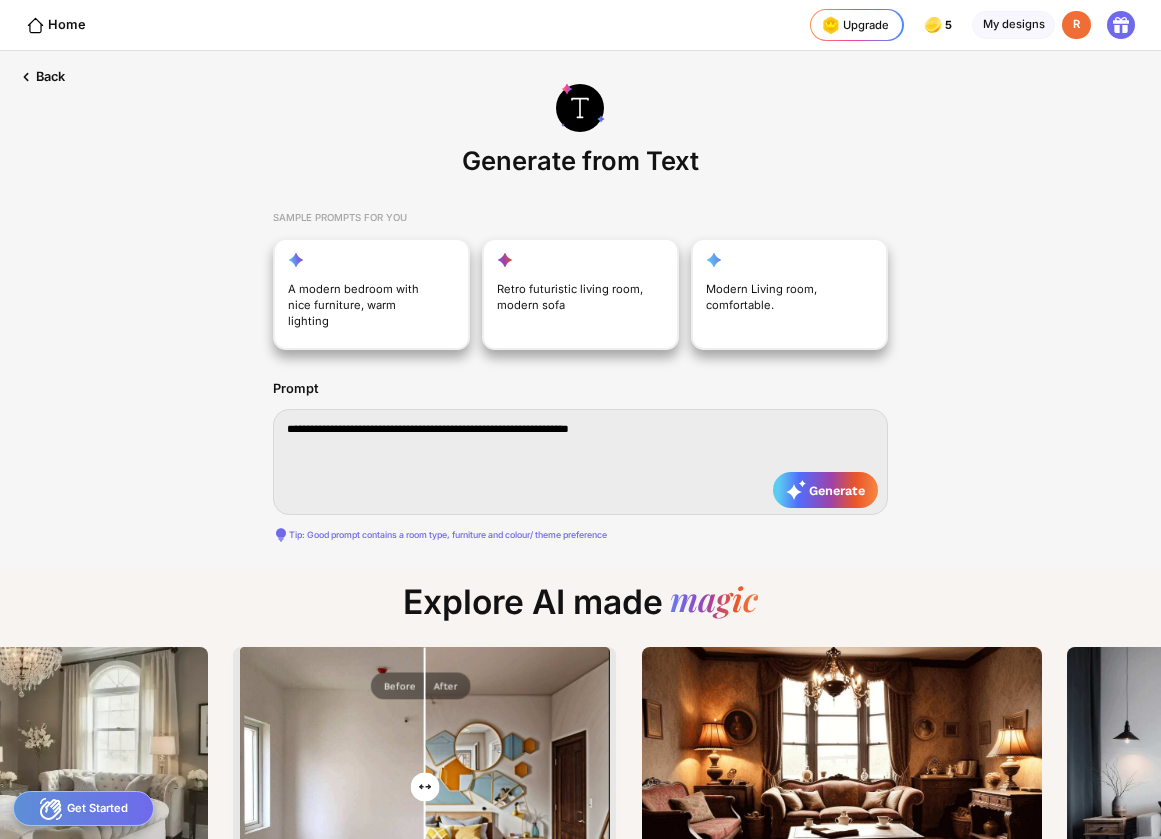 type on "**********" 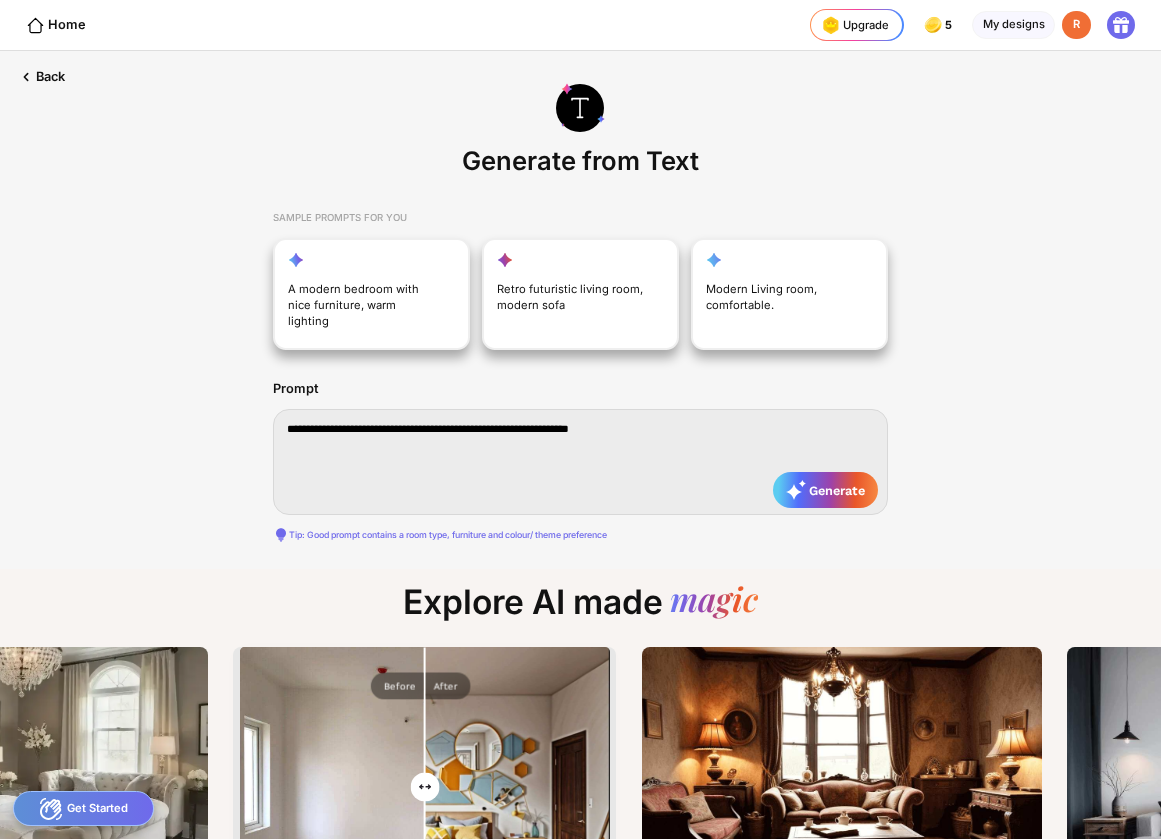 type on "**********" 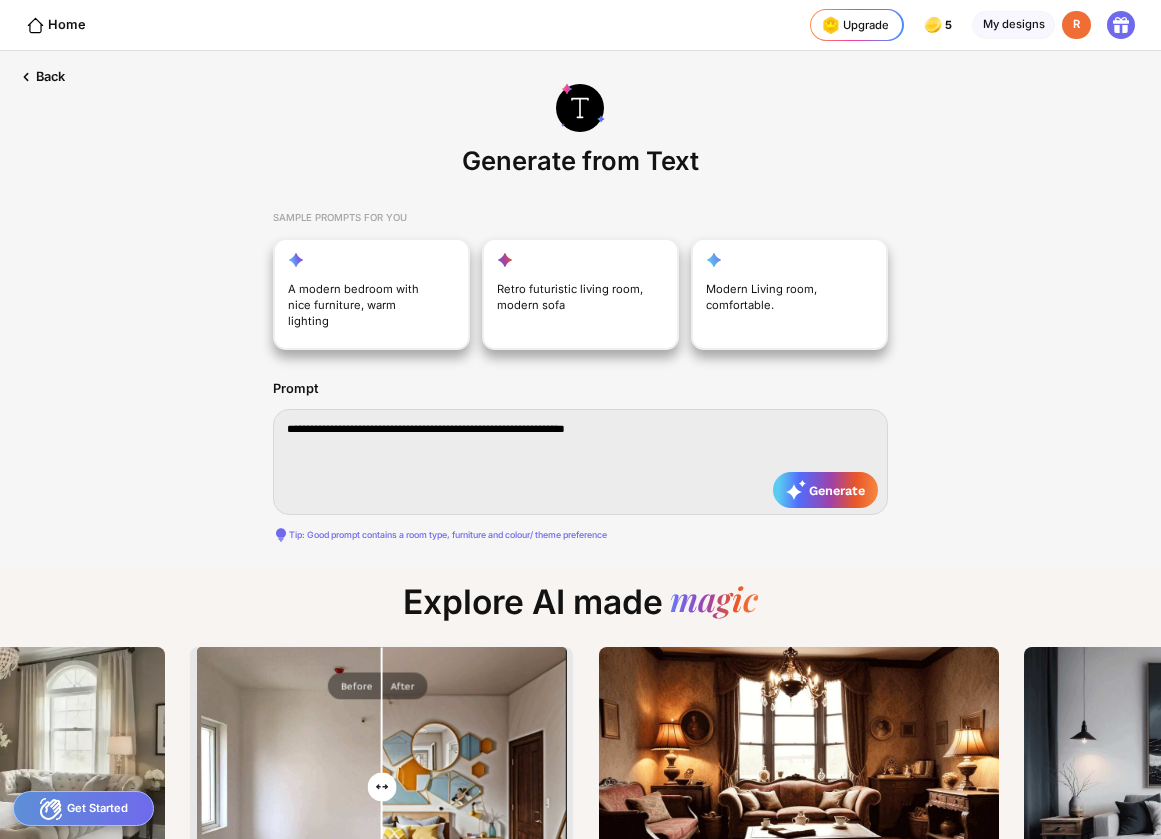 type on "**********" 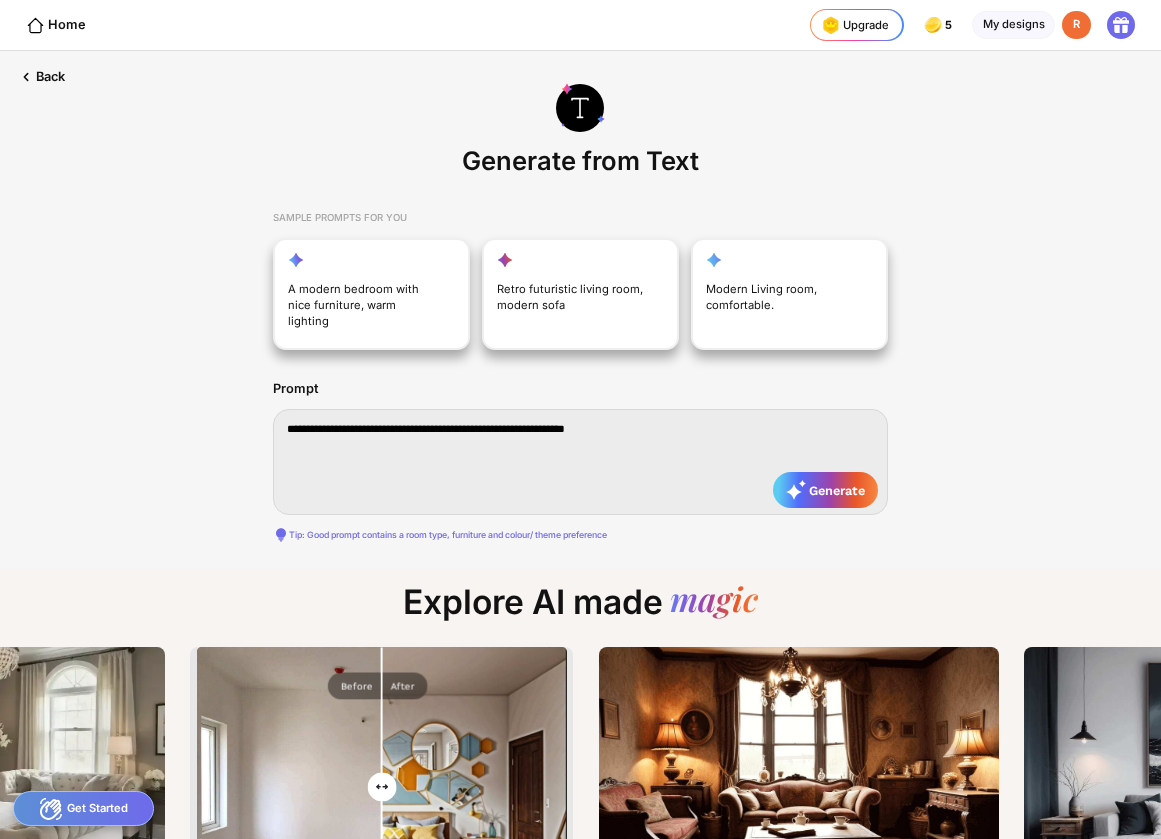 type on "**********" 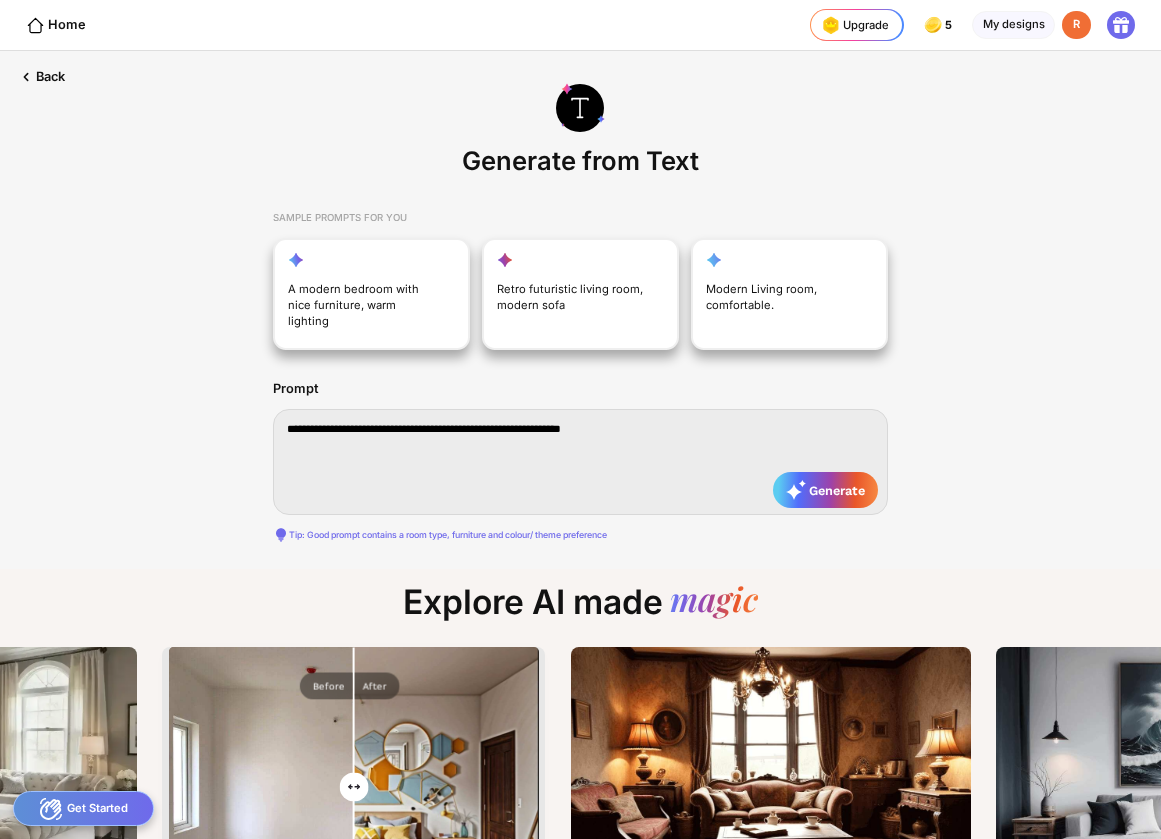 type on "**********" 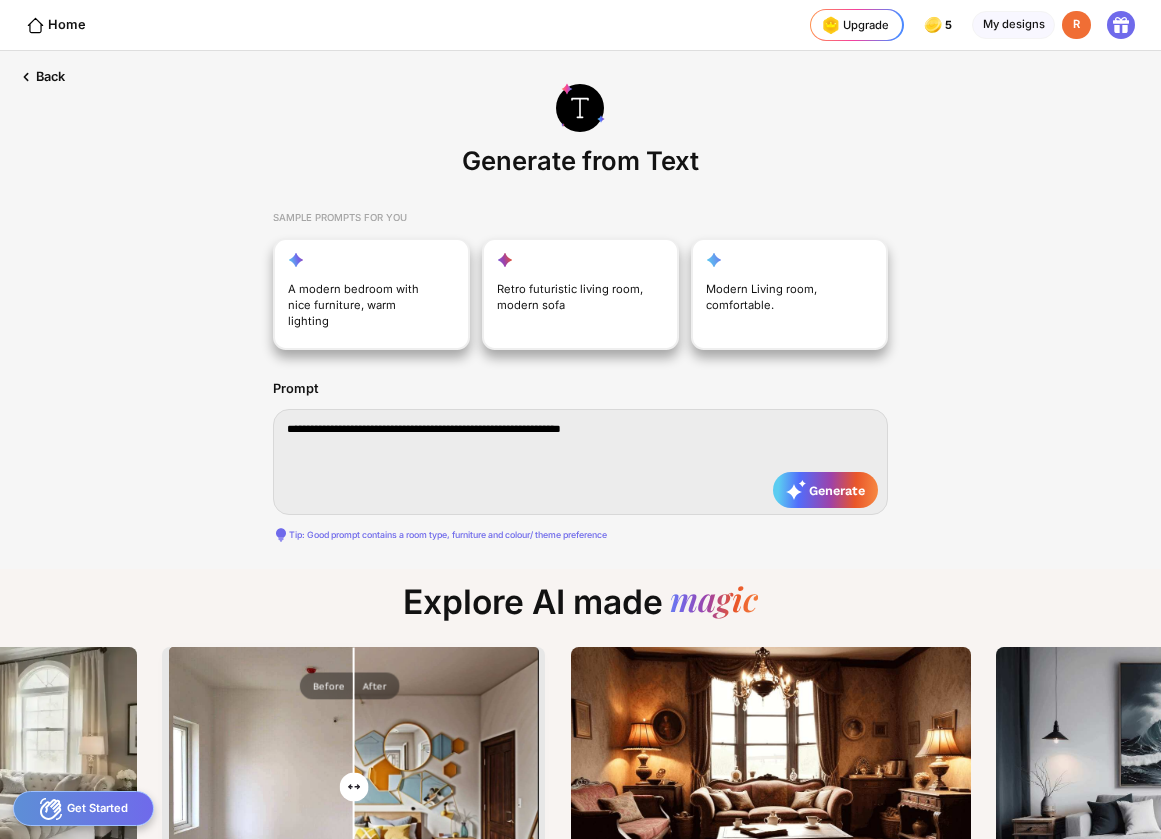 type on "**********" 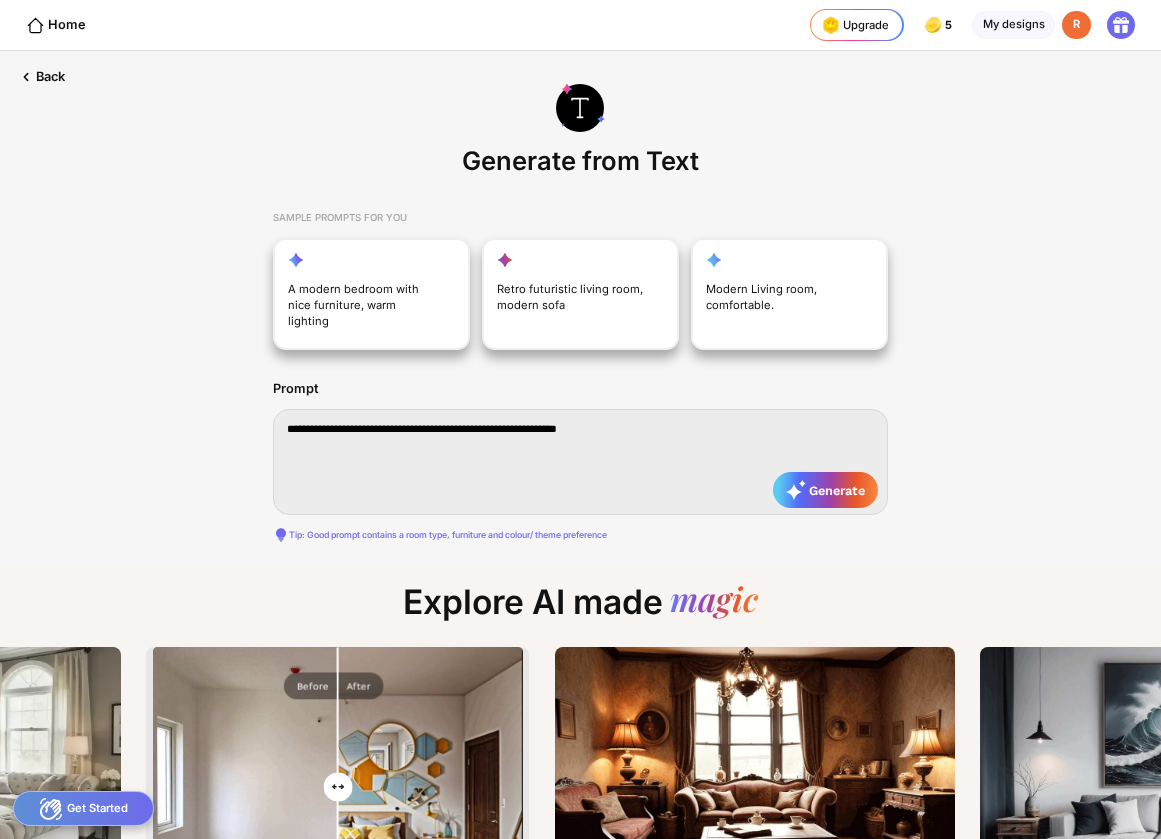 type 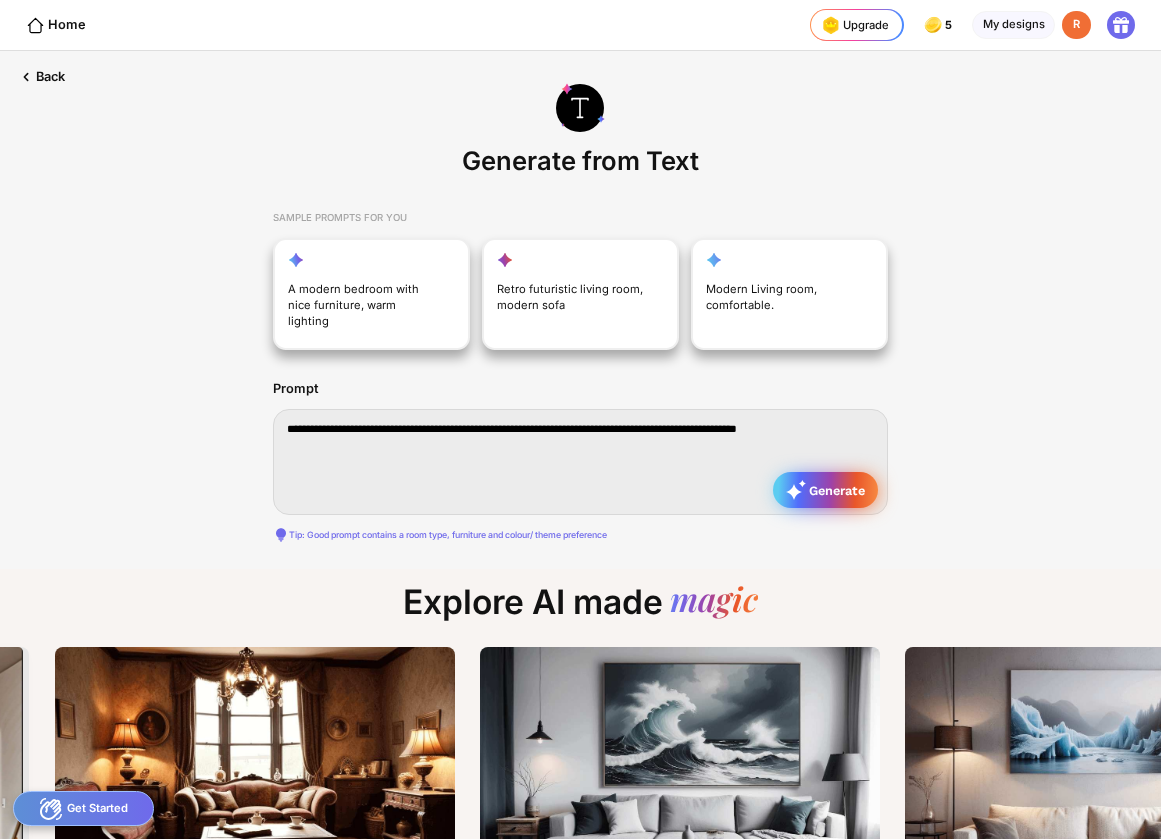 click on "Generate" at bounding box center [825, 490] 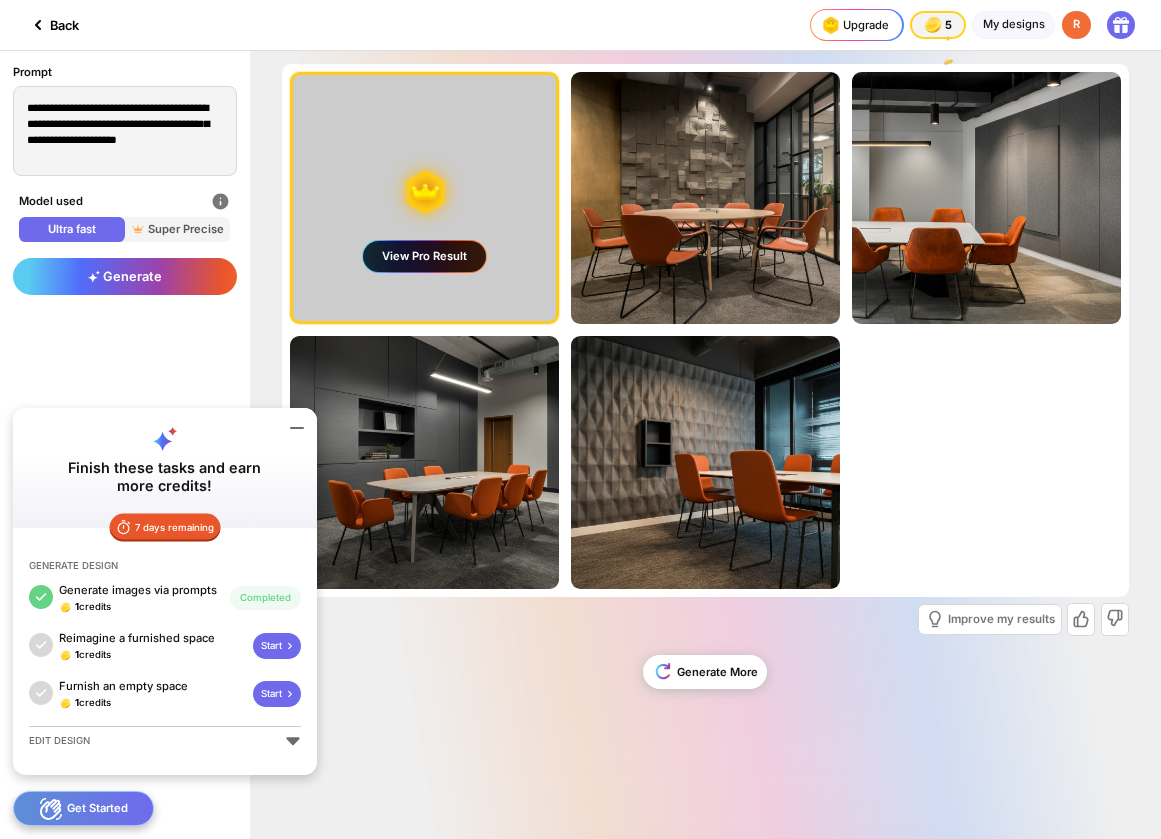 click on "View Pro Result" at bounding box center [424, 256] 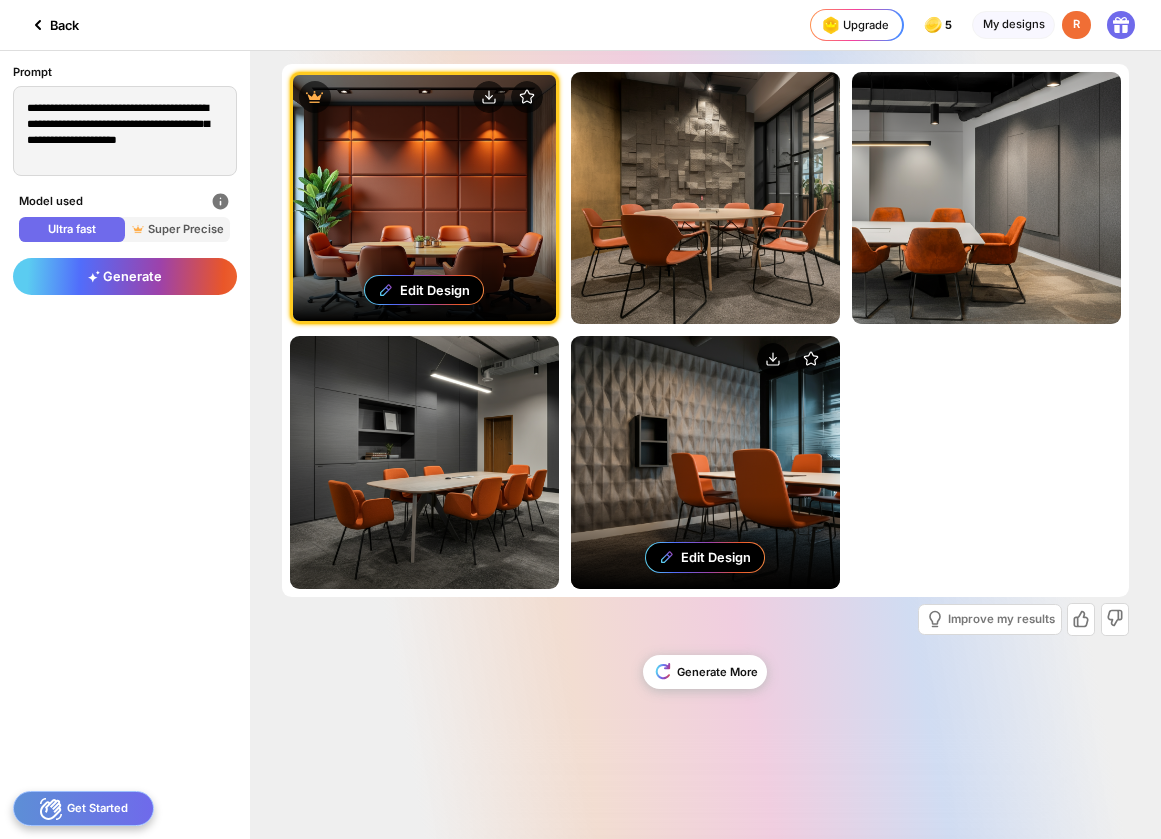 click 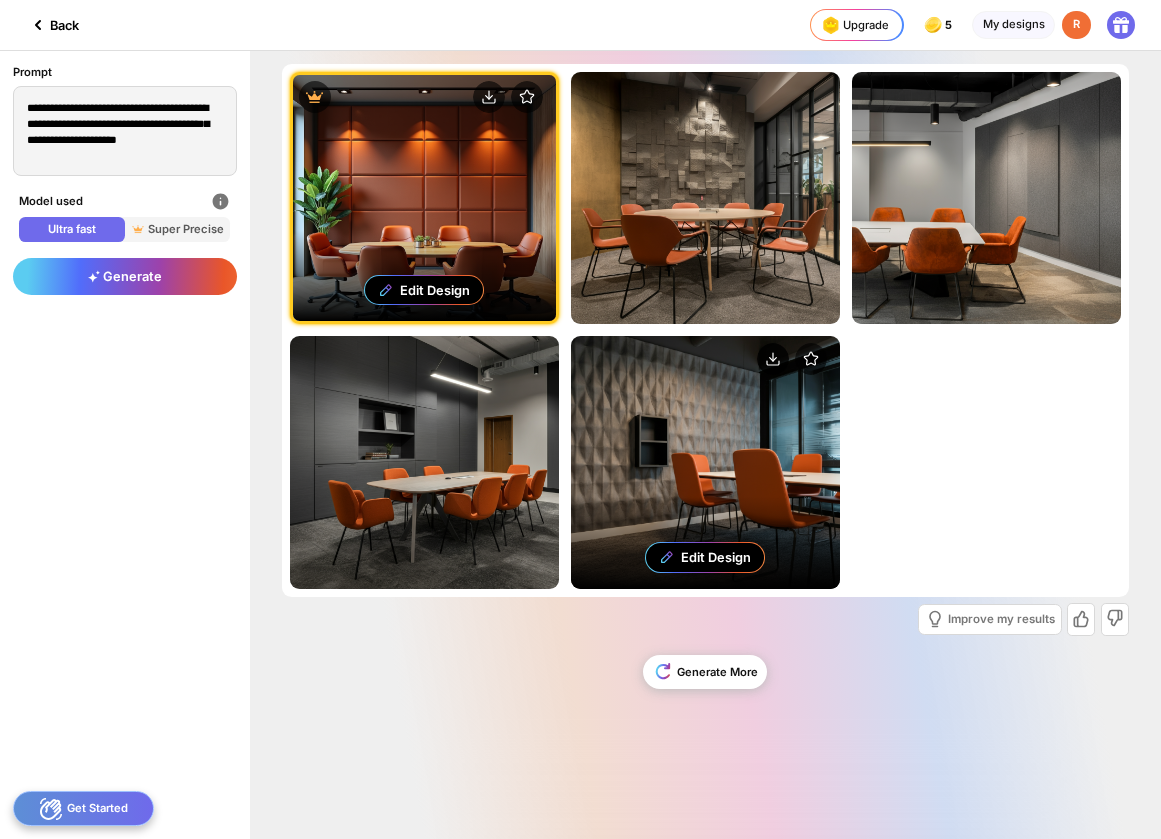 scroll, scrollTop: 0, scrollLeft: 0, axis: both 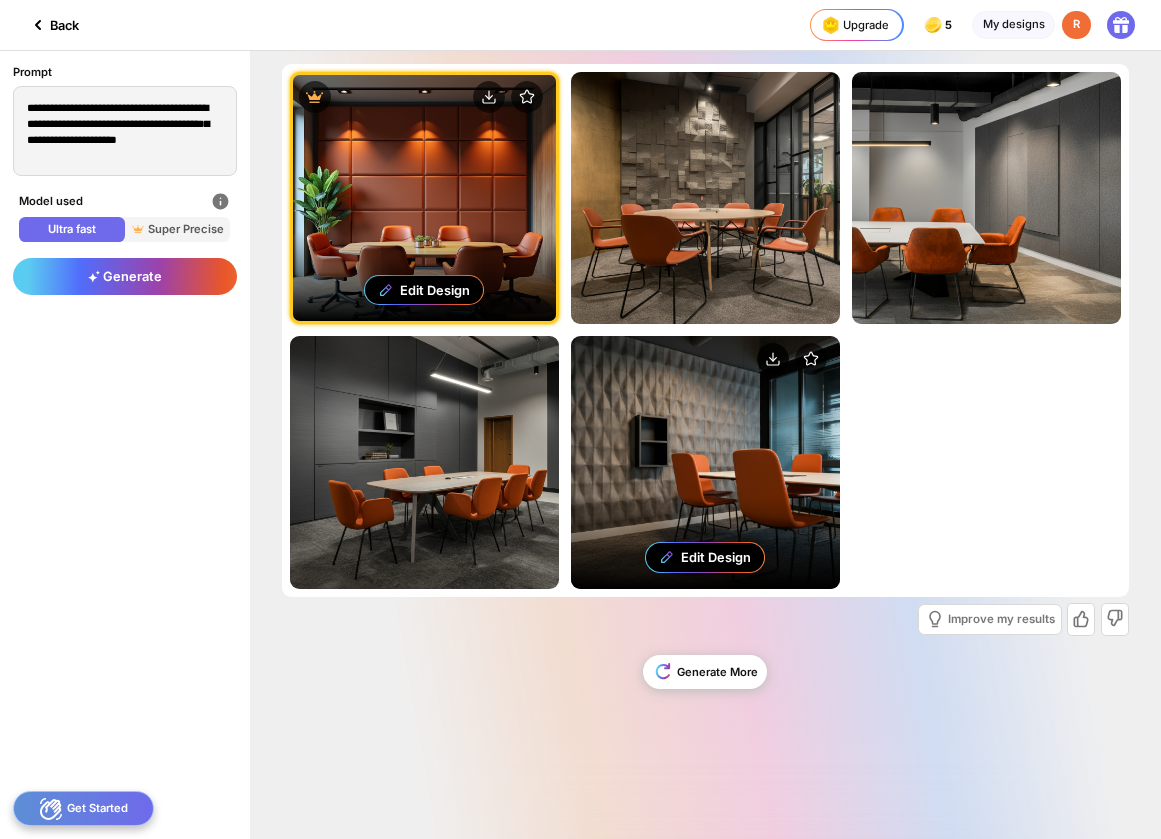 click 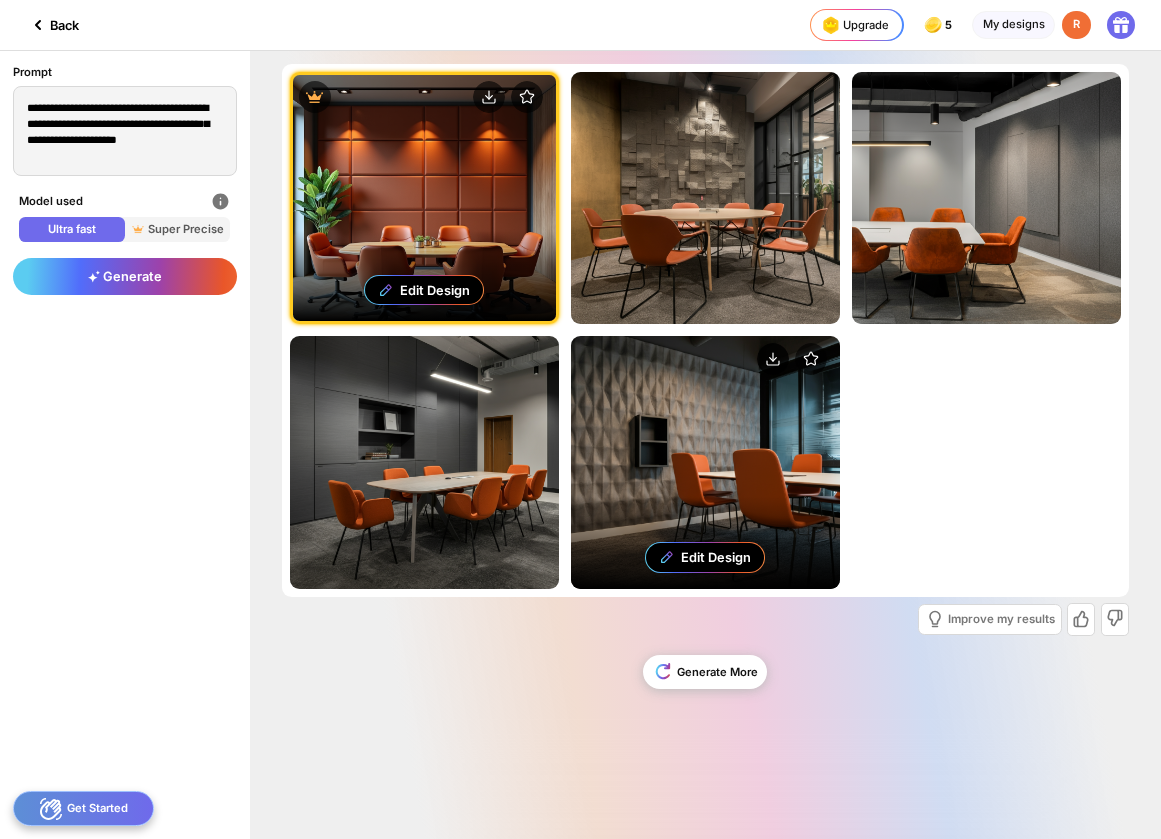 click 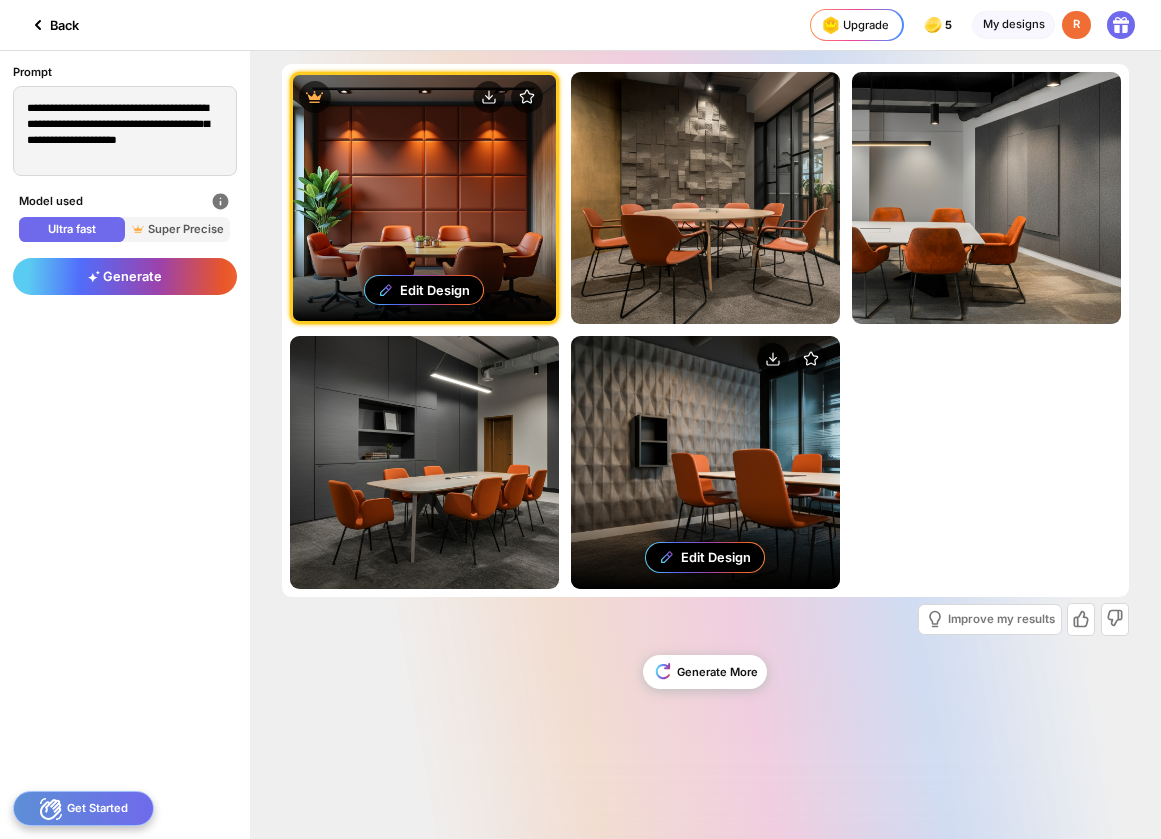 click 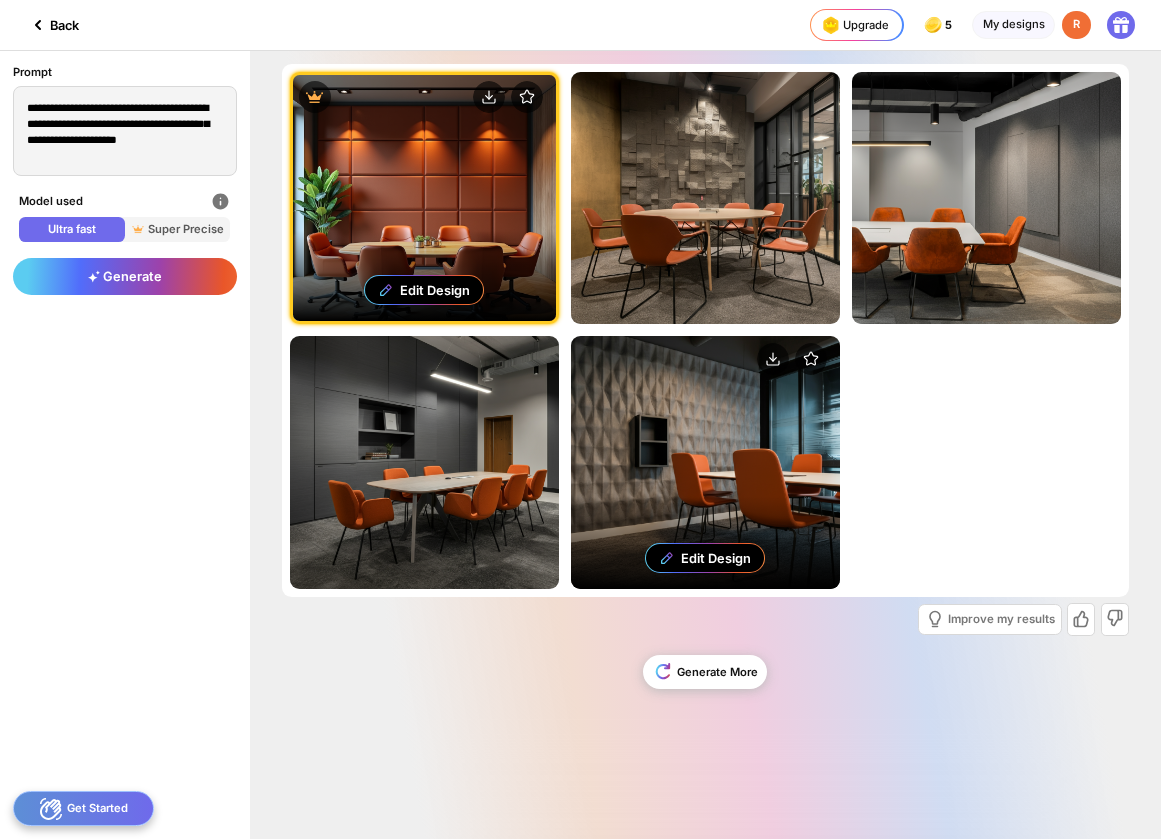 click on "Edit Design" at bounding box center [716, 558] 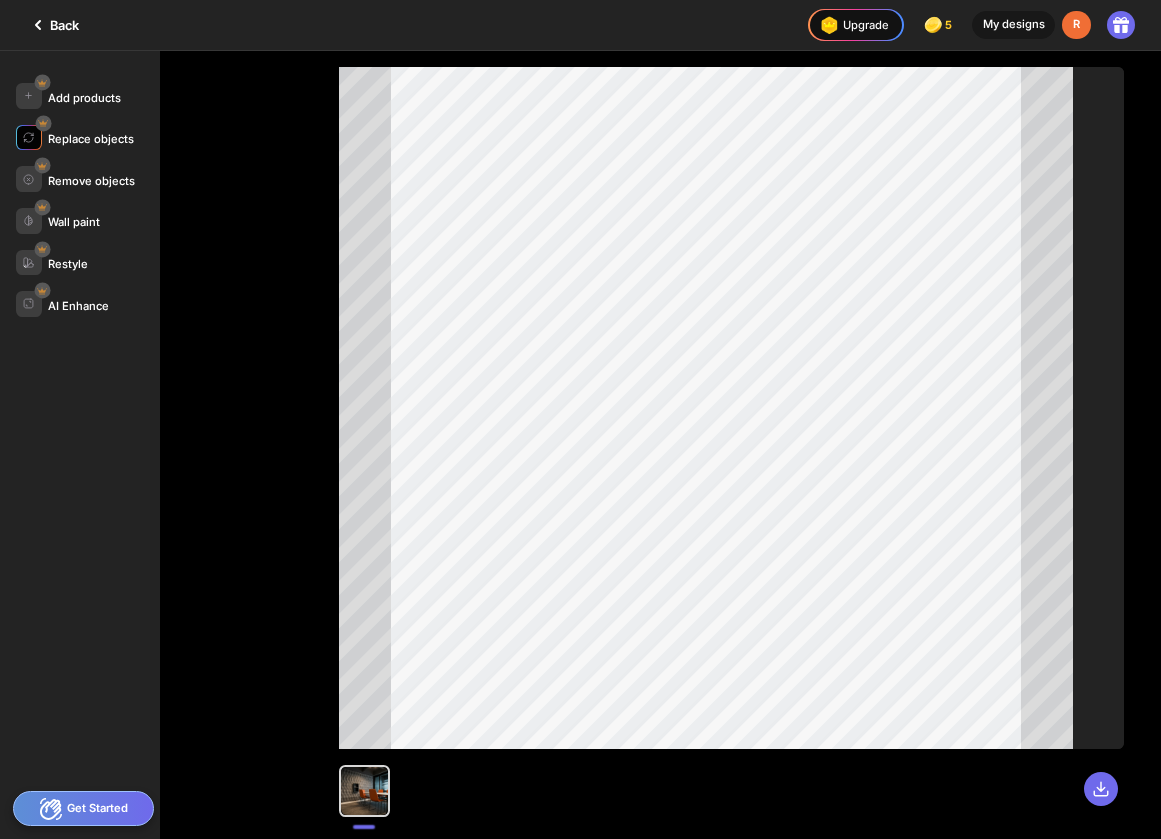click on "Replace objects" at bounding box center [91, 139] 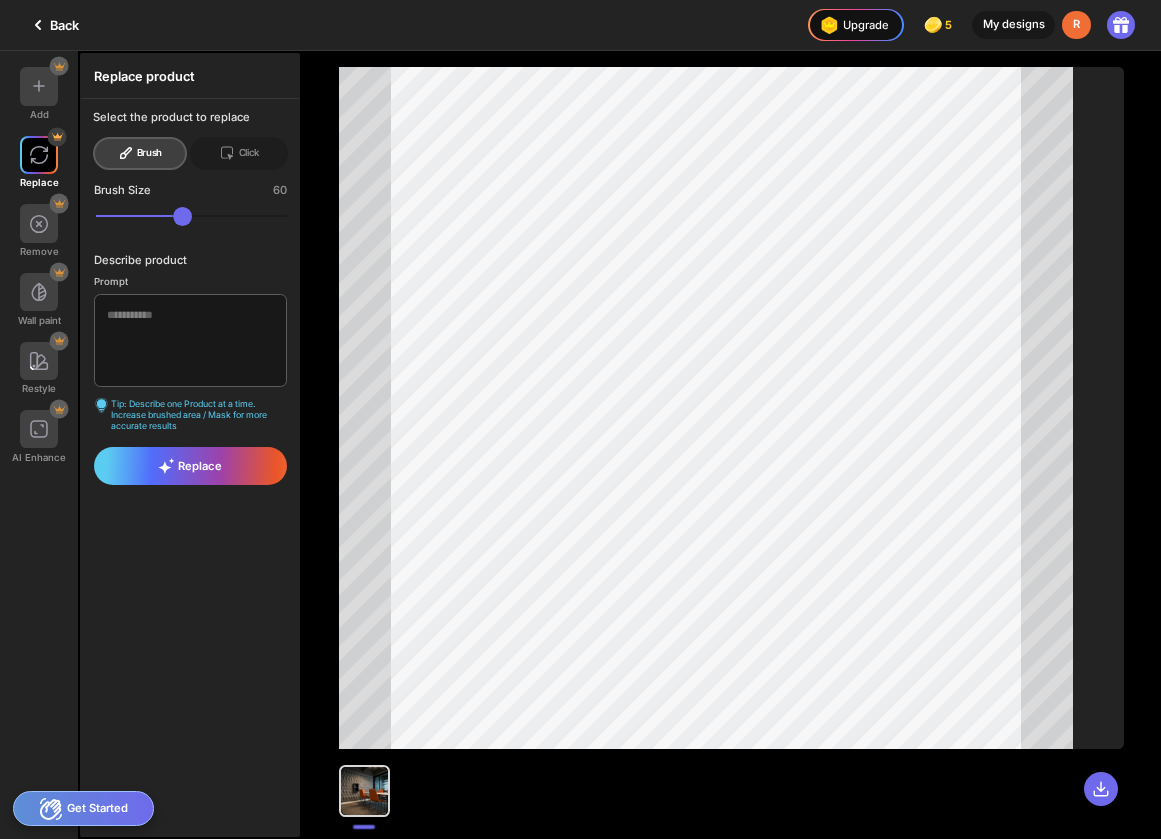 click on "Back" 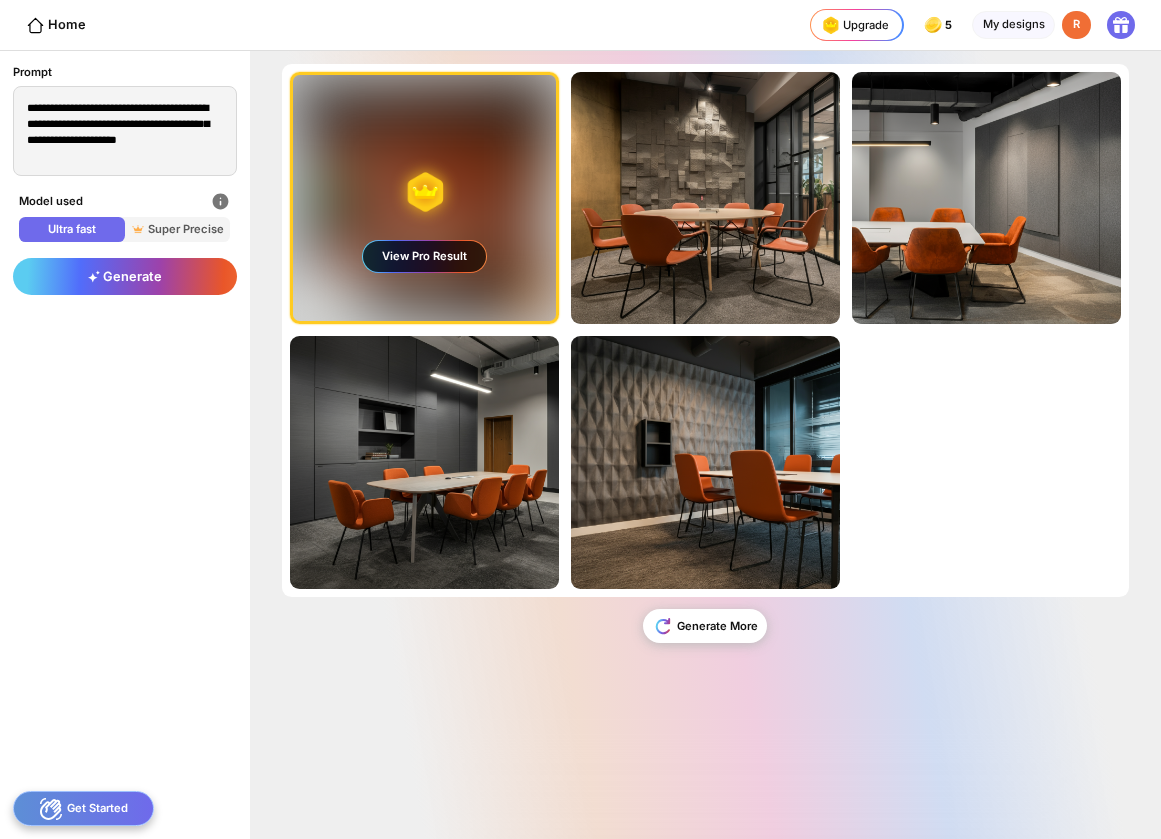 scroll, scrollTop: 0, scrollLeft: 0, axis: both 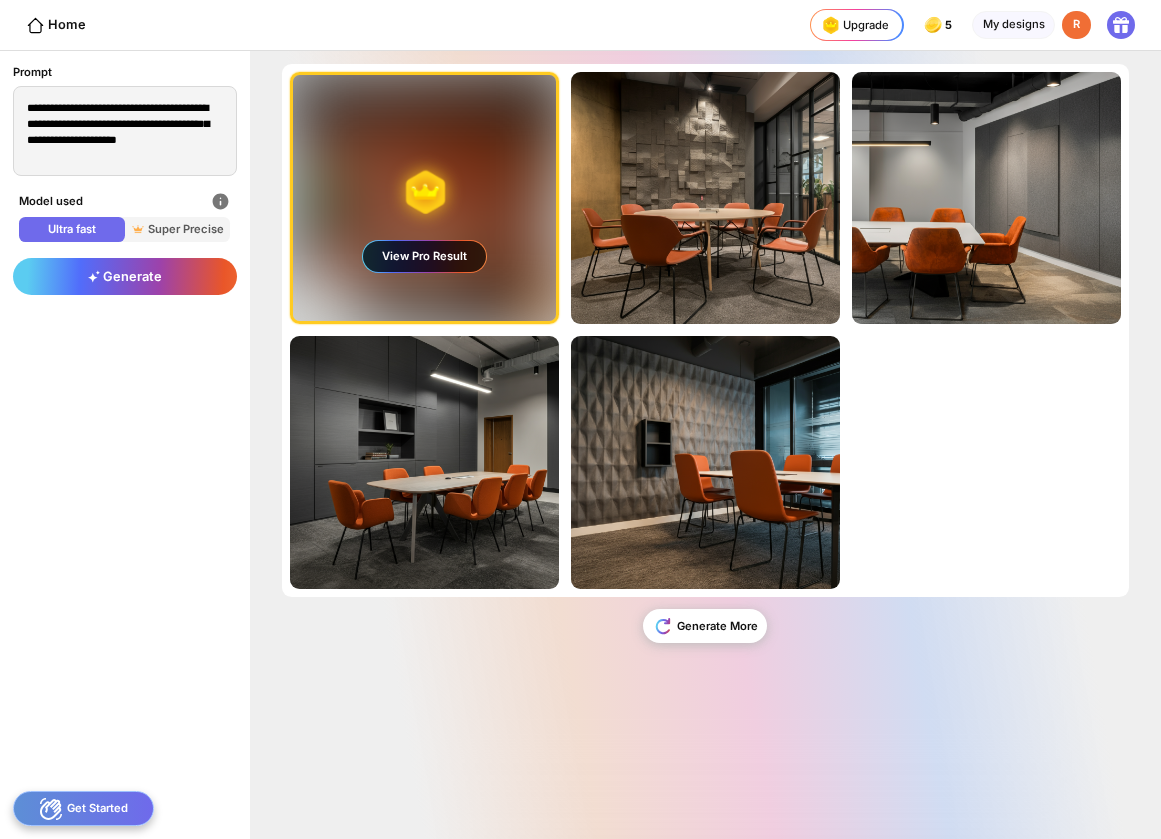 click on "View Pro Result" at bounding box center (424, 256) 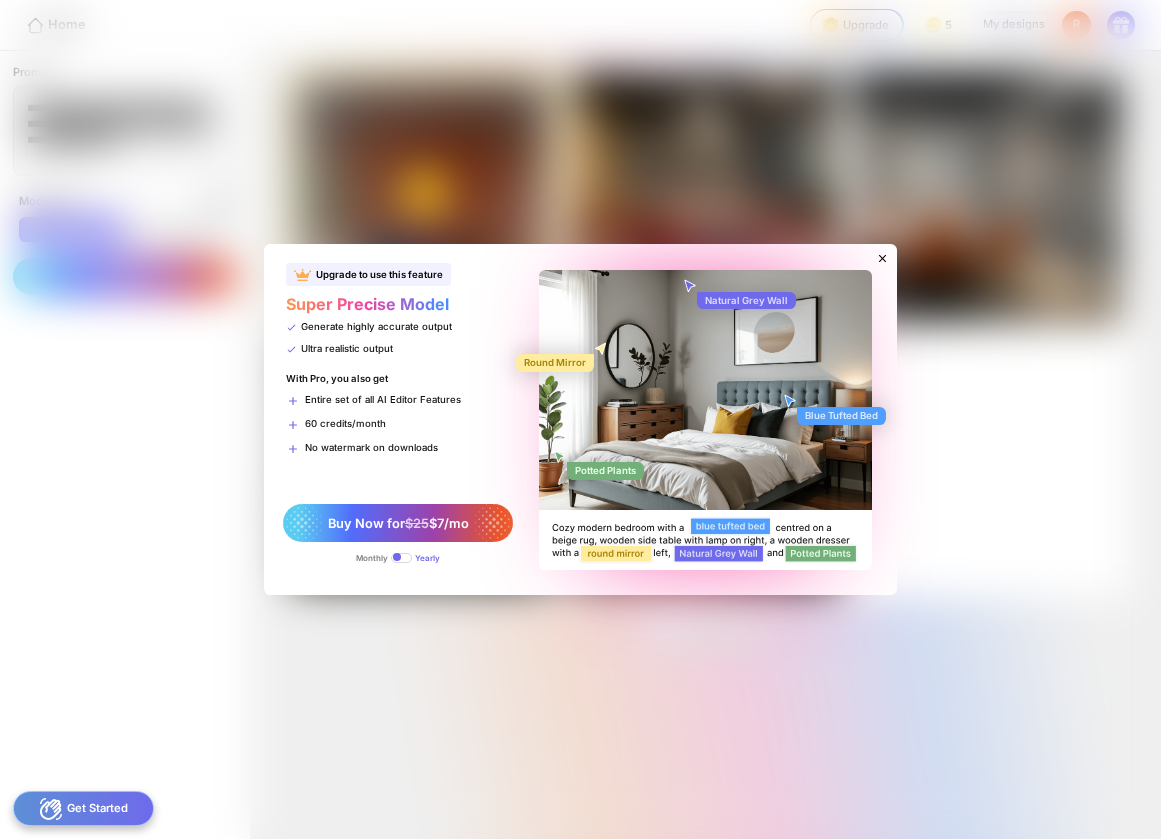 click 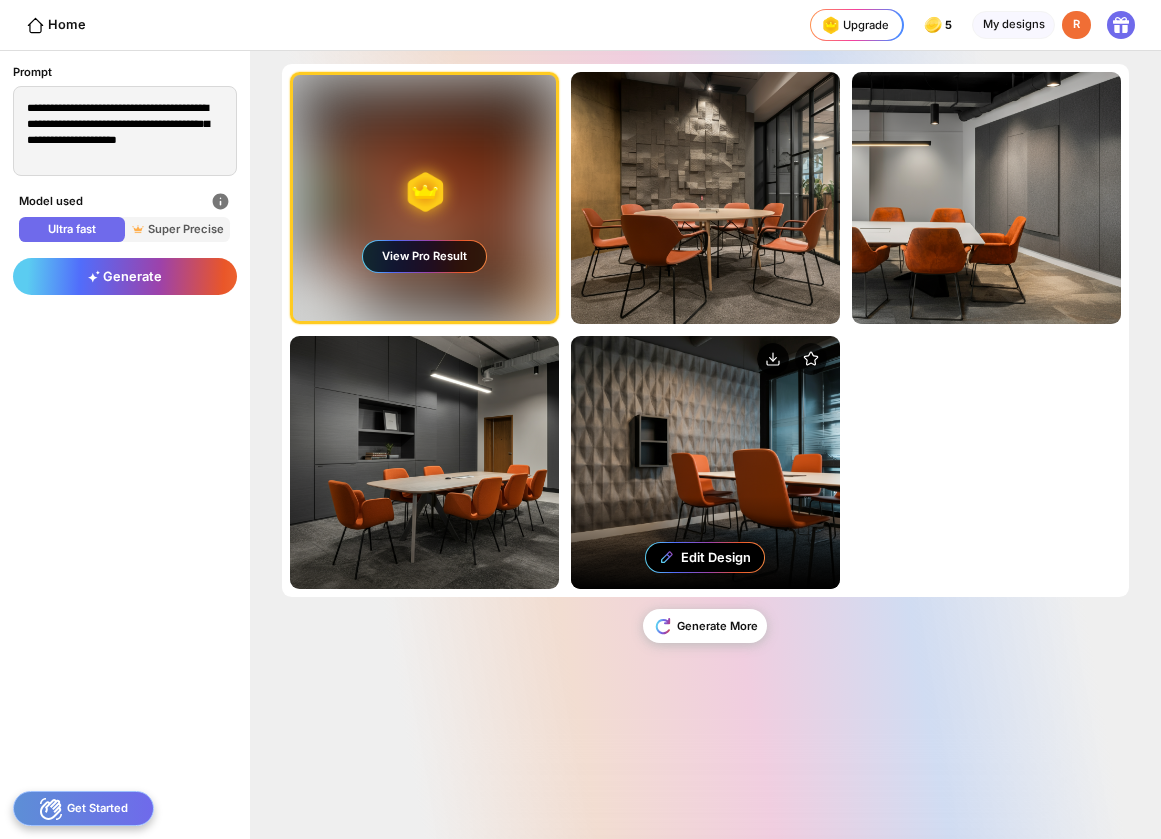 click 